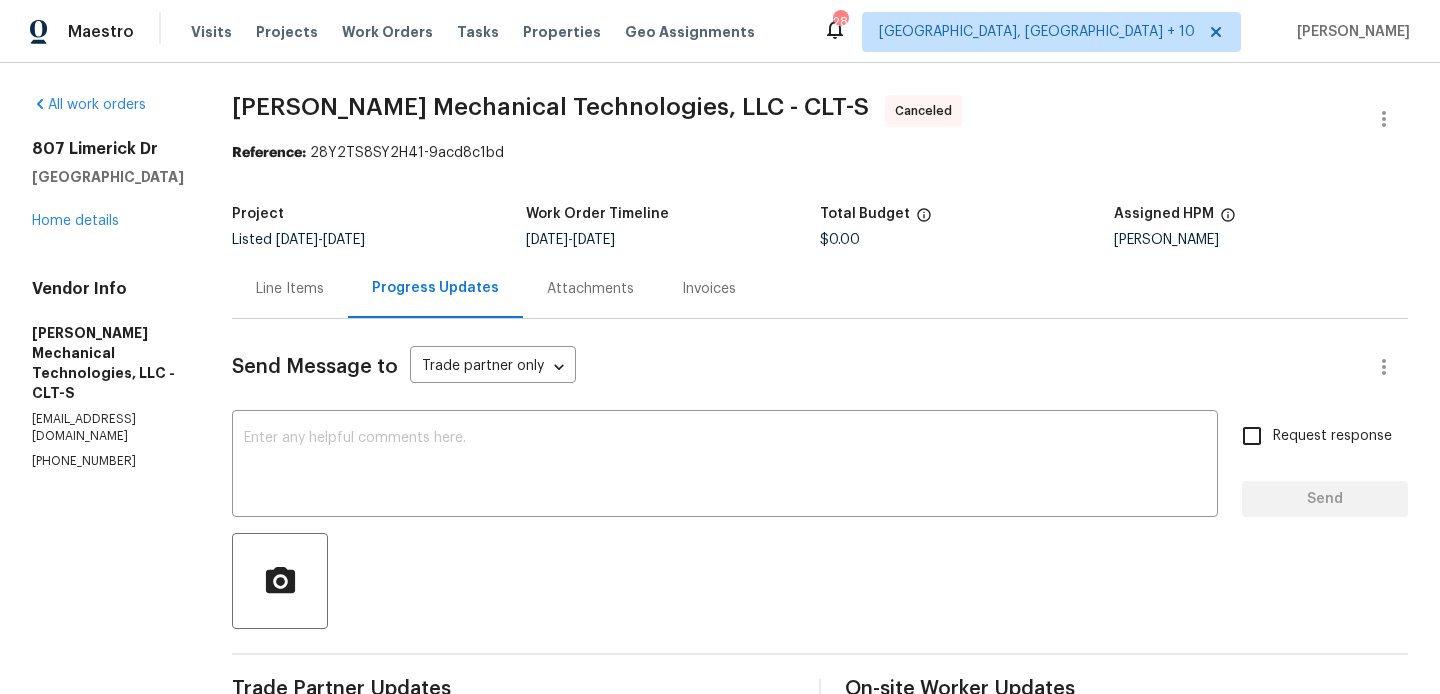 scroll, scrollTop: 0, scrollLeft: 0, axis: both 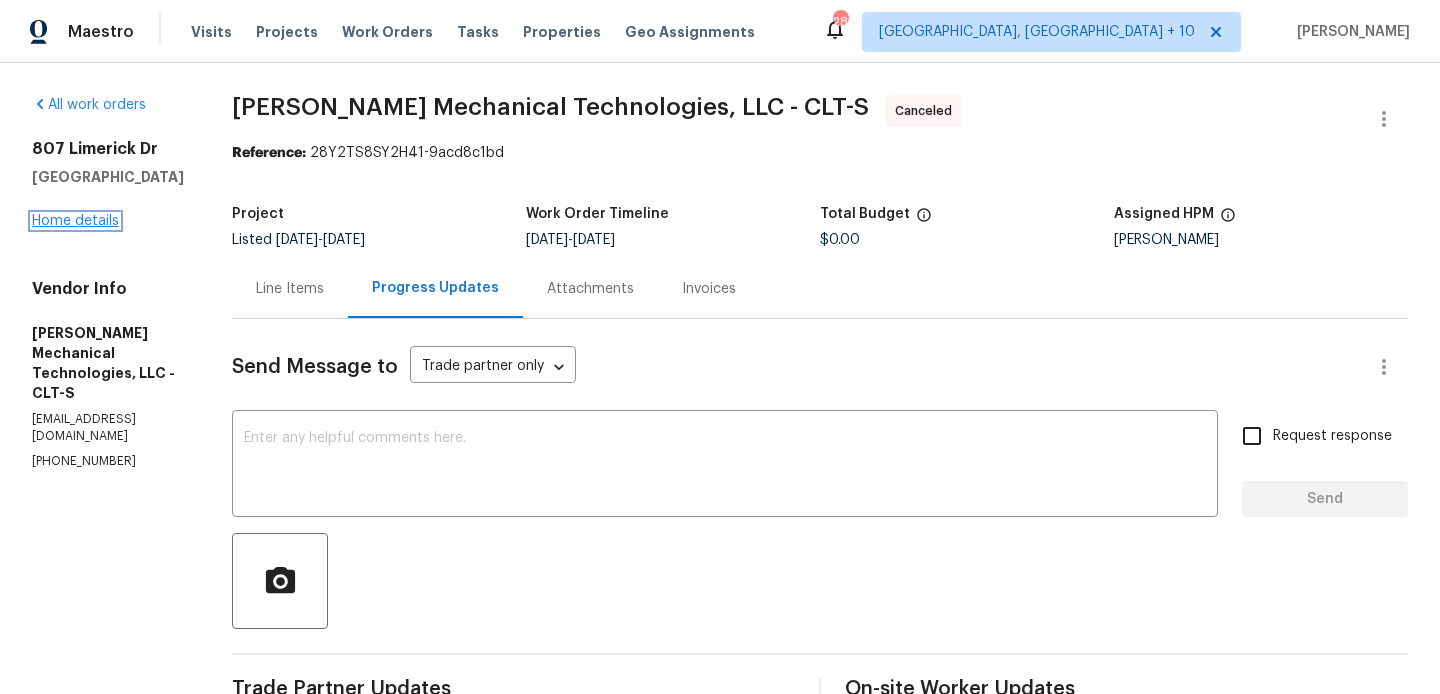click on "Home details" at bounding box center [75, 221] 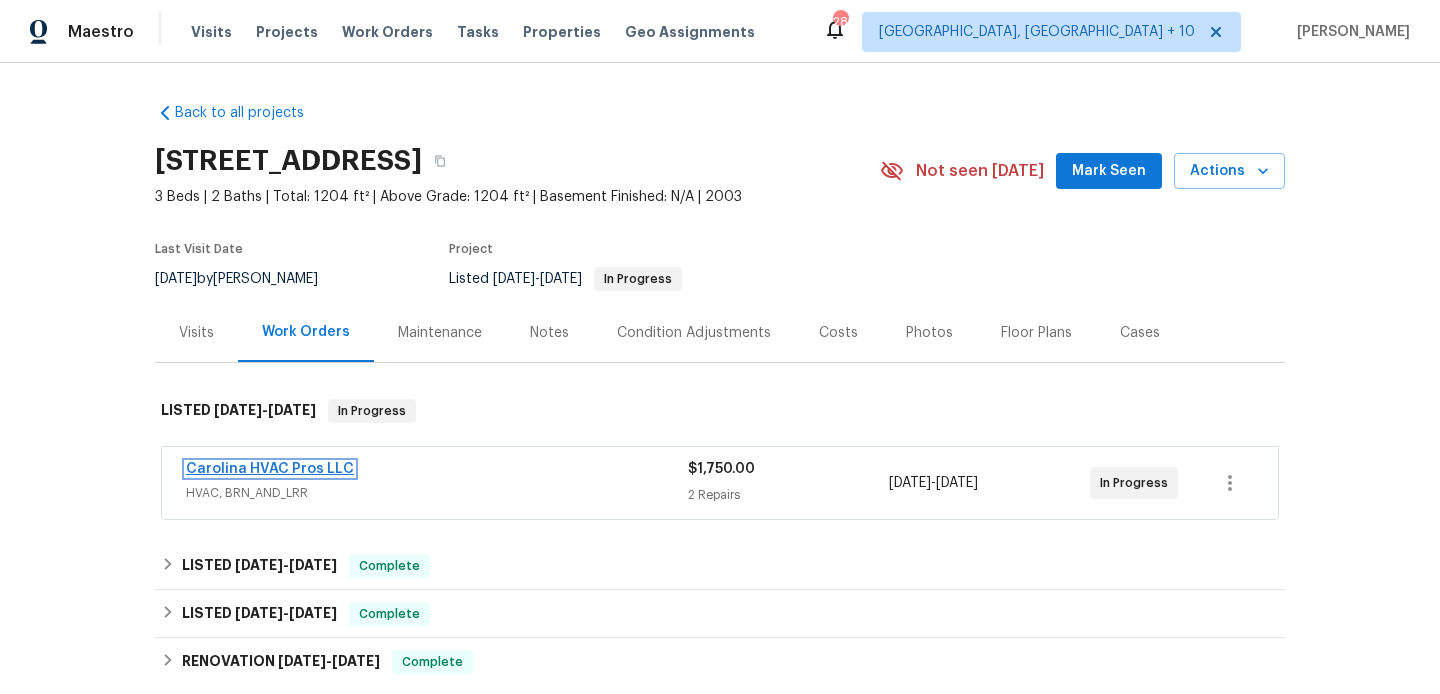 click on "Carolina HVAC Pros LLC" at bounding box center (270, 469) 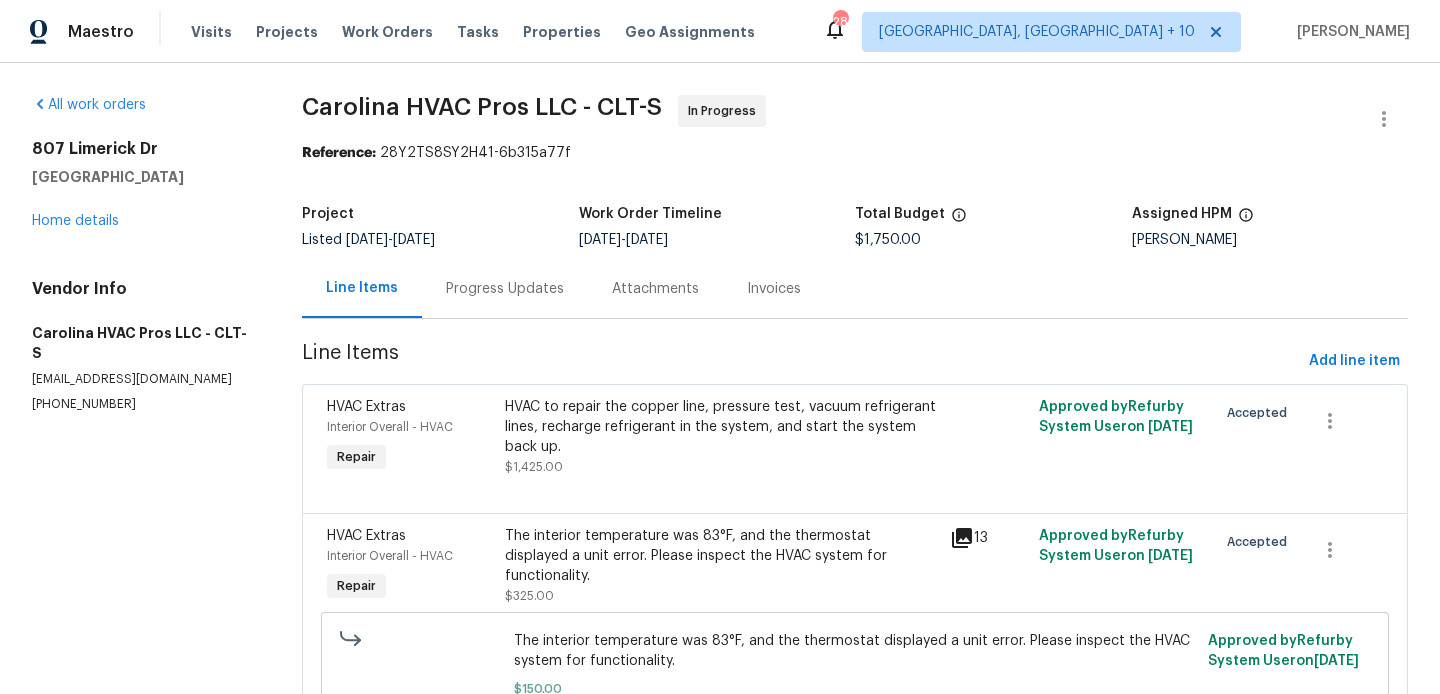 click on "Progress Updates" at bounding box center [505, 288] 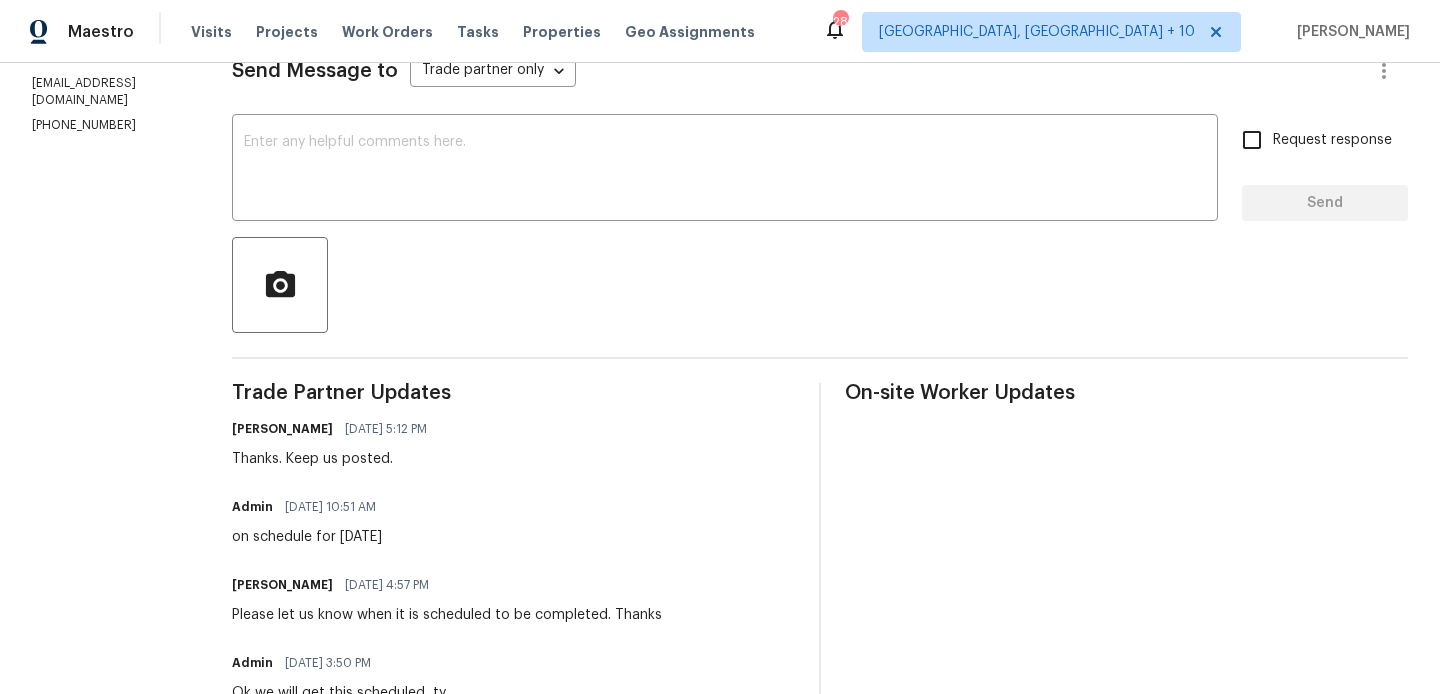 scroll, scrollTop: 112, scrollLeft: 0, axis: vertical 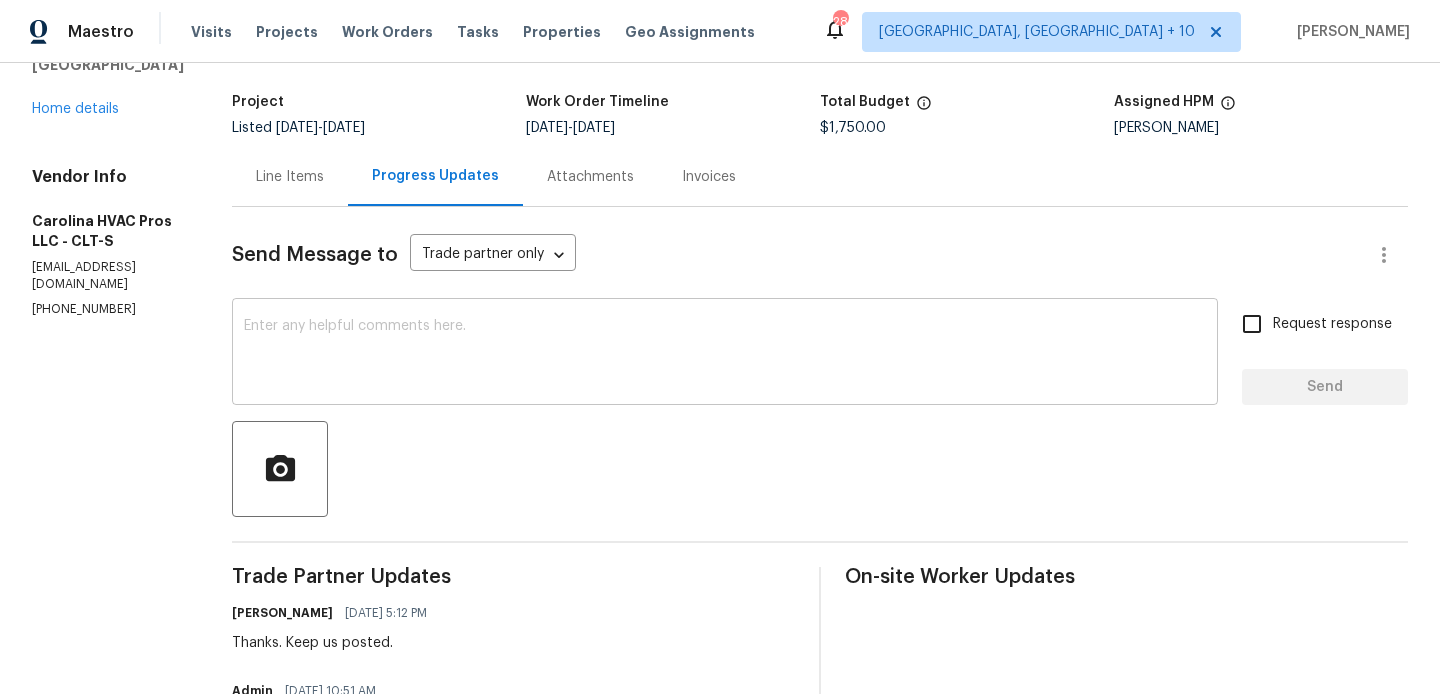 click at bounding box center [725, 354] 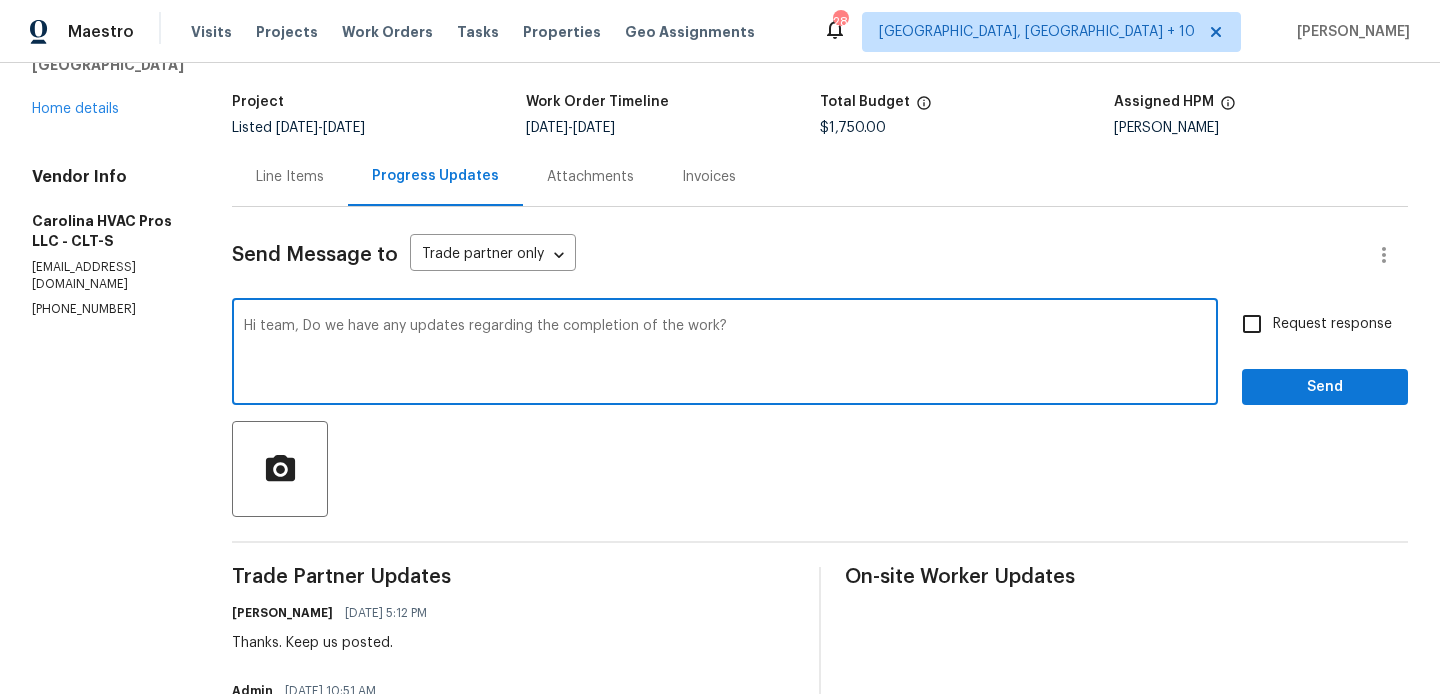 type on "Hi team, Do we have any updates regarding the completion of the work?" 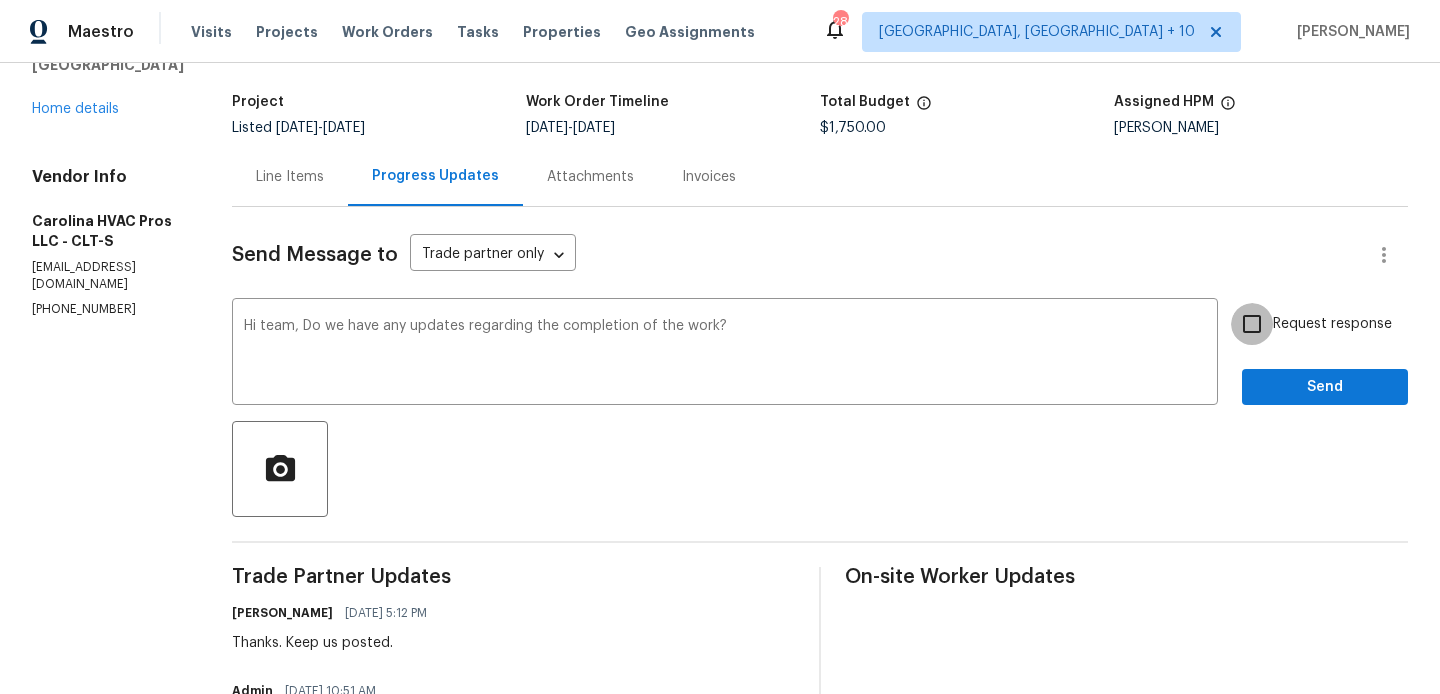 click on "Request response" at bounding box center (1252, 324) 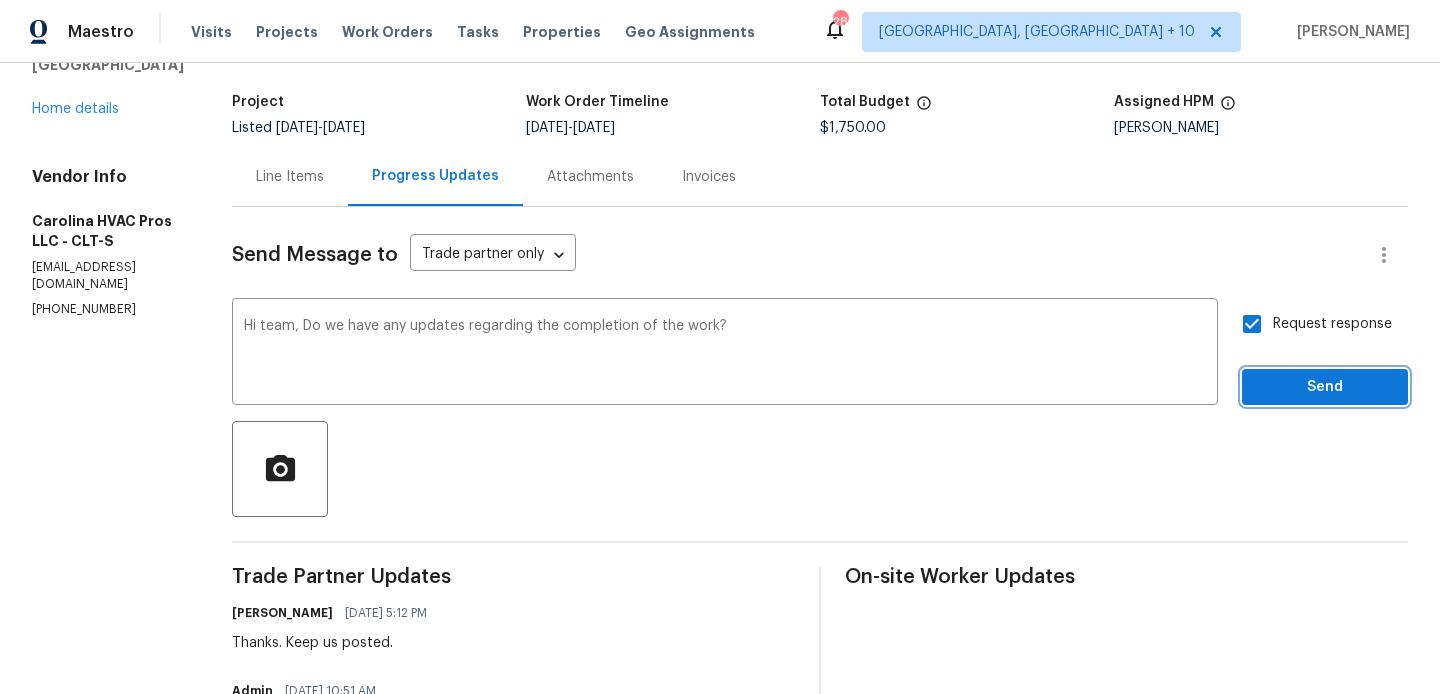 click on "Send" at bounding box center [1325, 387] 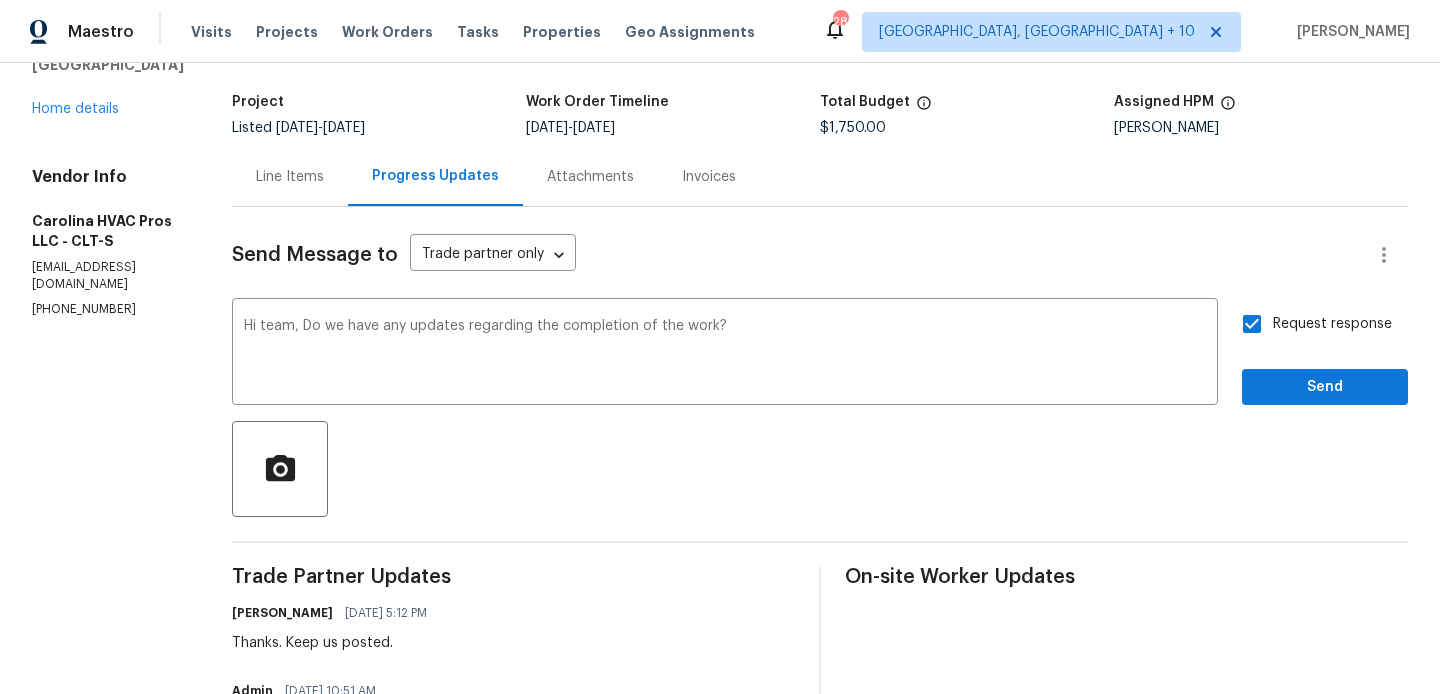 scroll, scrollTop: 53, scrollLeft: 0, axis: vertical 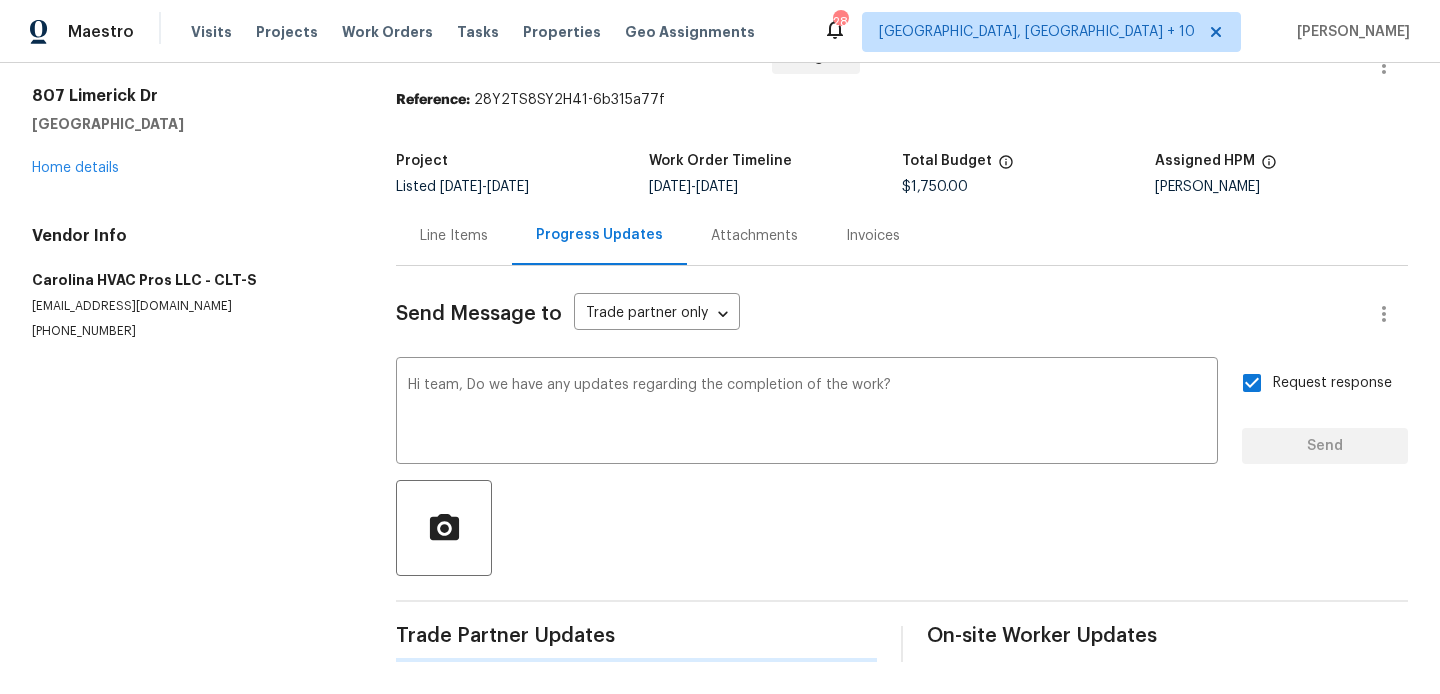 type 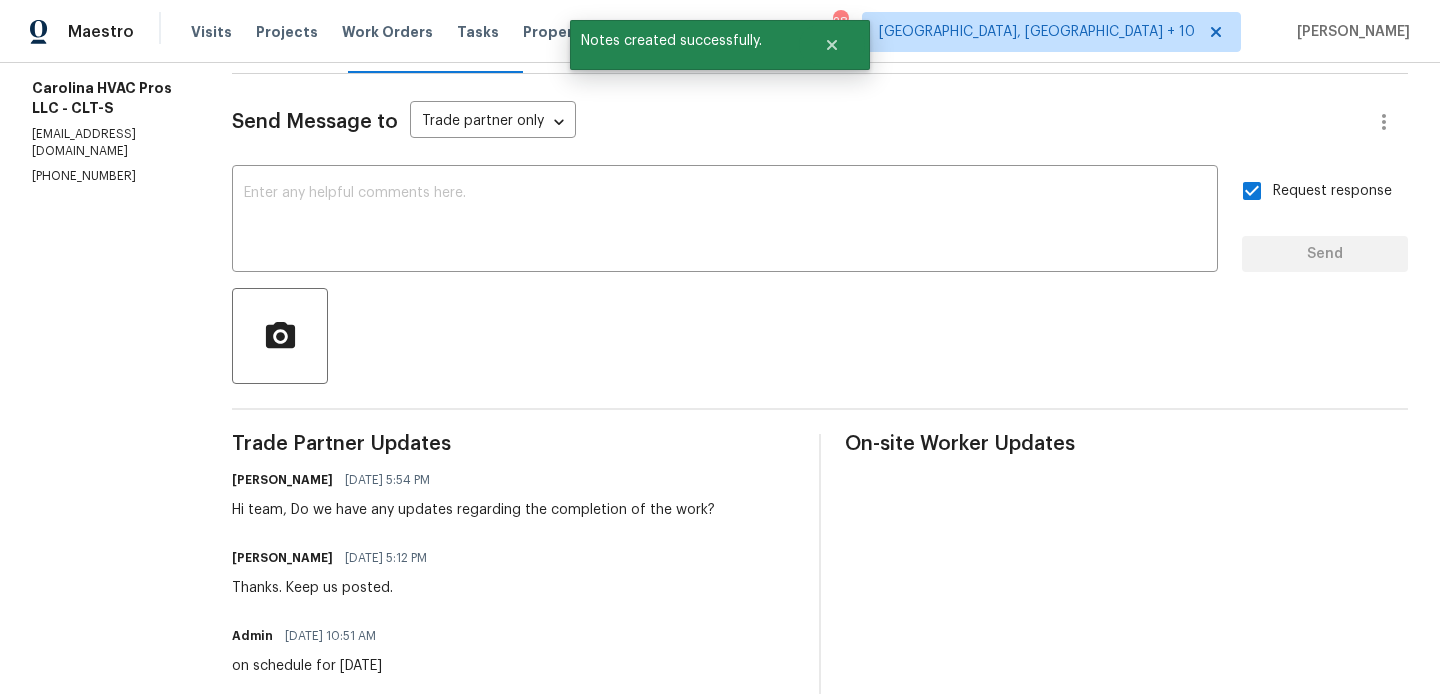 scroll, scrollTop: 0, scrollLeft: 0, axis: both 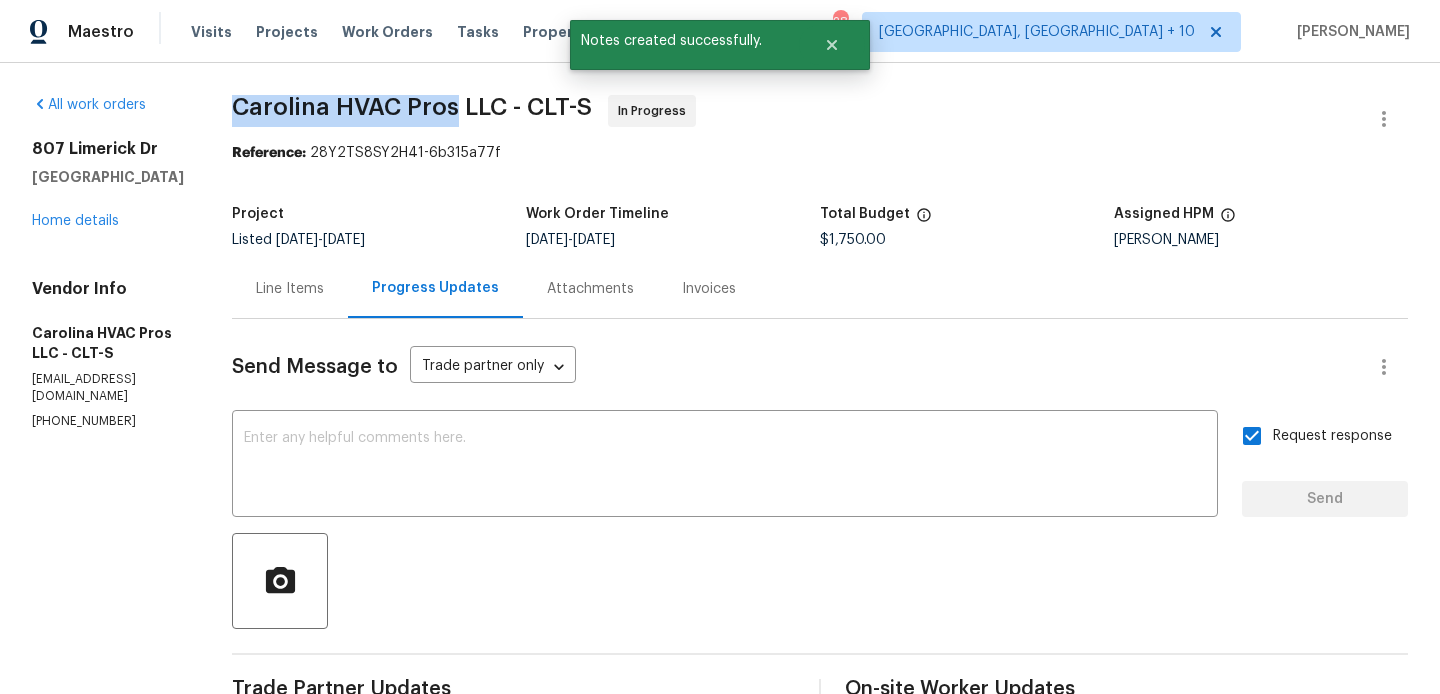 drag, startPoint x: 245, startPoint y: 114, endPoint x: 473, endPoint y: 114, distance: 228 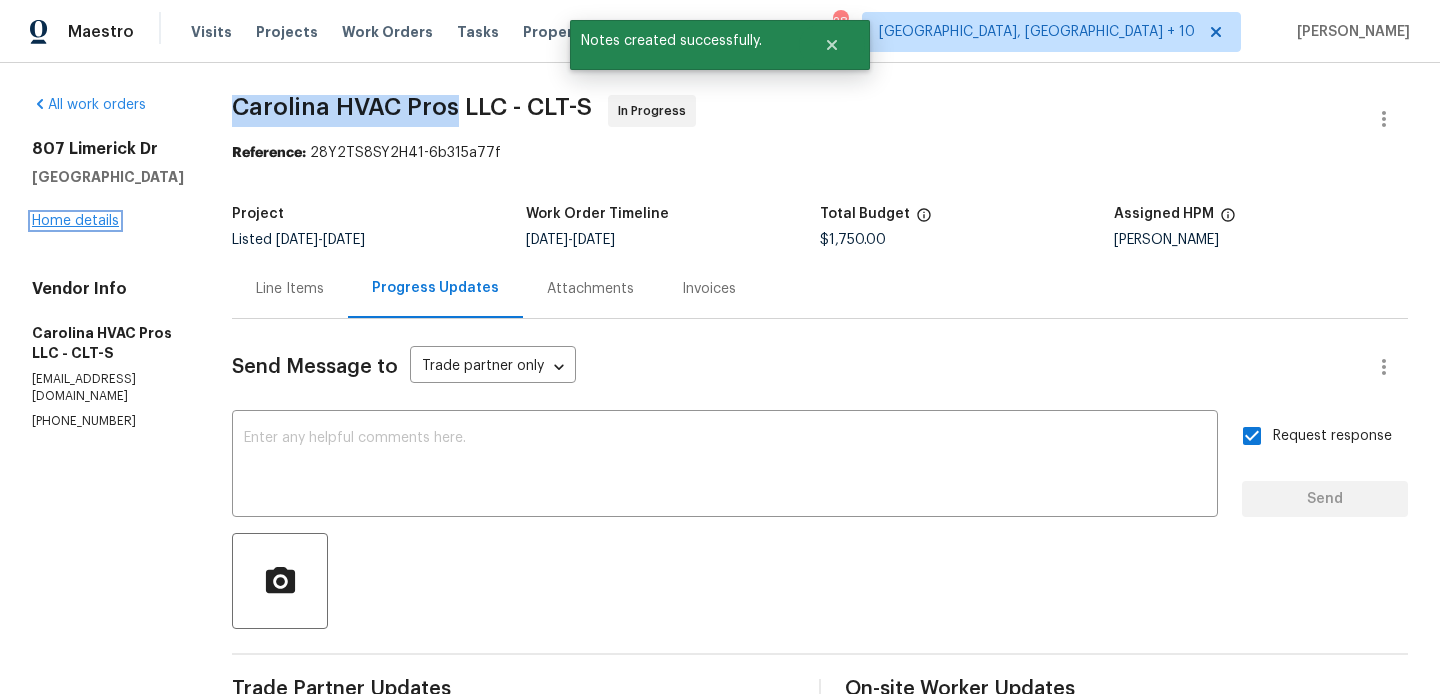 click on "Home details" at bounding box center (75, 221) 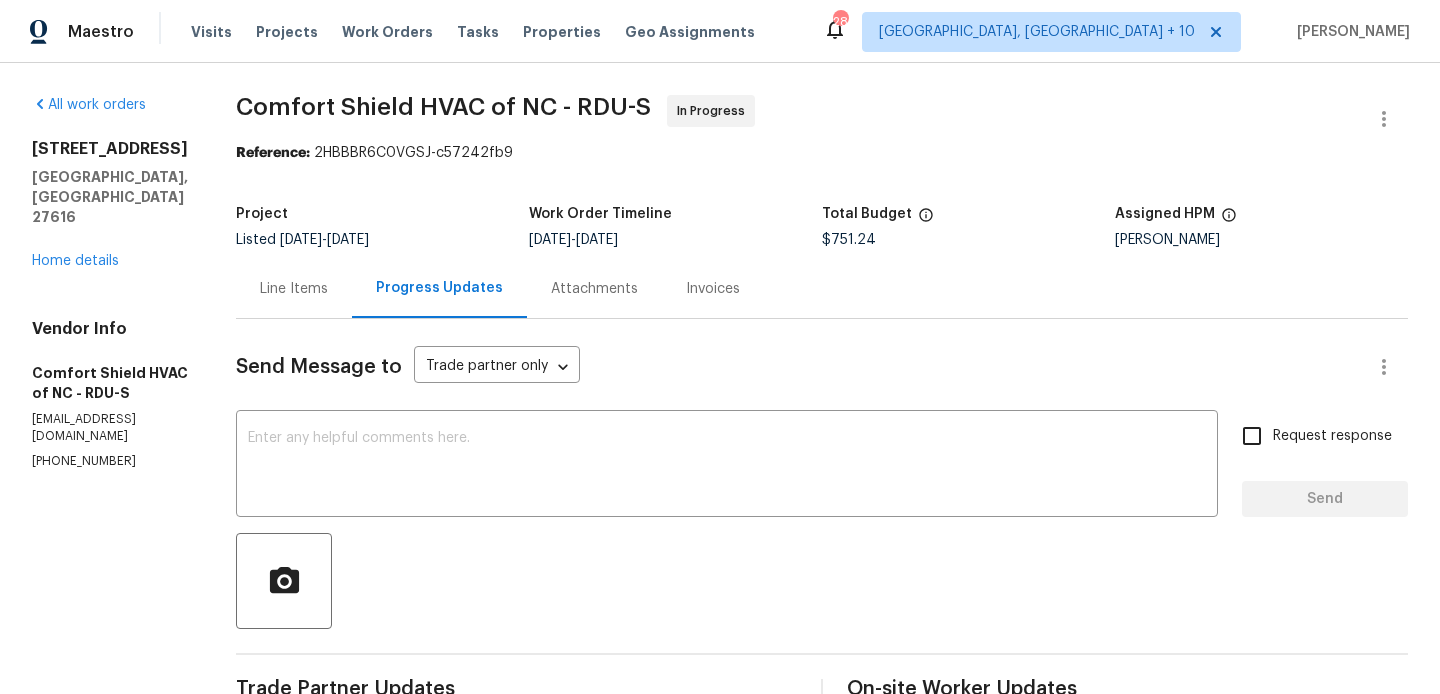 scroll, scrollTop: 0, scrollLeft: 0, axis: both 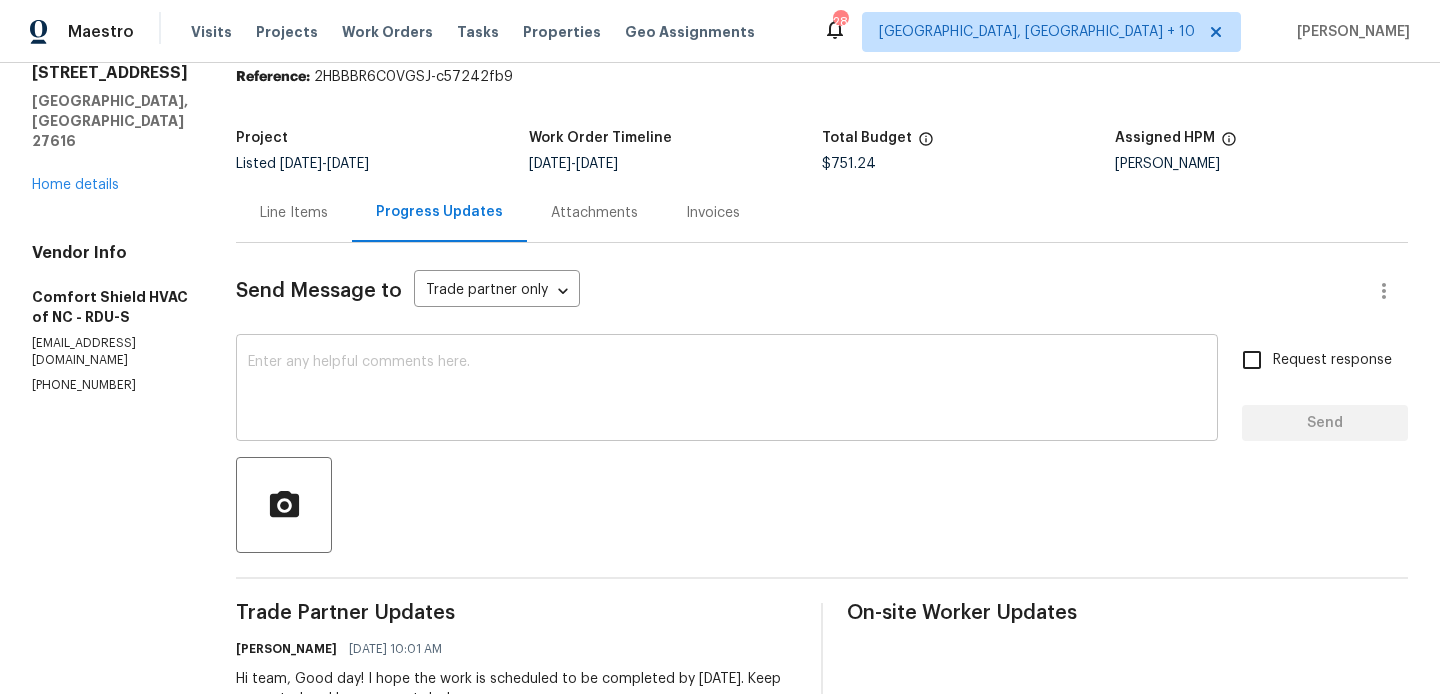 click at bounding box center (727, 390) 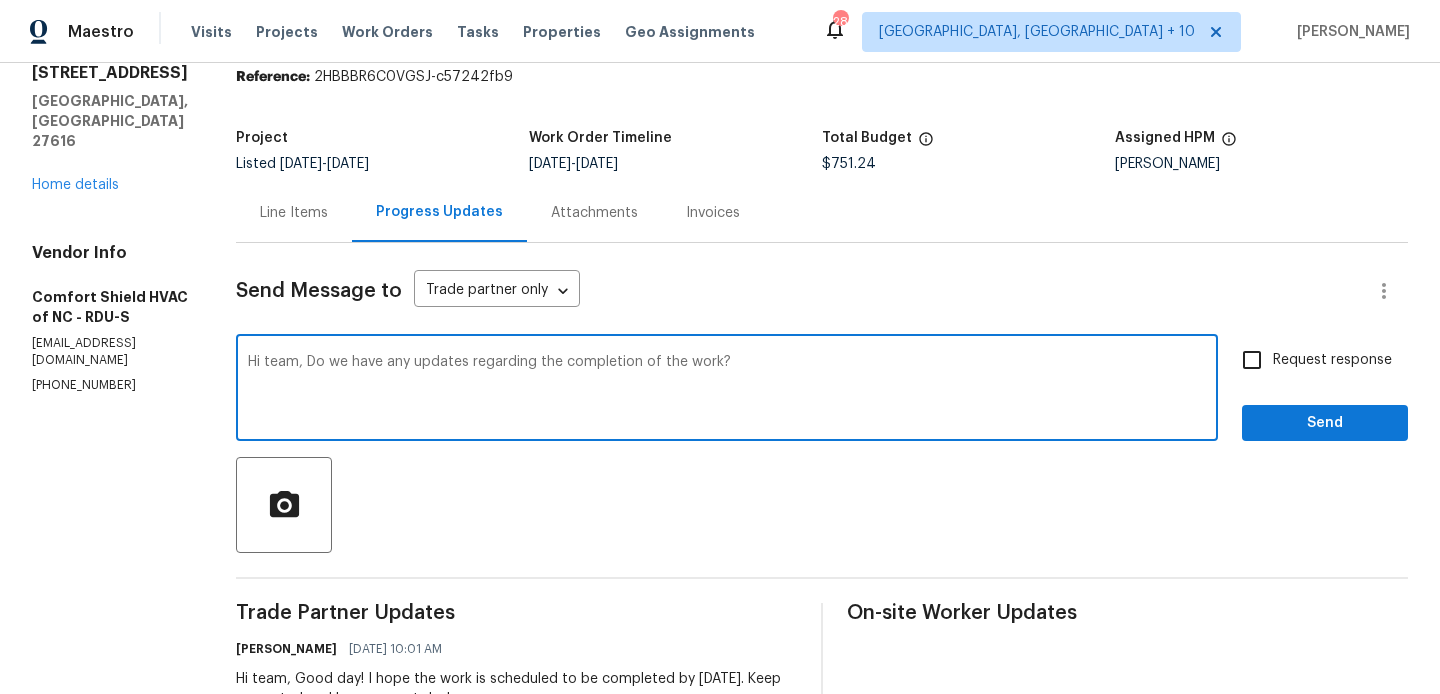 type on "Hi team, Do we have any updates regarding the completion of the work?" 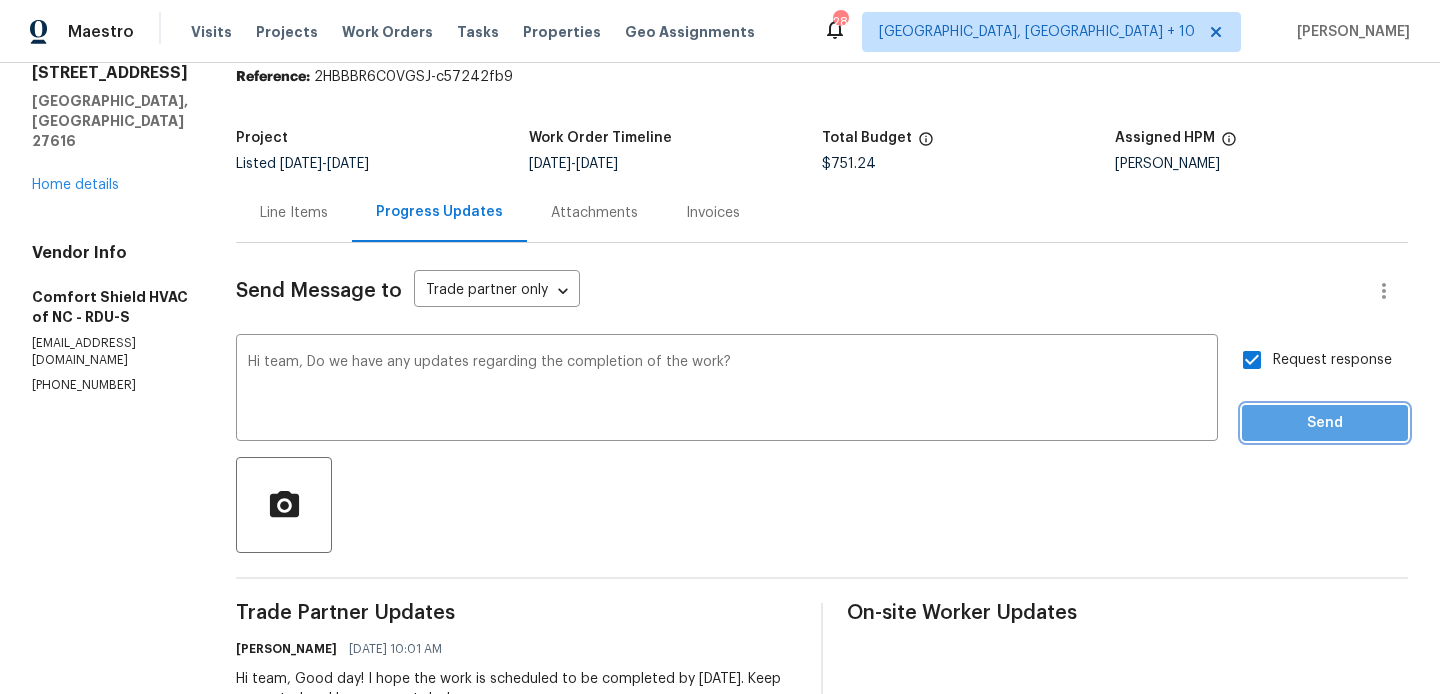 click on "Send" at bounding box center [1325, 423] 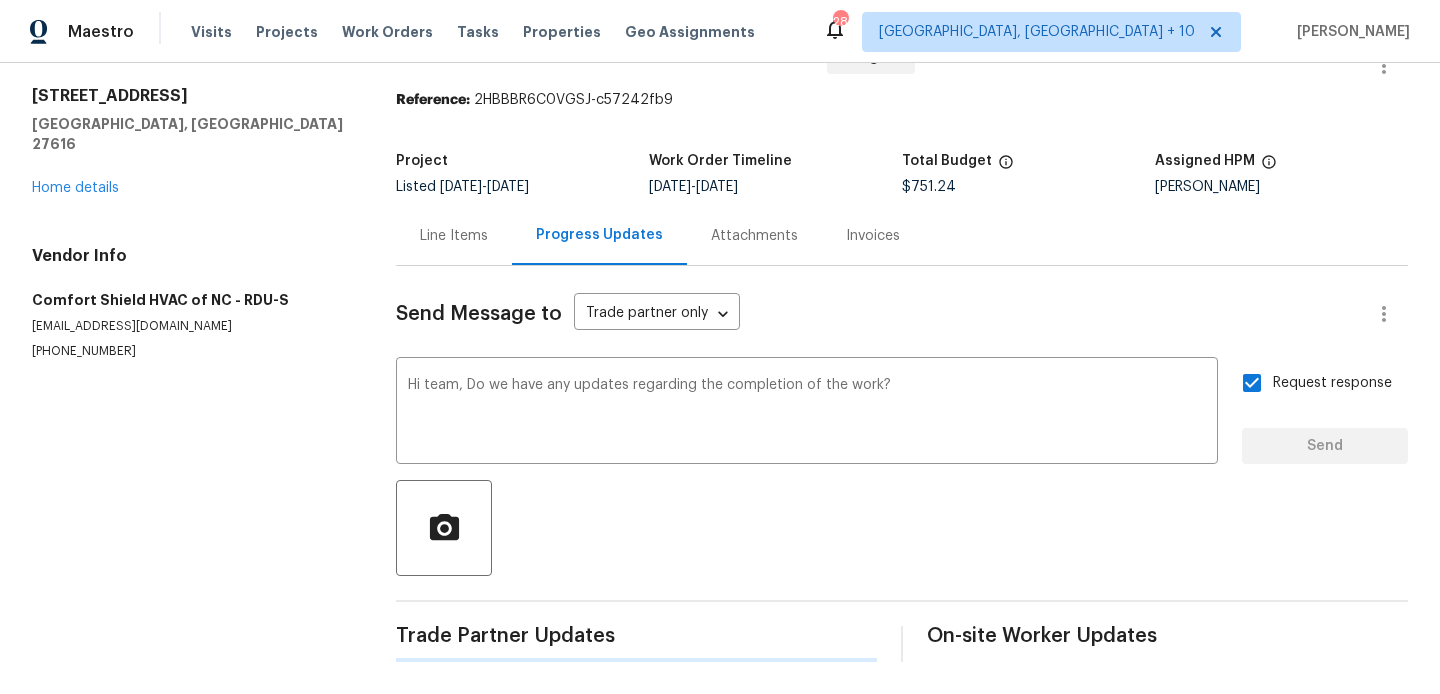 type 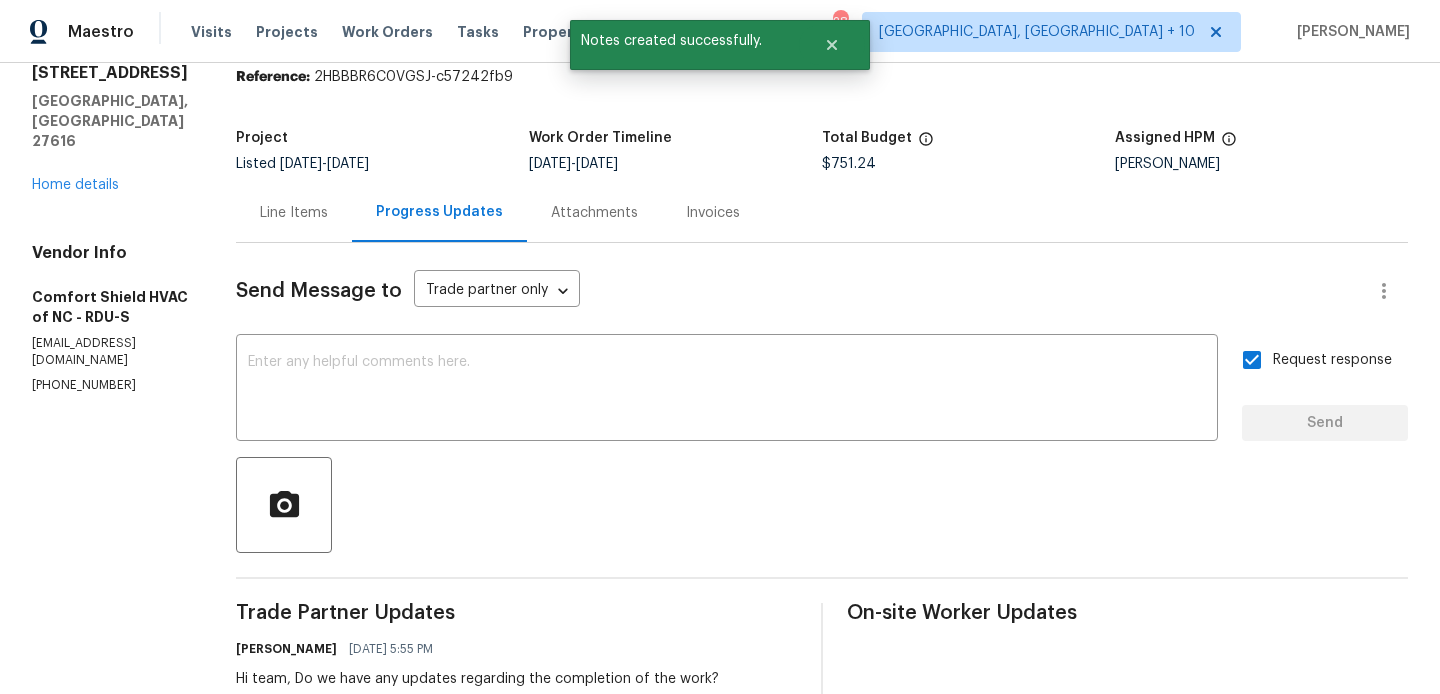 scroll, scrollTop: 0, scrollLeft: 0, axis: both 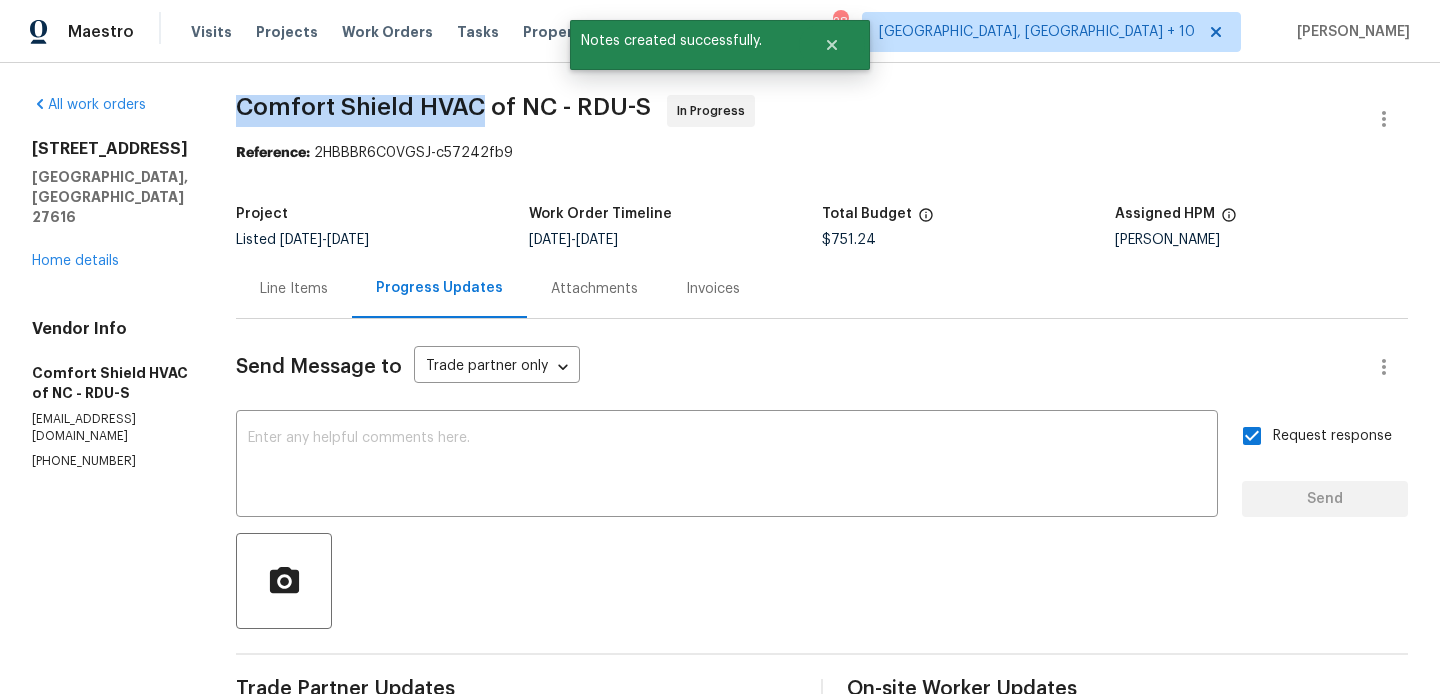 drag, startPoint x: 275, startPoint y: 108, endPoint x: 538, endPoint y: 108, distance: 263 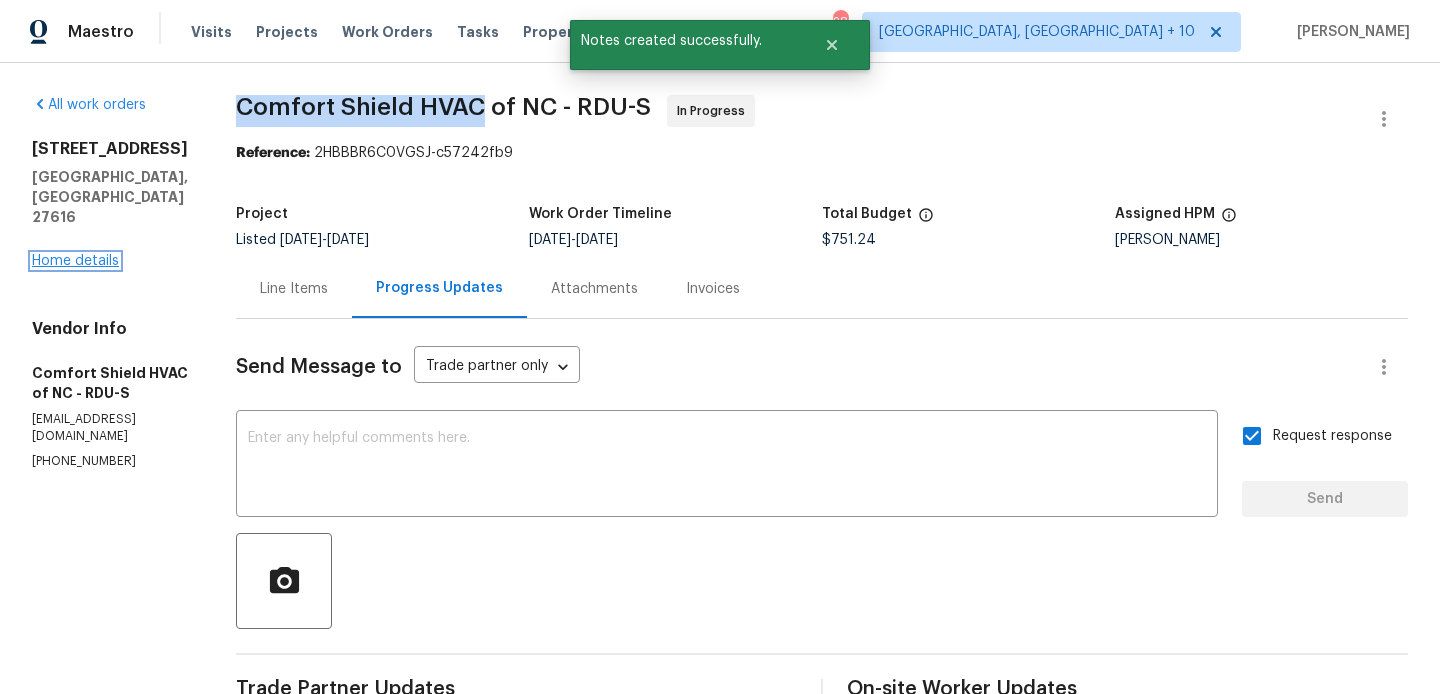 click on "Home details" at bounding box center (75, 261) 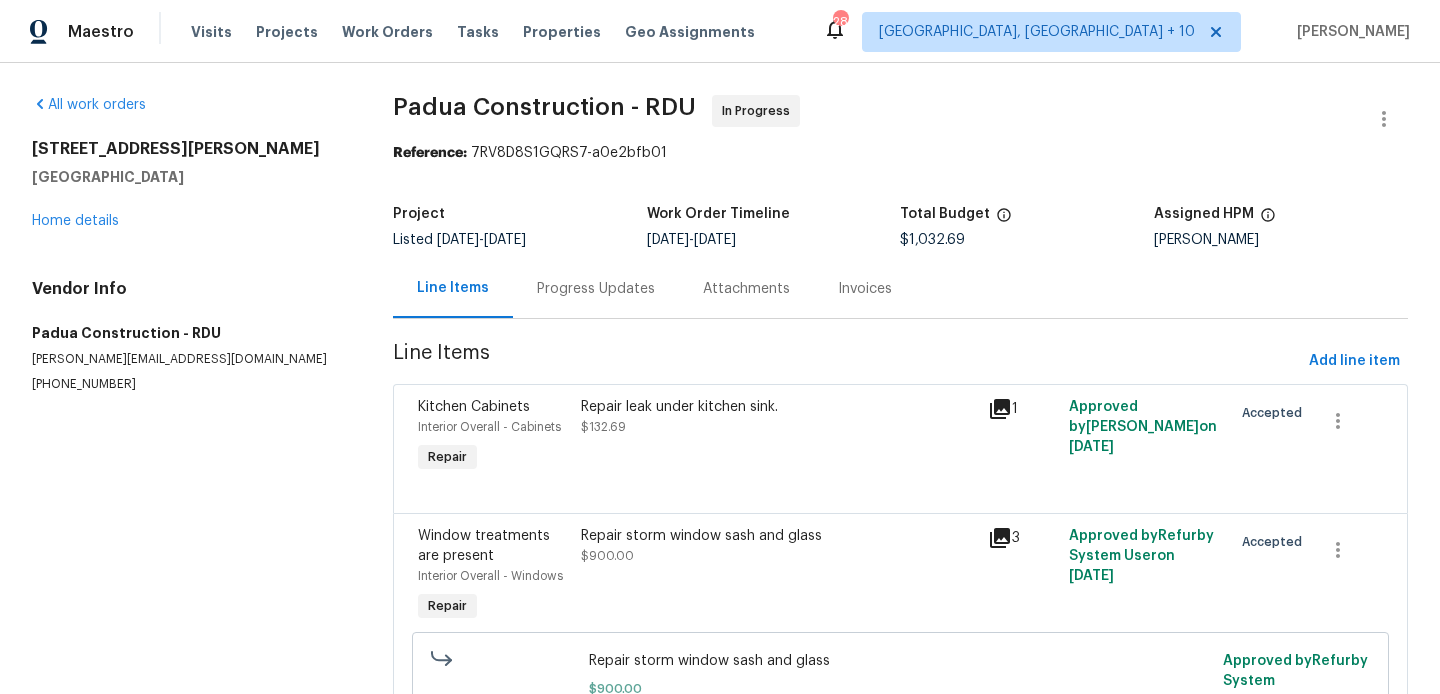 scroll, scrollTop: 0, scrollLeft: 0, axis: both 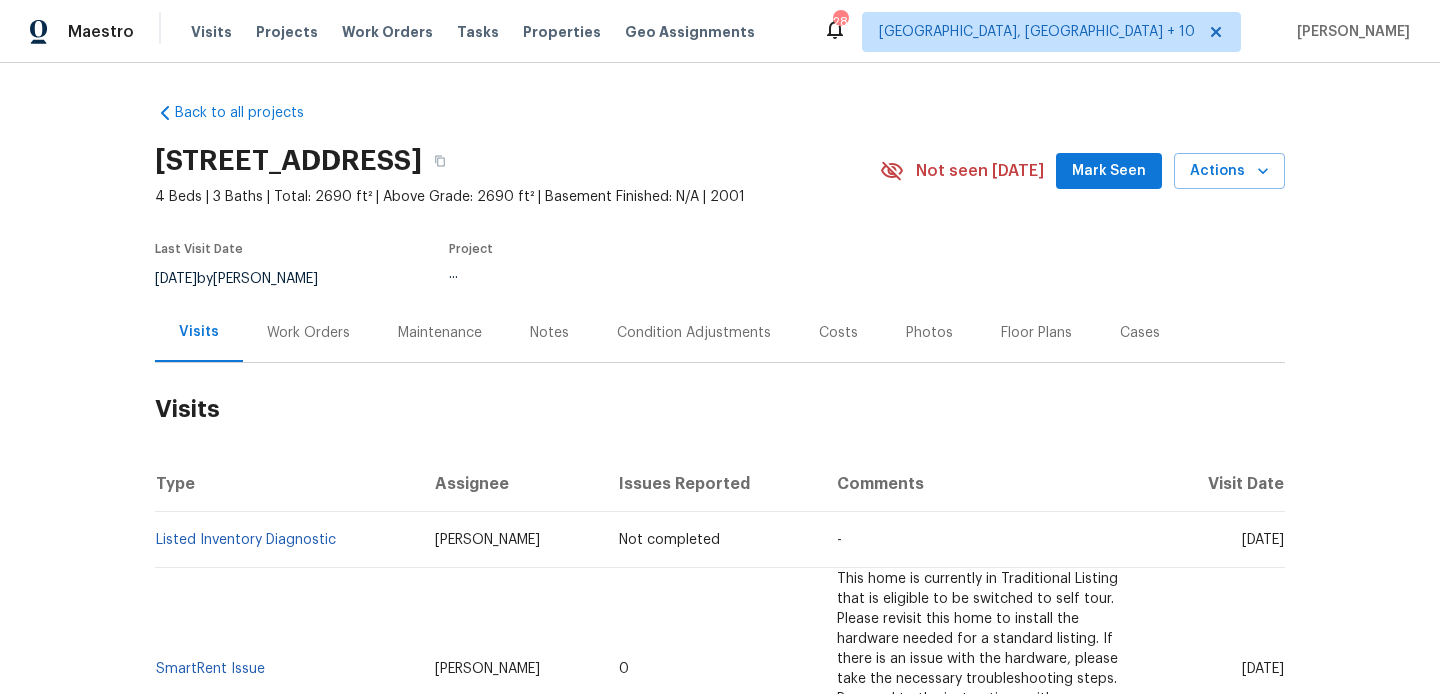 click on "Work Orders" at bounding box center (308, 332) 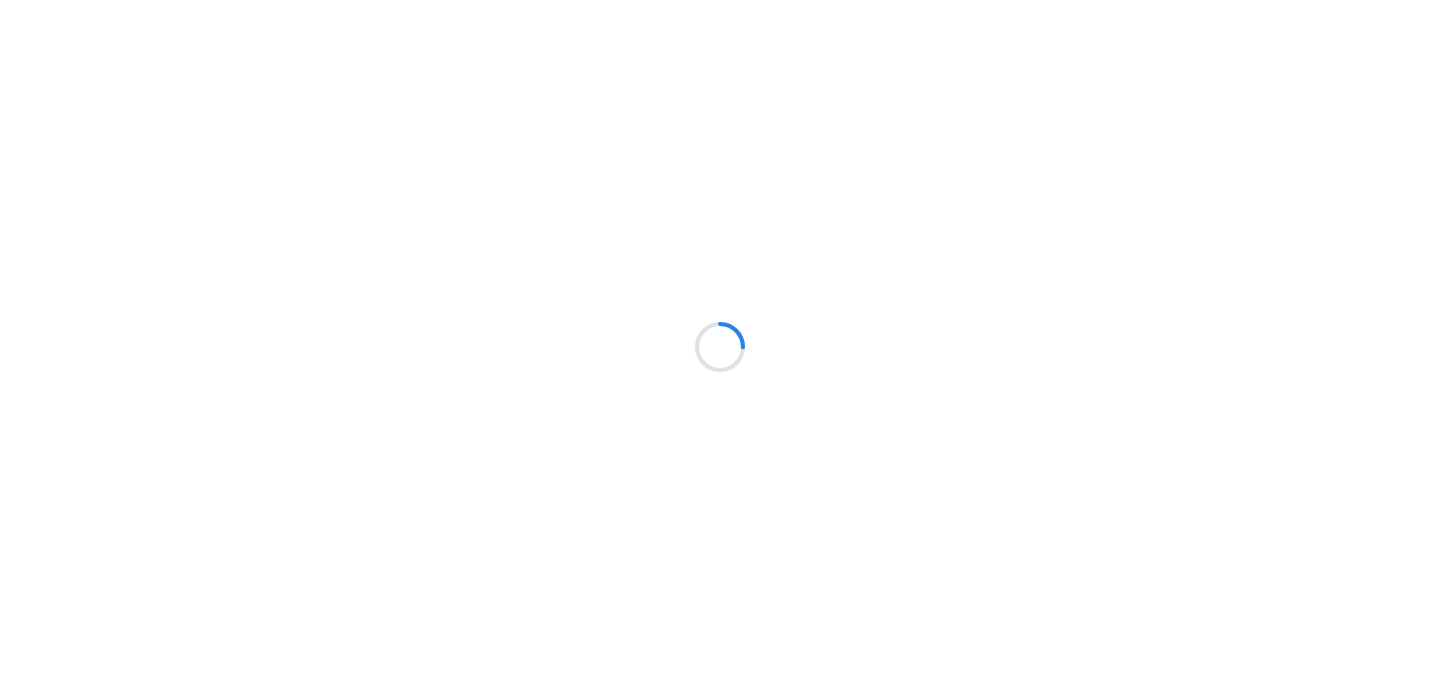scroll, scrollTop: 0, scrollLeft: 0, axis: both 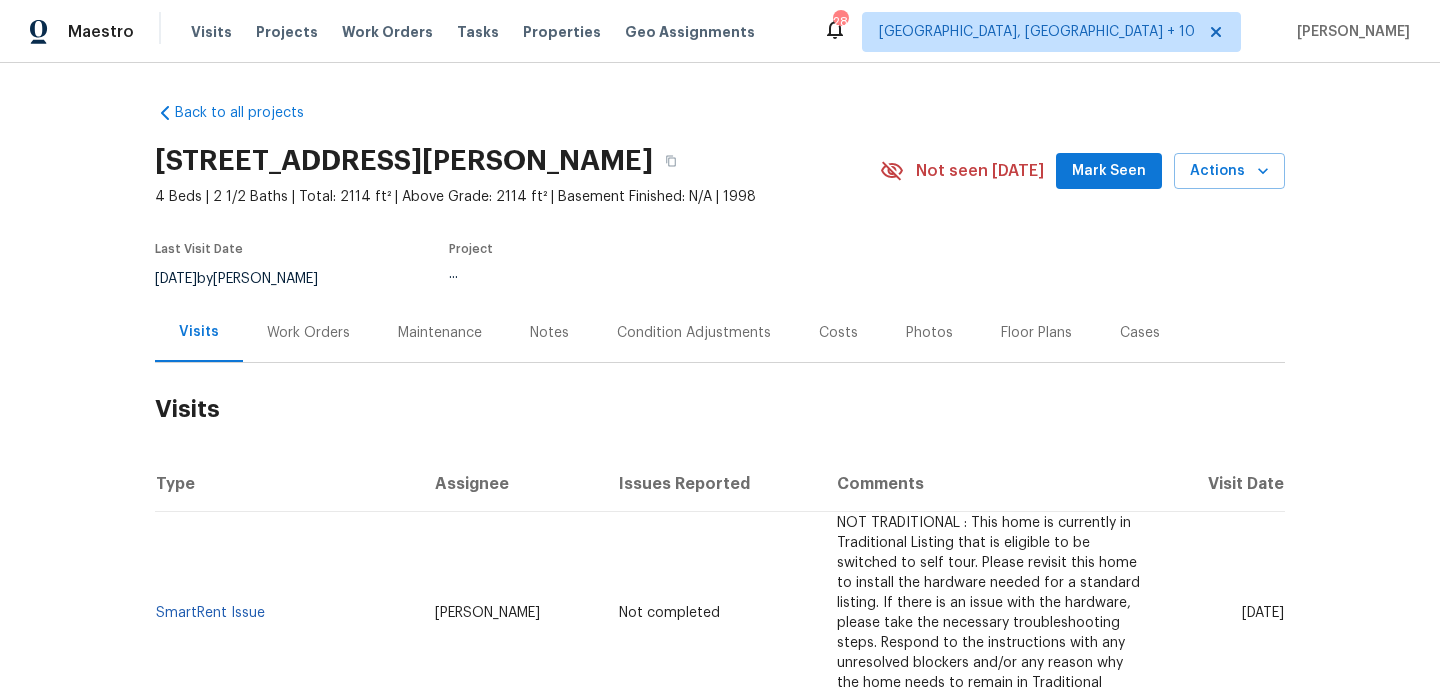 click on "Work Orders" at bounding box center [308, 333] 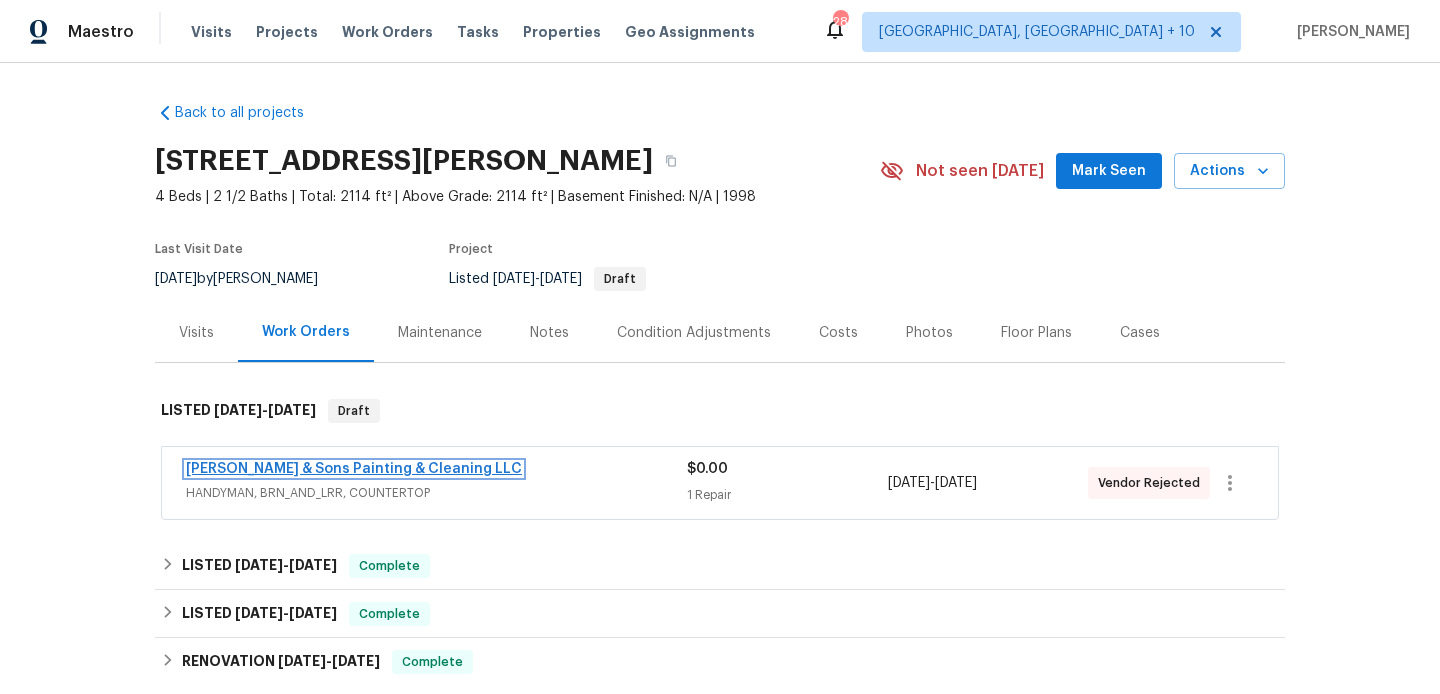 click on "Hodge & Sons Painting & Cleaning LLC" at bounding box center (354, 469) 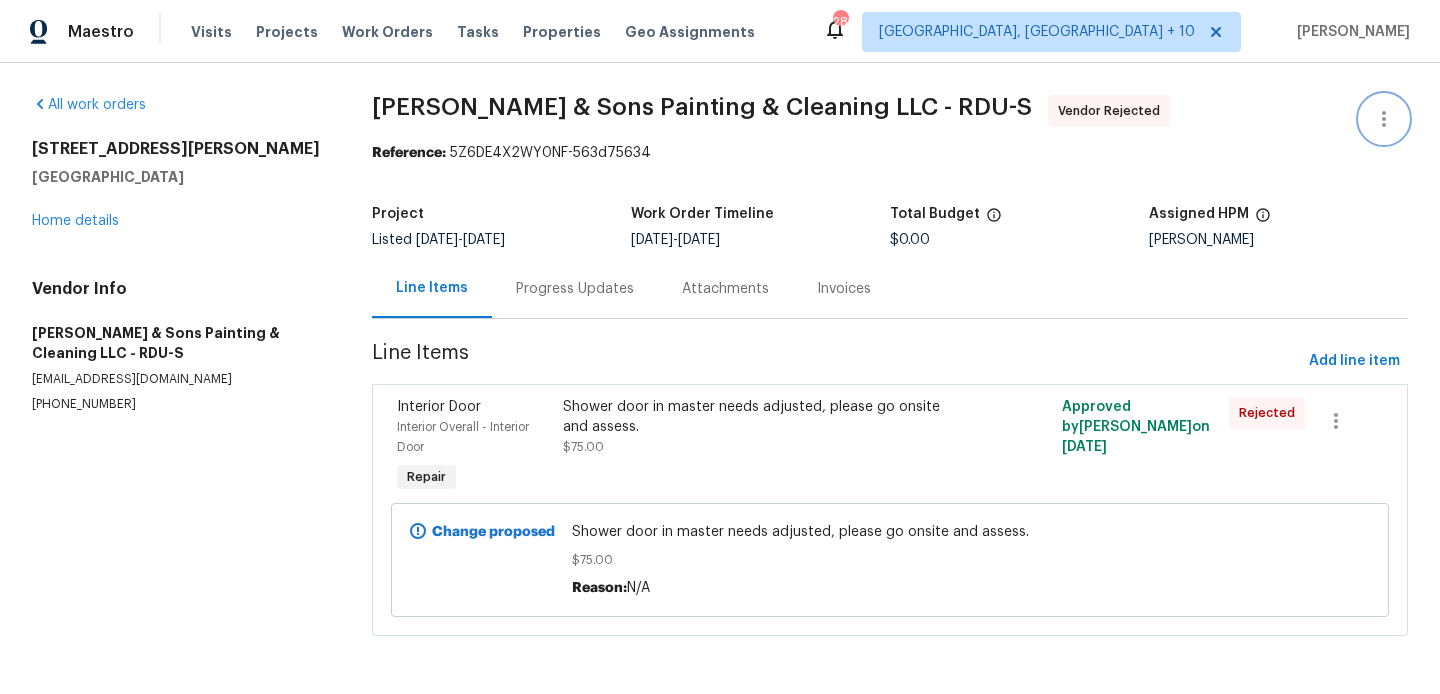 click at bounding box center [1384, 119] 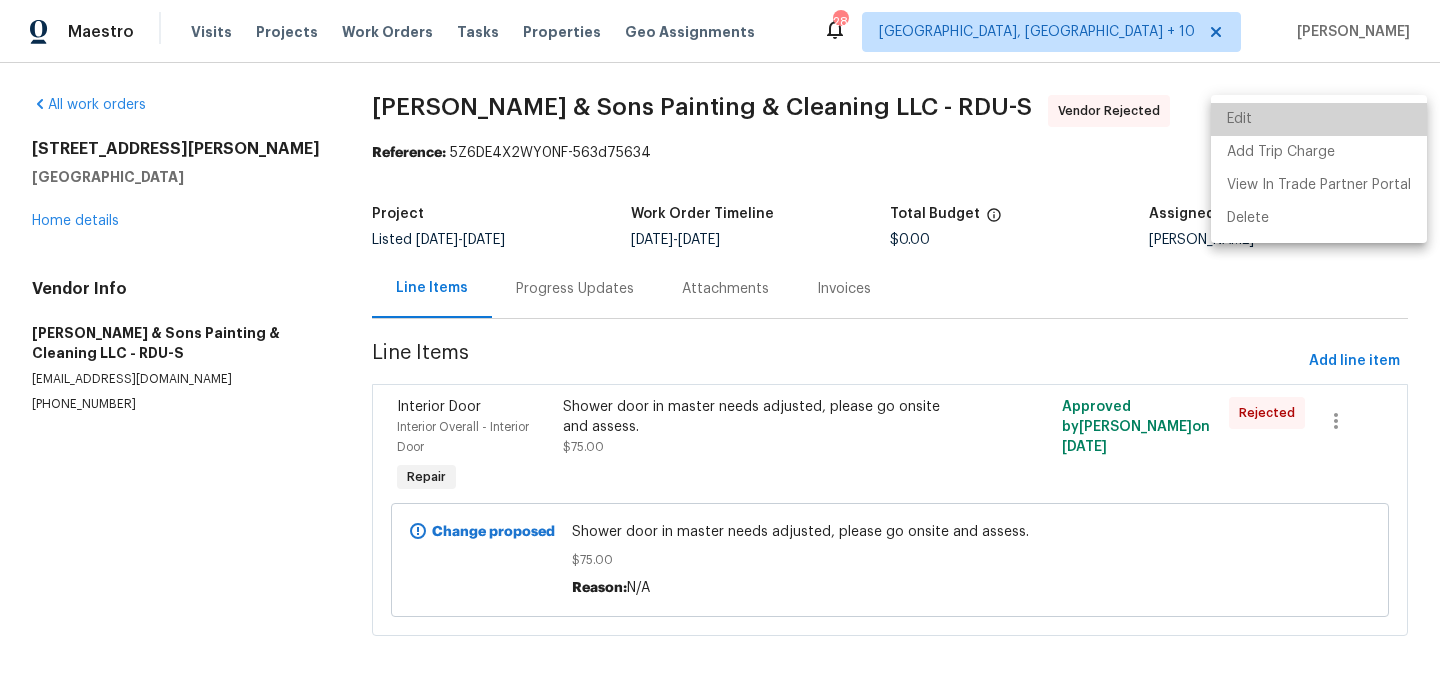 click on "Edit" at bounding box center [1319, 119] 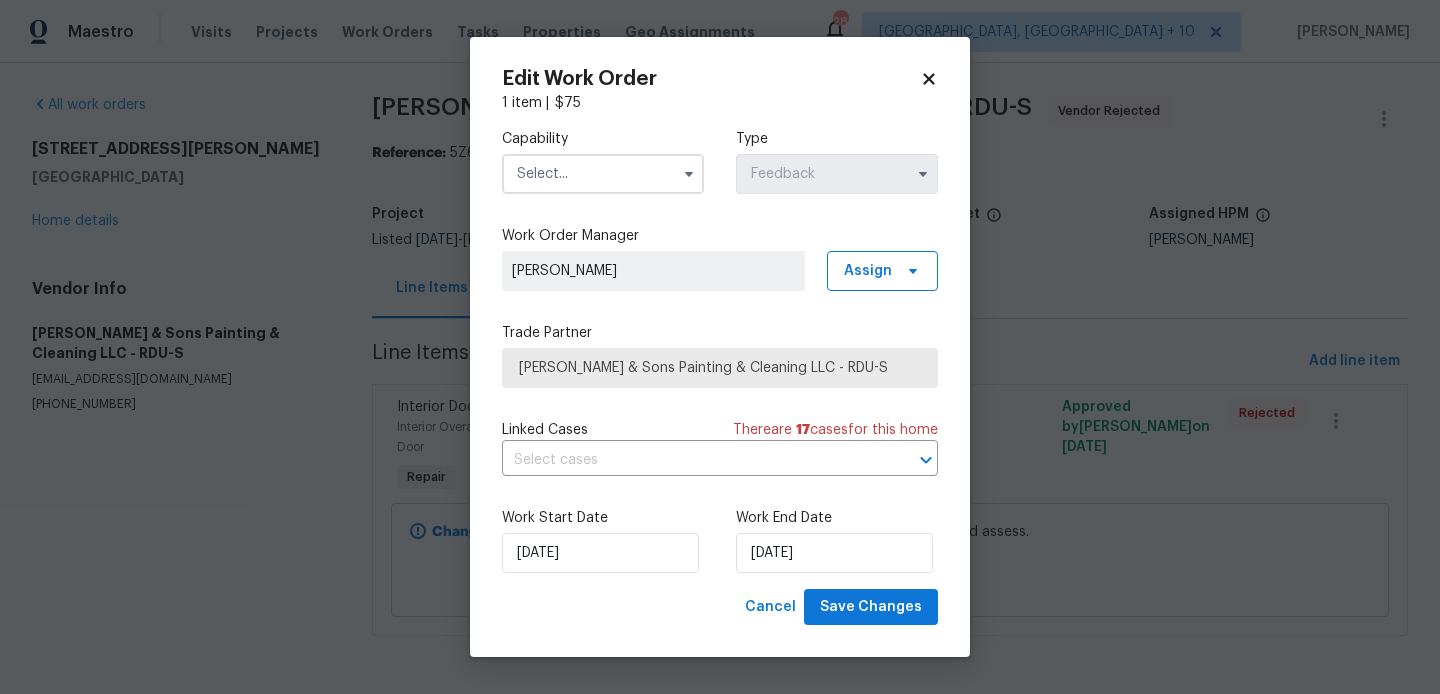 click at bounding box center (603, 174) 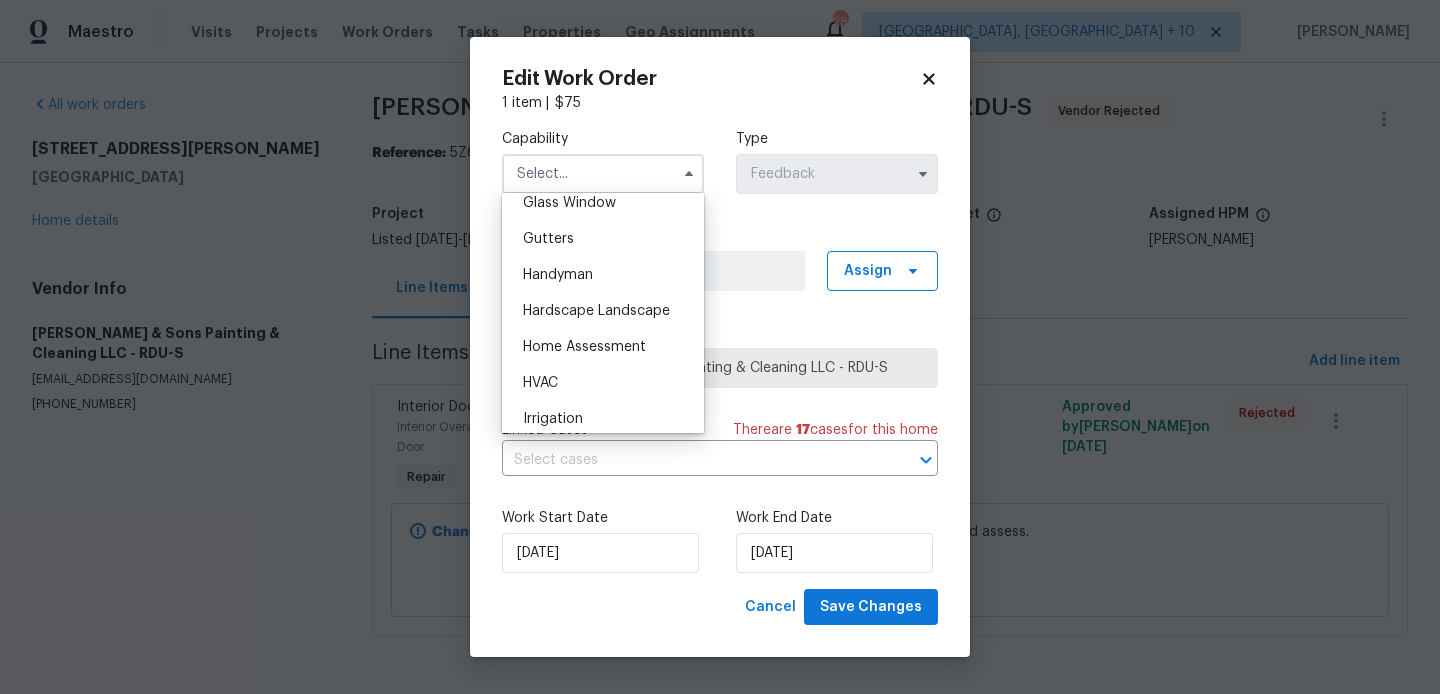 scroll, scrollTop: 1043, scrollLeft: 0, axis: vertical 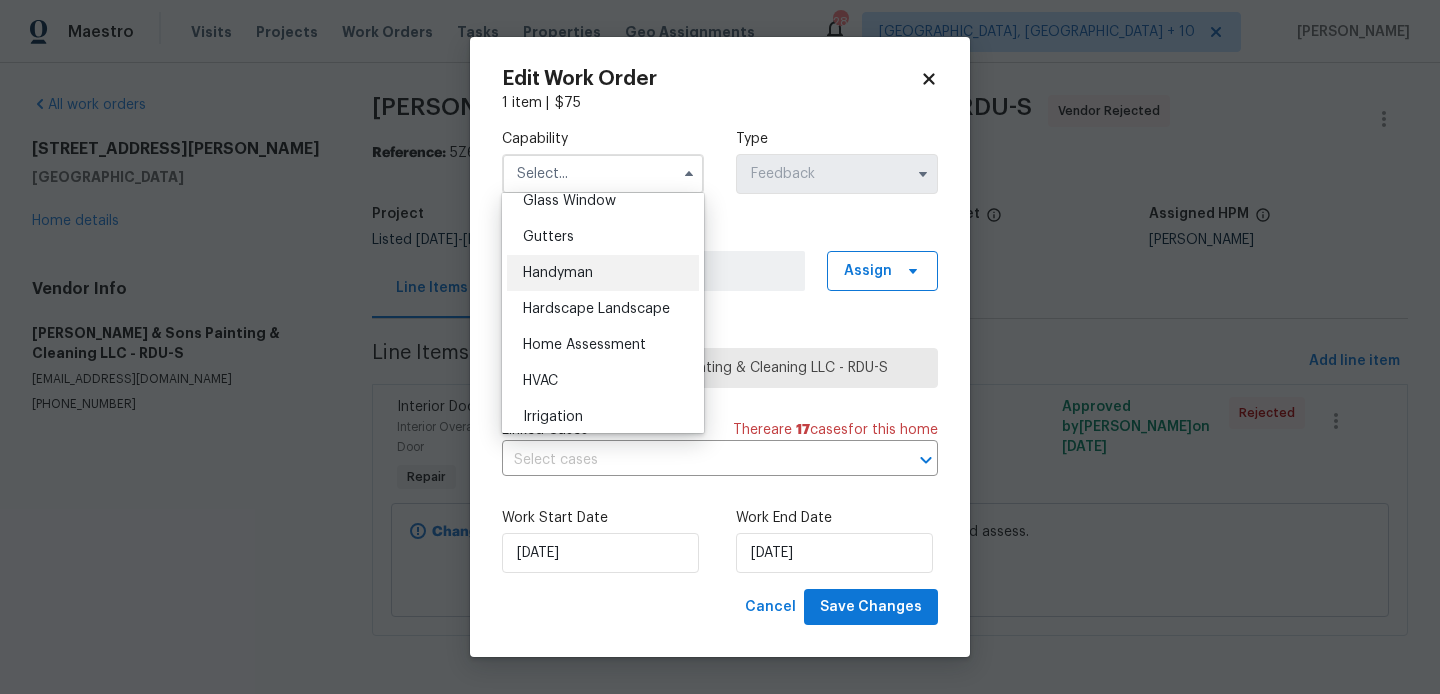 click on "Handyman" at bounding box center (558, 273) 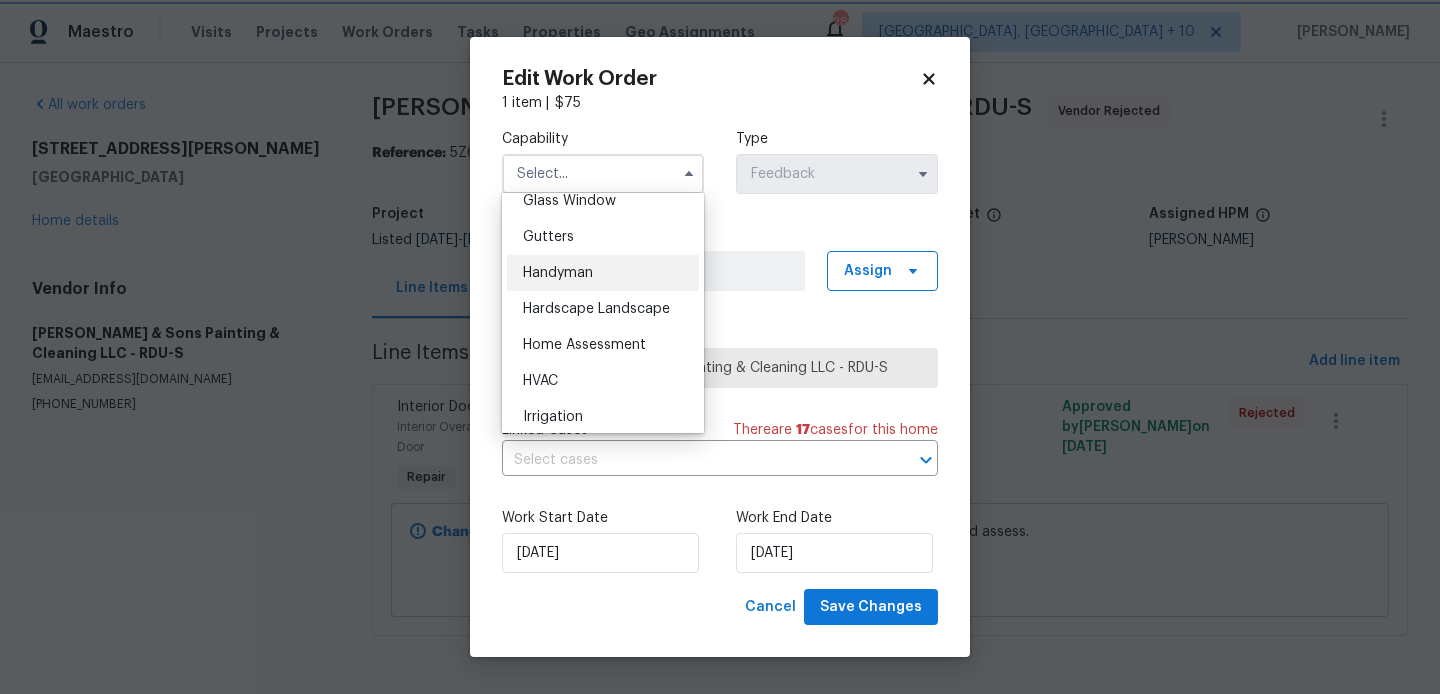 type on "Handyman" 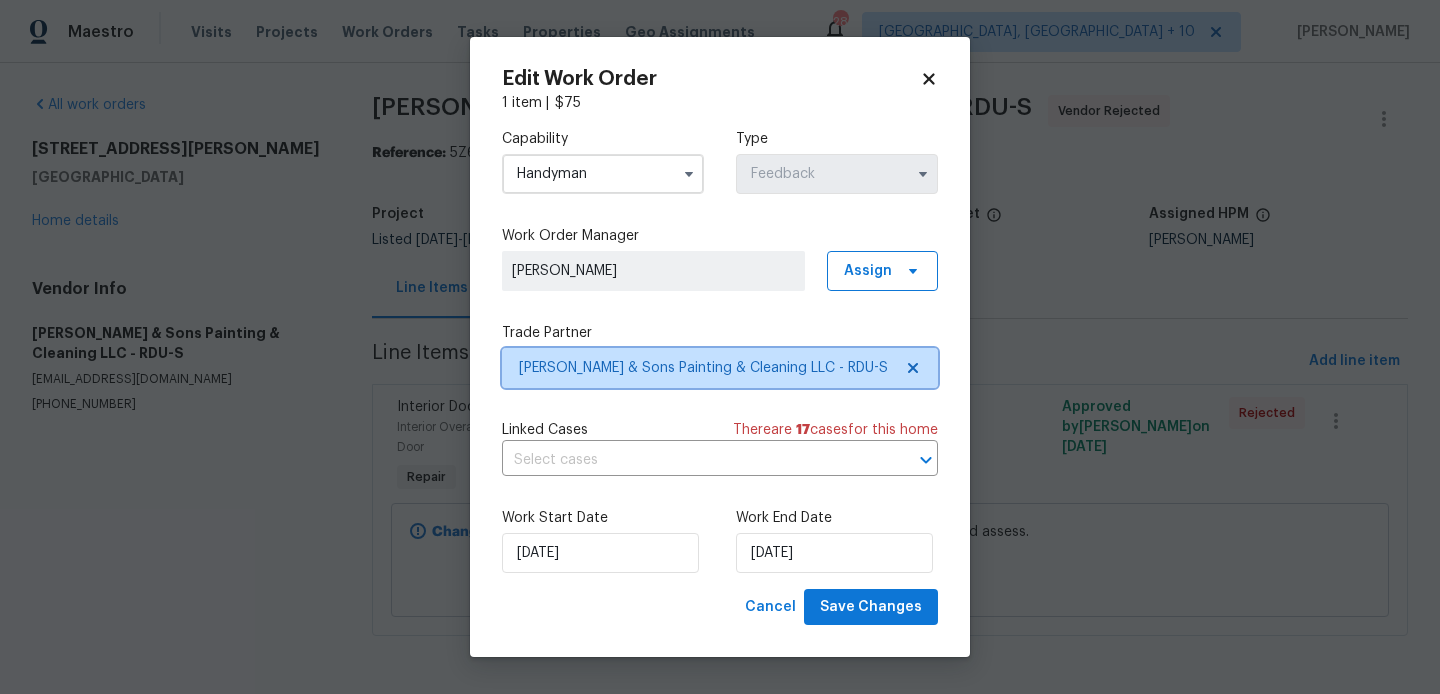 click on "Hodge & Sons Painting & Cleaning LLC - RDU-S" at bounding box center [705, 368] 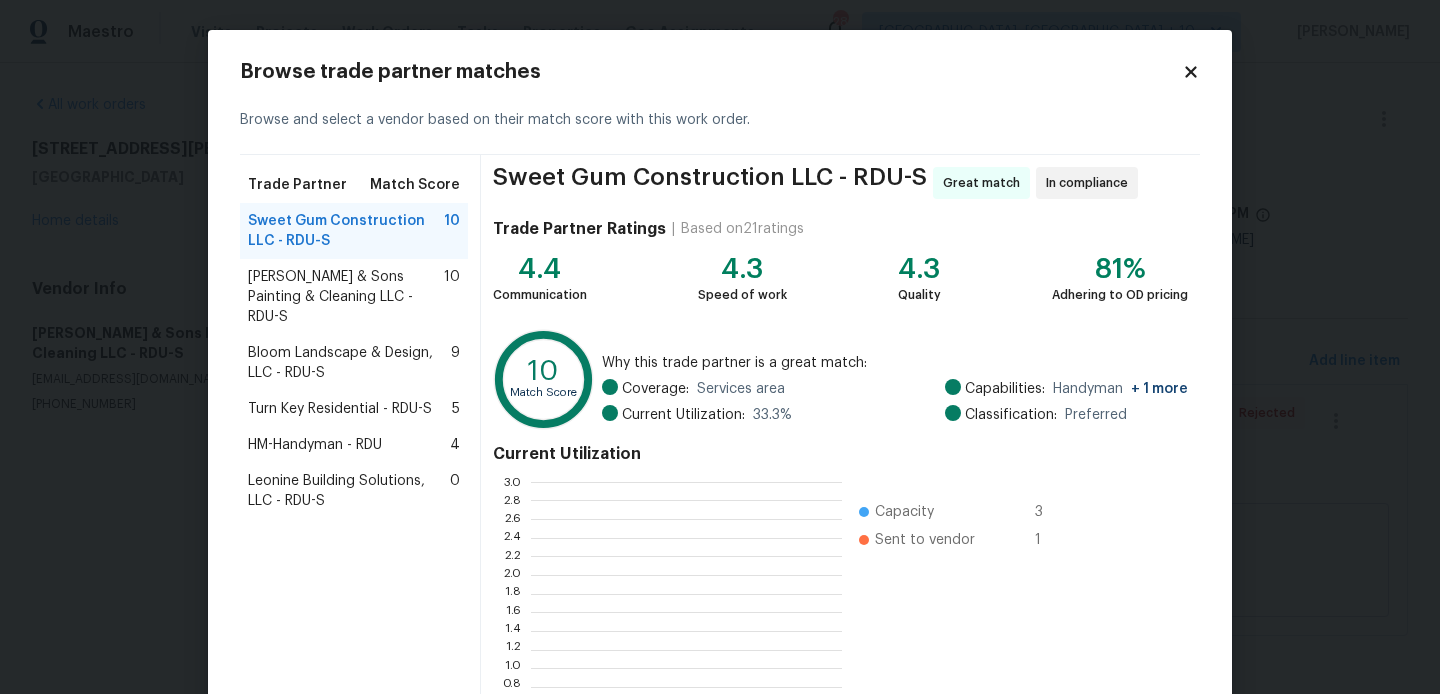scroll, scrollTop: 2, scrollLeft: 1, axis: both 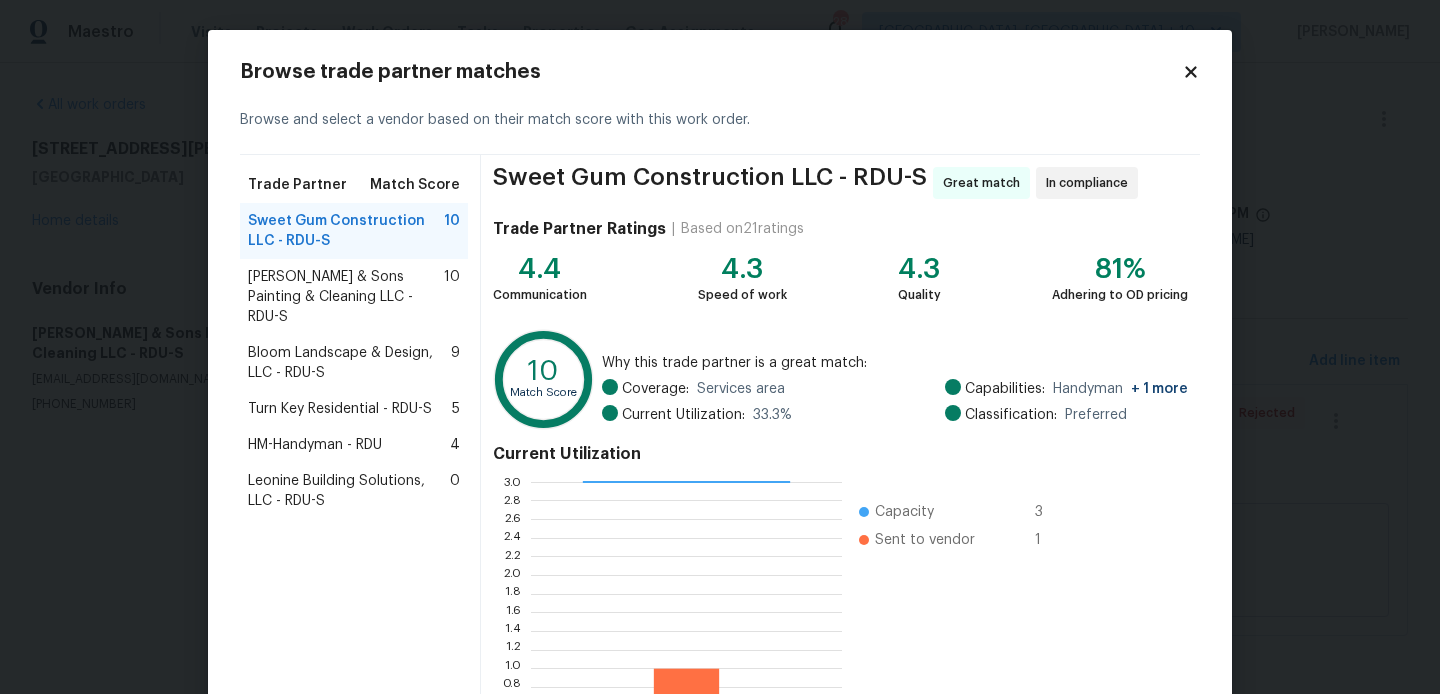 click on "Bloom Landscape & Design, LLC - RDU-S" at bounding box center [349, 363] 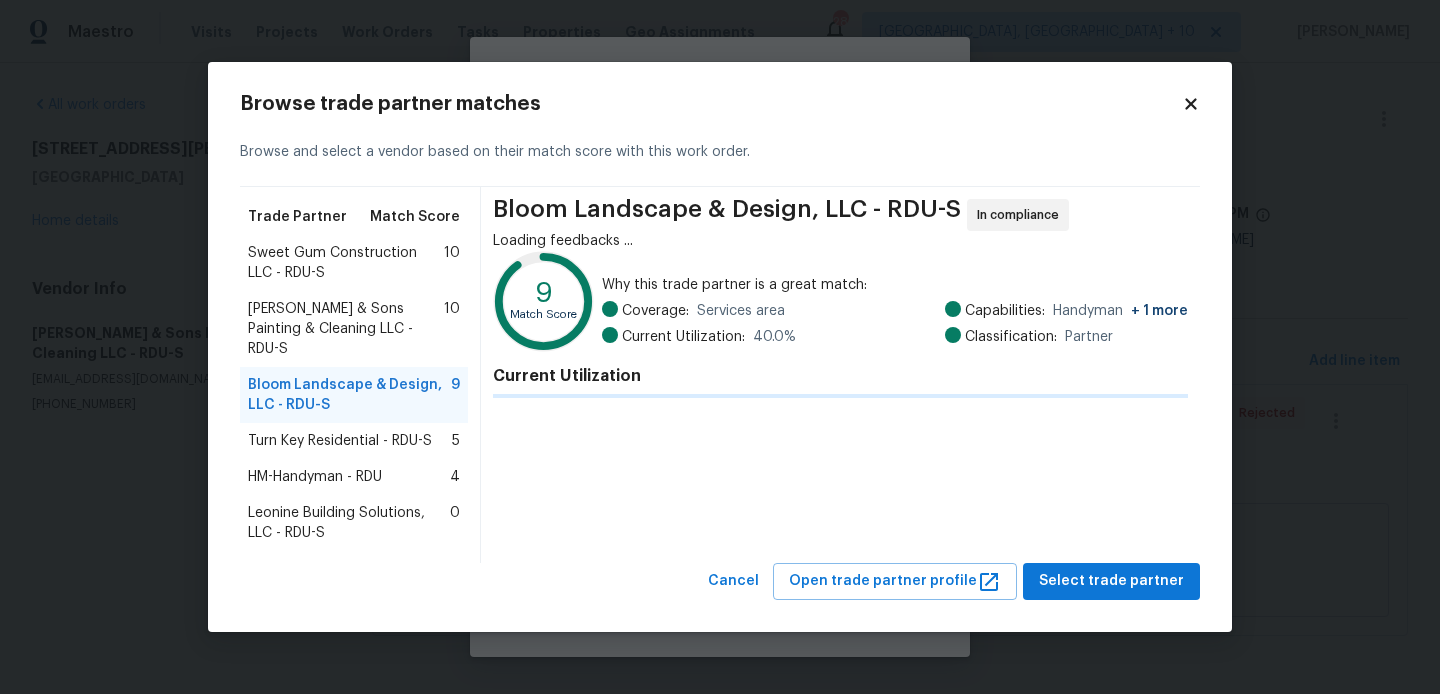 scroll, scrollTop: 188, scrollLeft: 0, axis: vertical 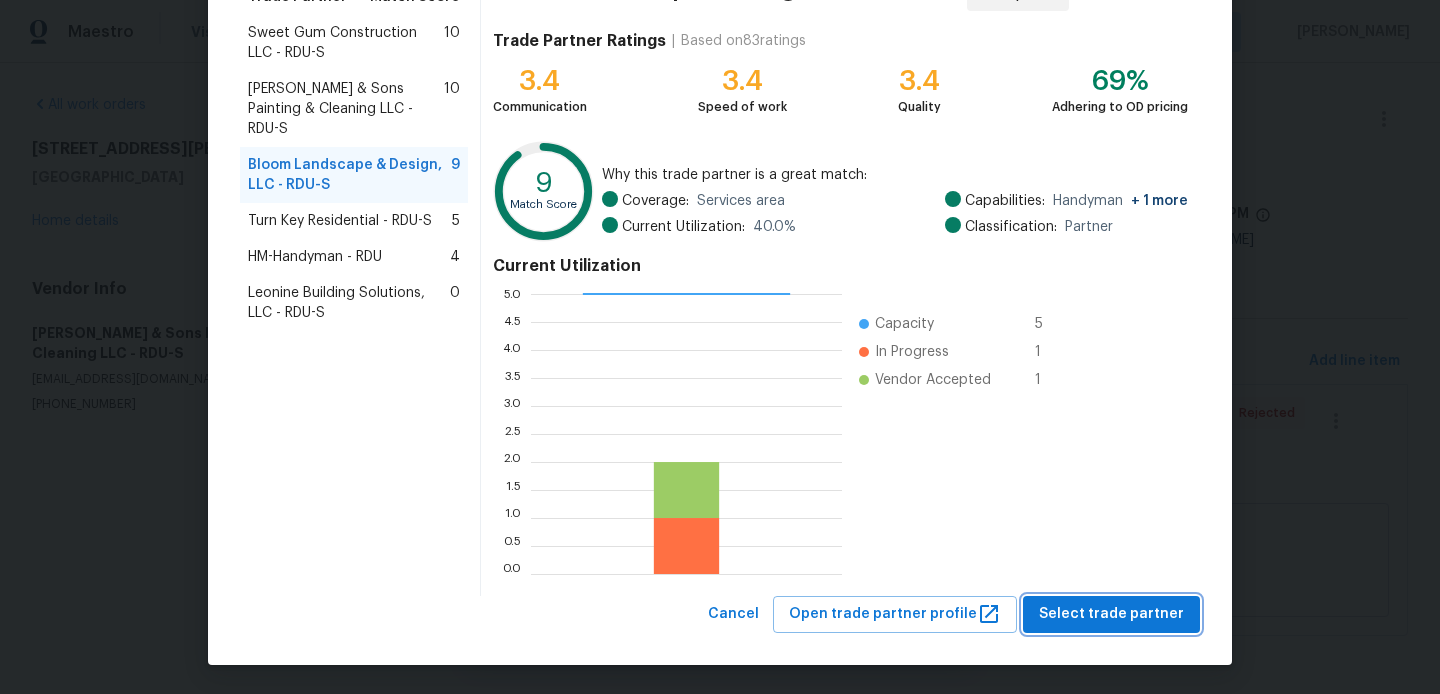click on "Select trade partner" at bounding box center (1111, 614) 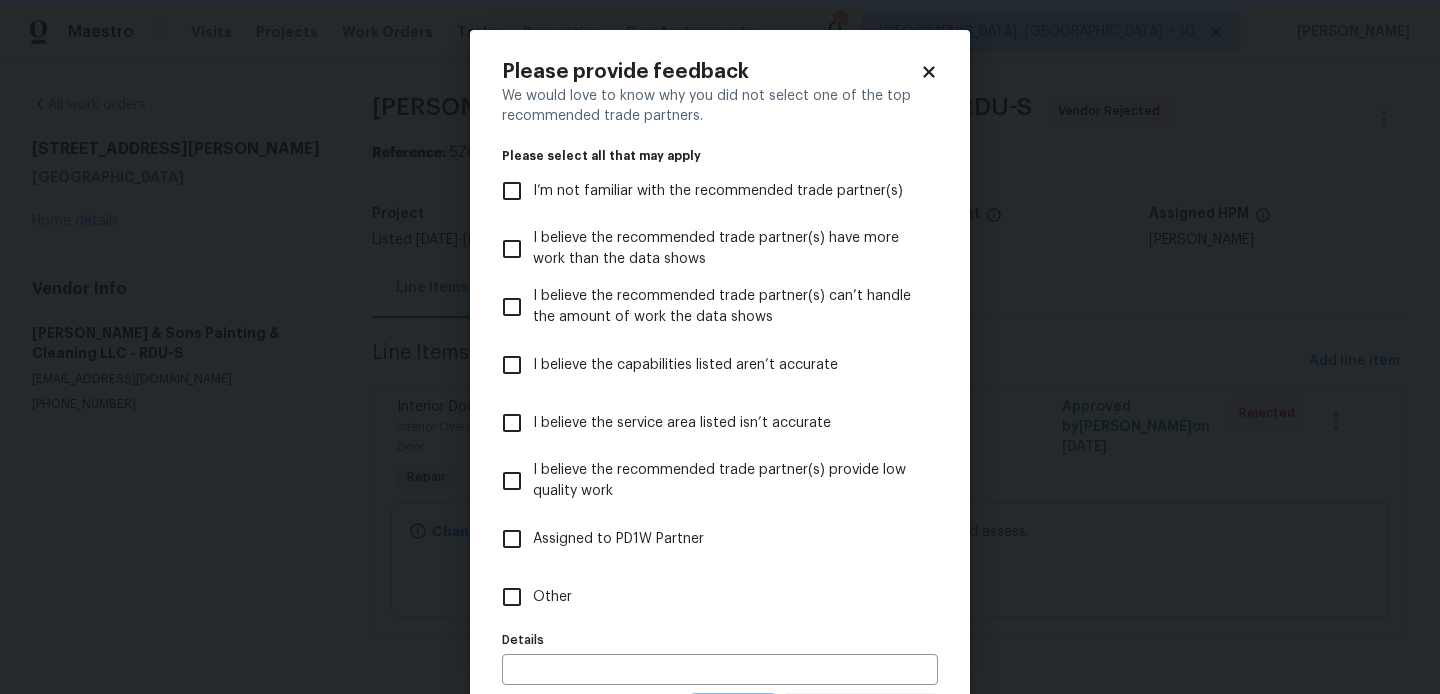 scroll, scrollTop: 0, scrollLeft: 0, axis: both 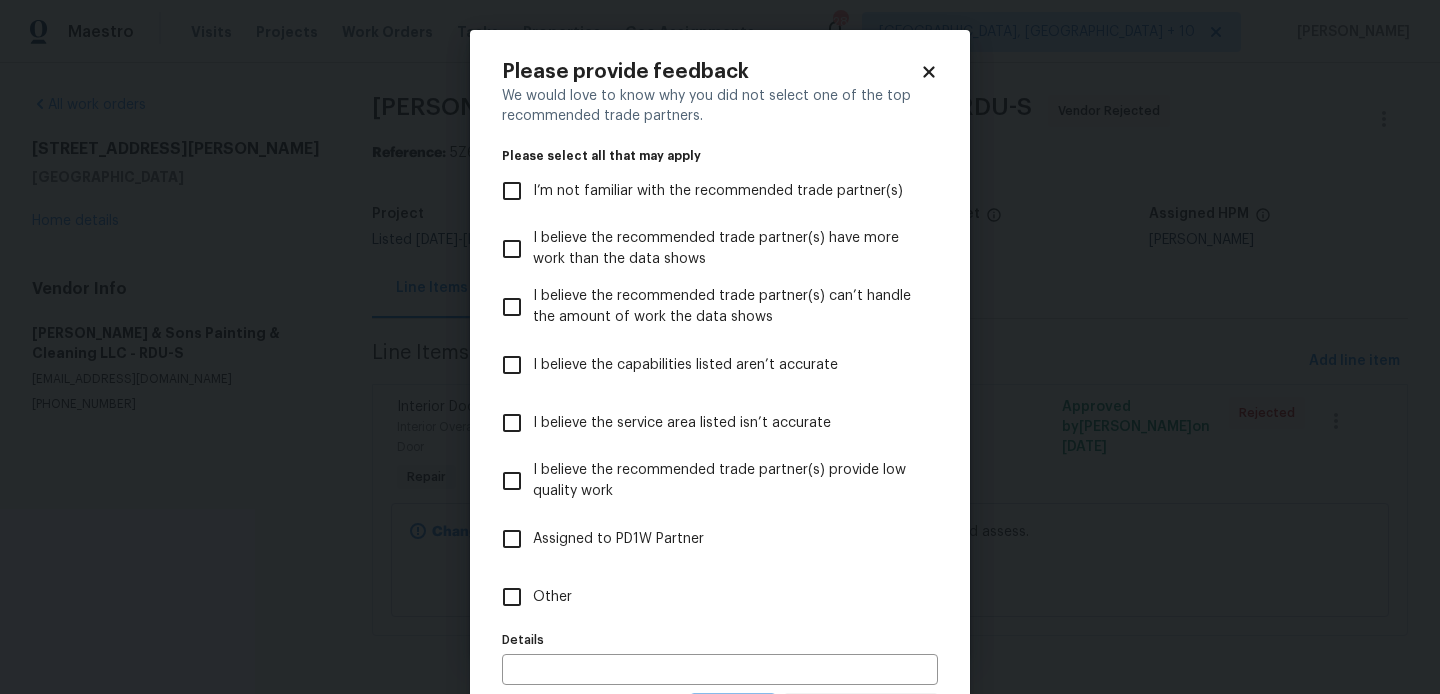 click on "Other" at bounding box center (706, 597) 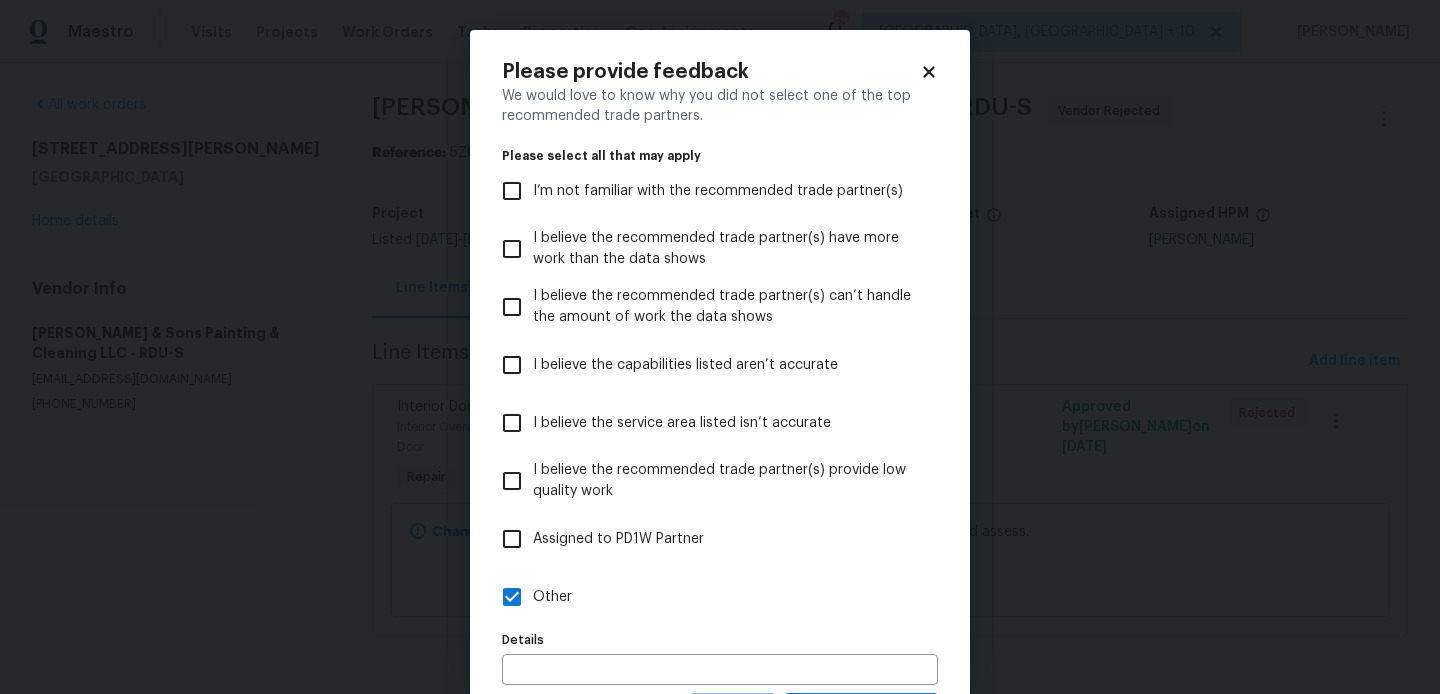 scroll, scrollTop: 98, scrollLeft: 0, axis: vertical 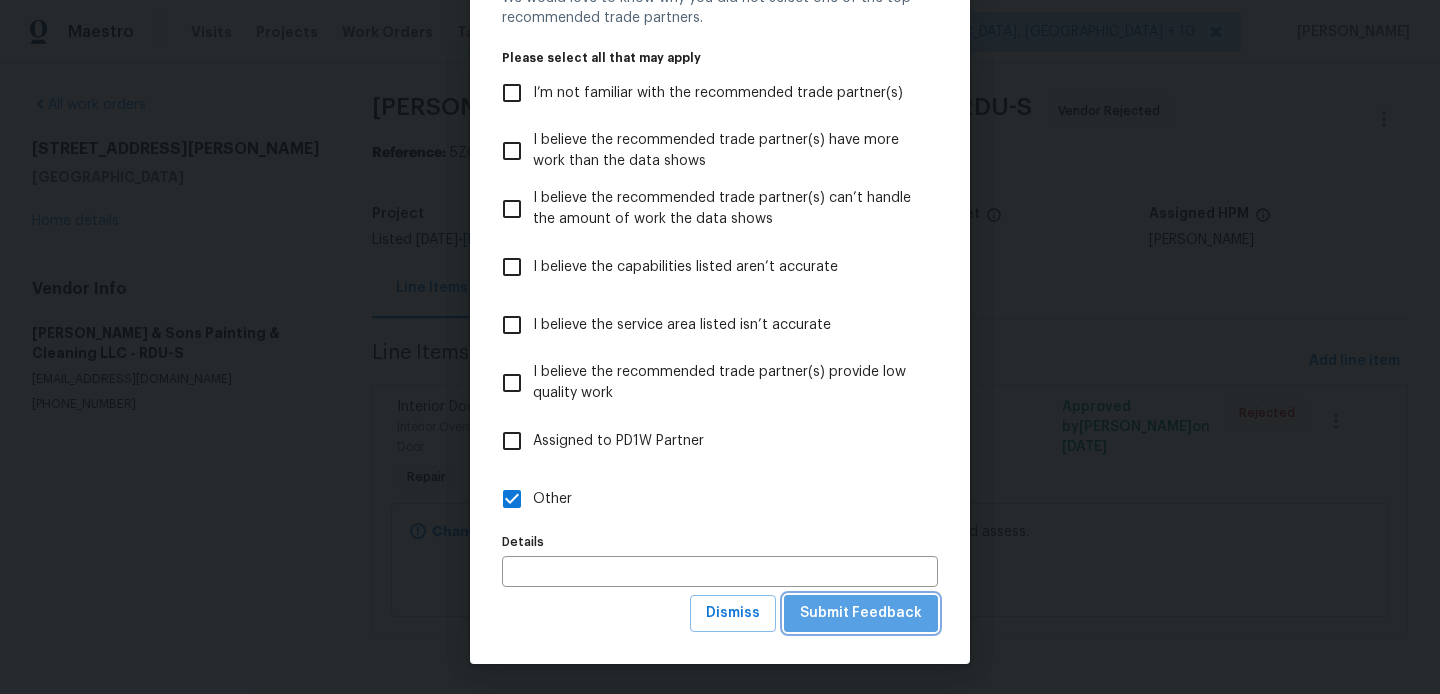 click on "Submit Feedback" at bounding box center [861, 613] 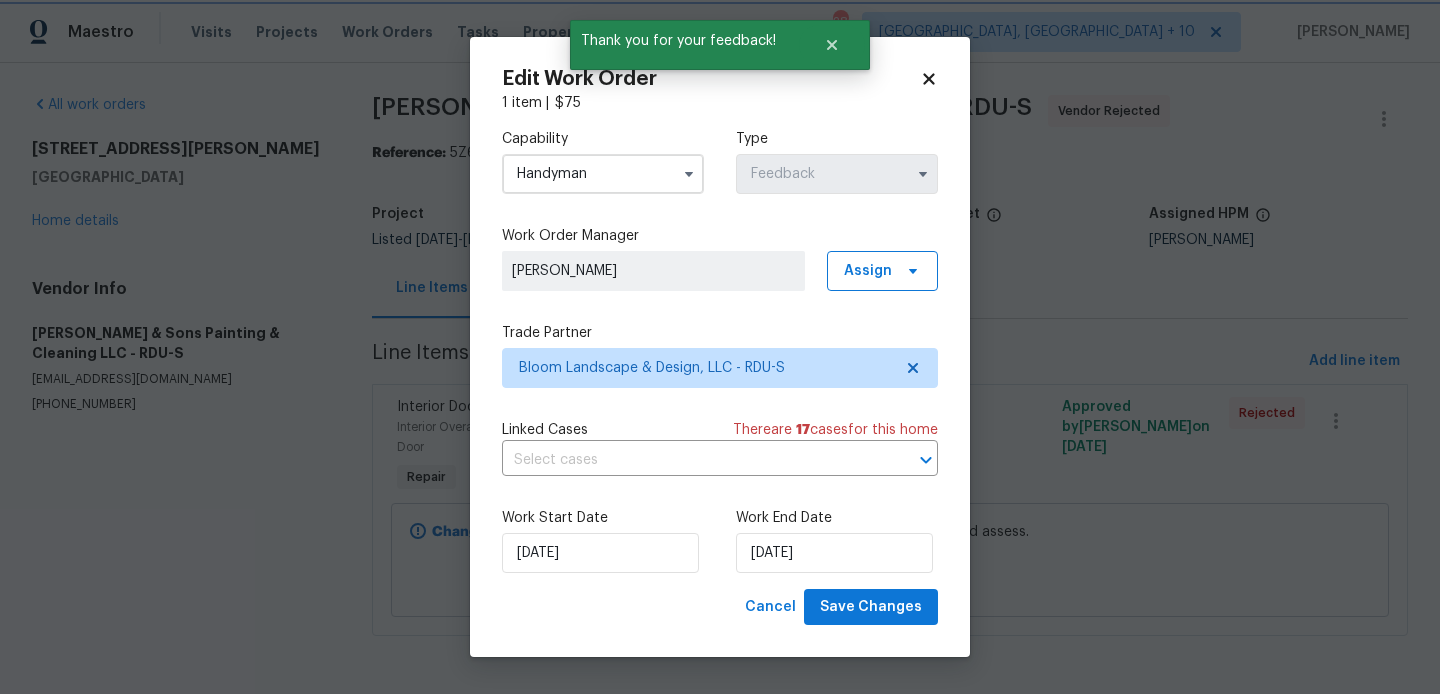 scroll, scrollTop: 0, scrollLeft: 0, axis: both 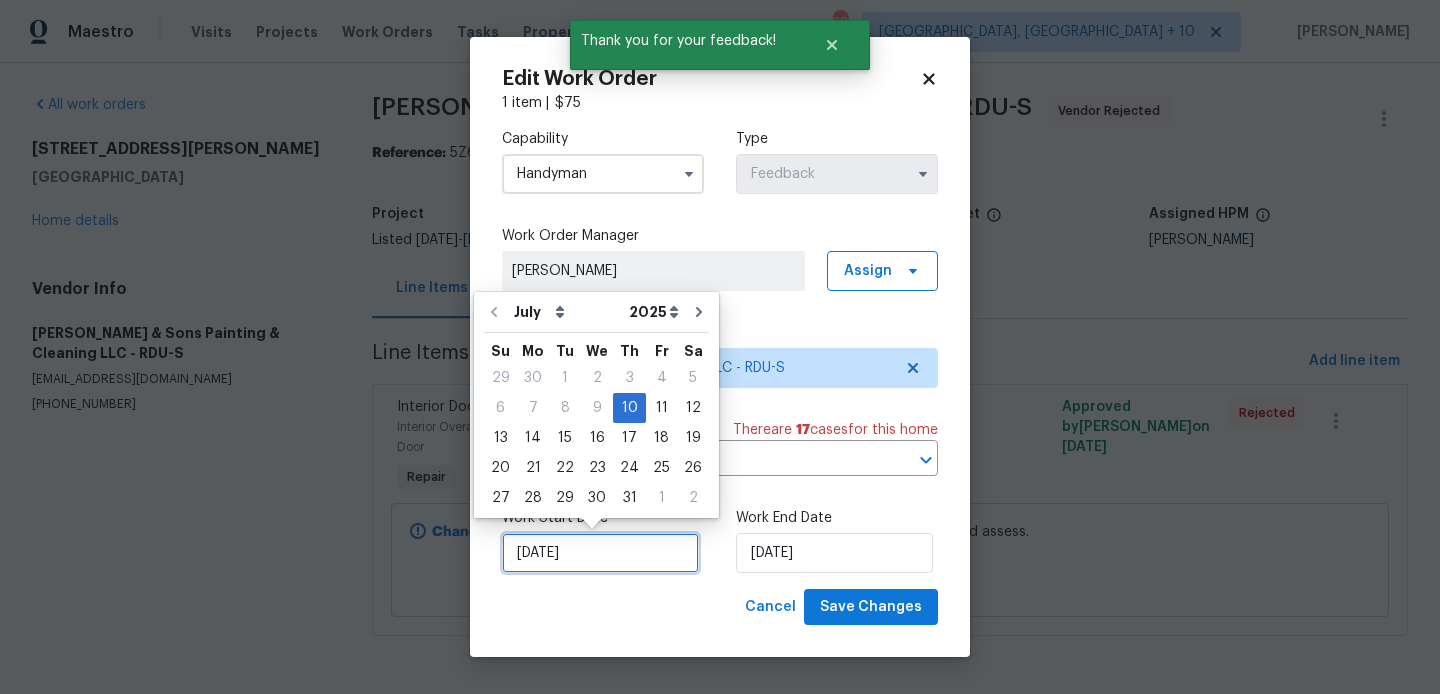 click on "10/07/2025" at bounding box center (600, 553) 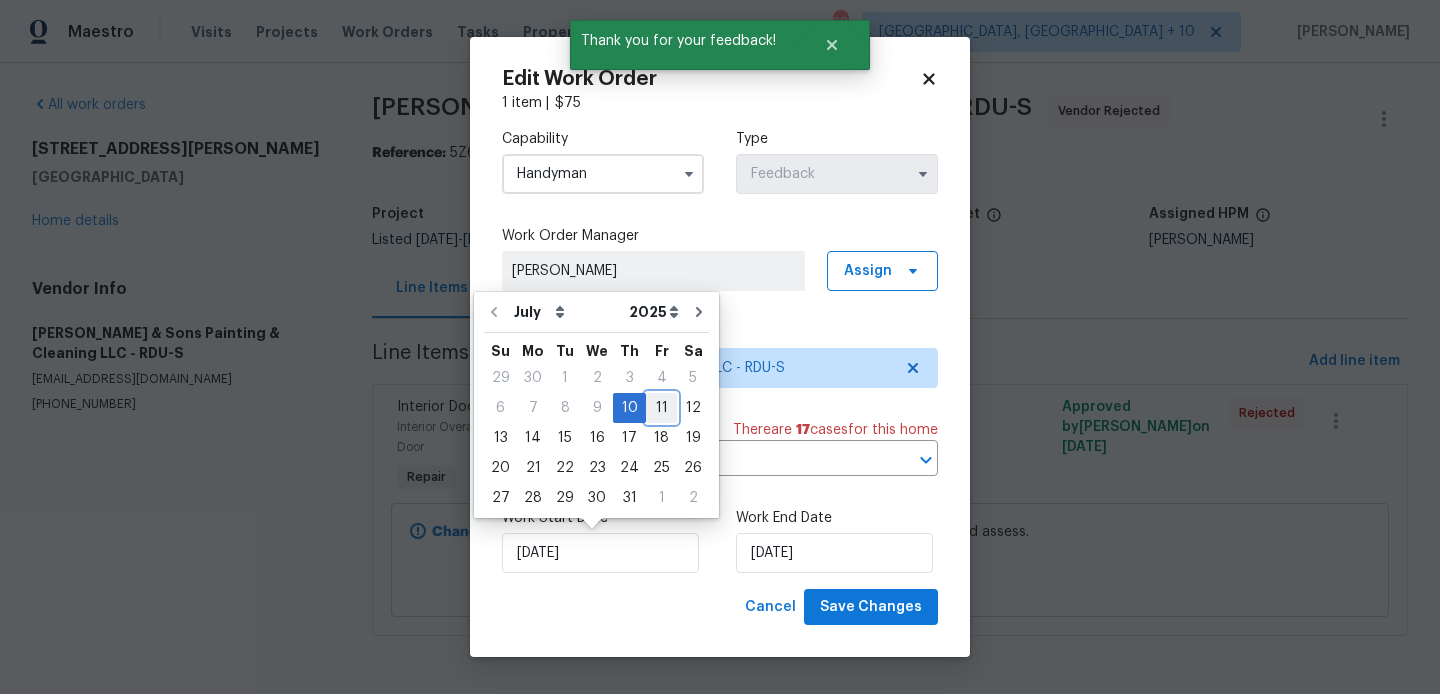 click on "11" at bounding box center (661, 408) 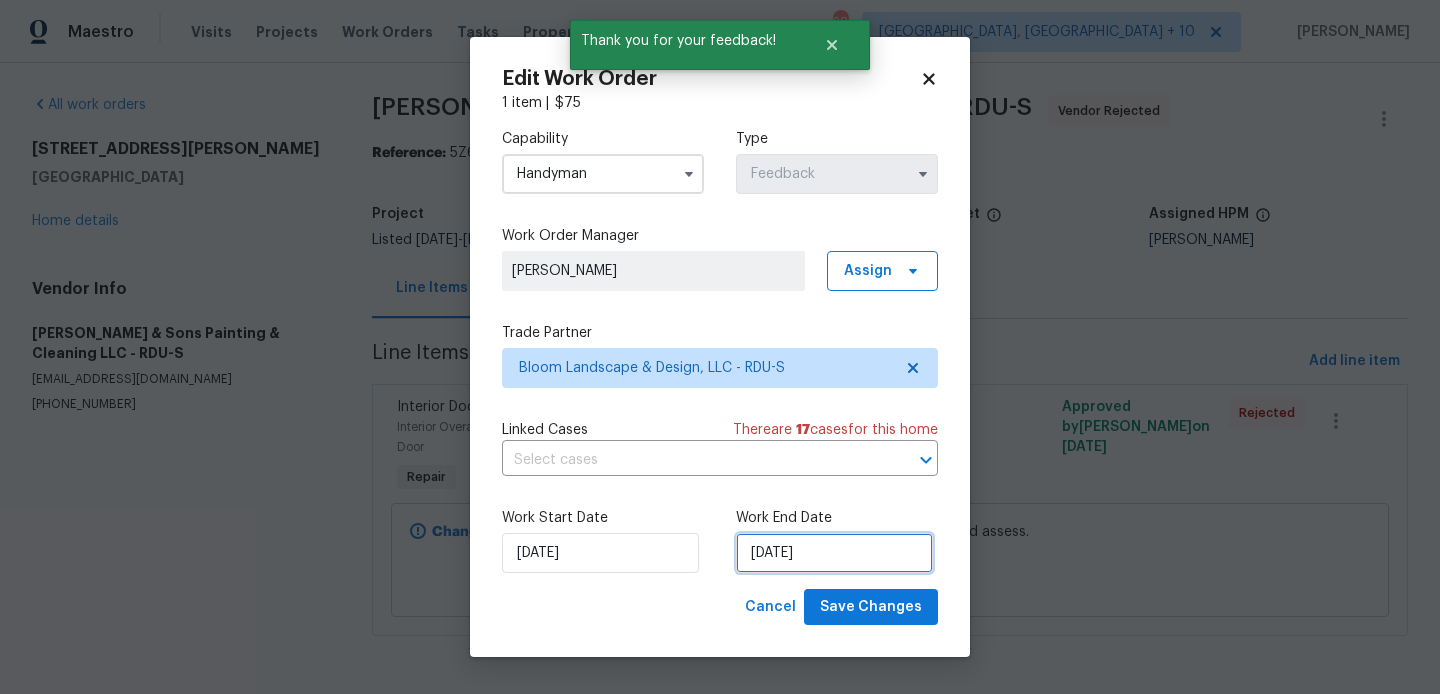 click on "12/07/2025" at bounding box center (834, 553) 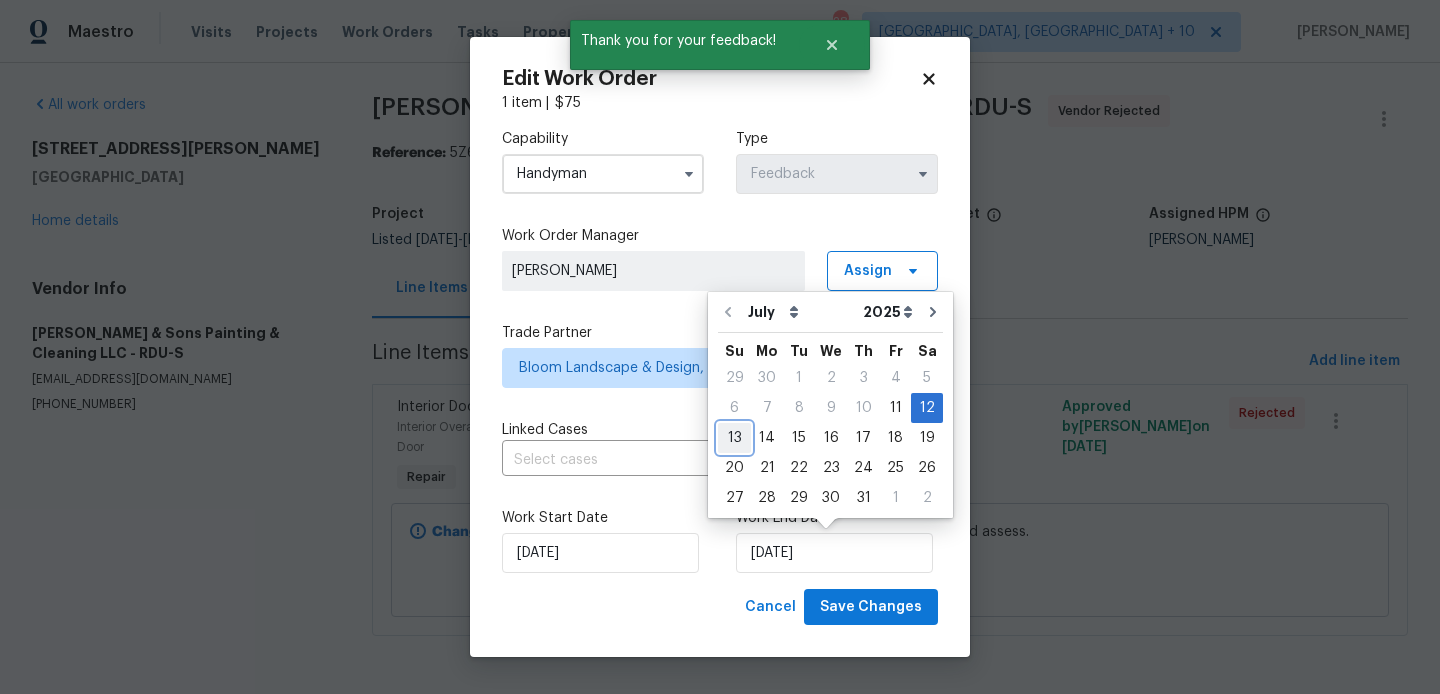 click on "13" at bounding box center [734, 438] 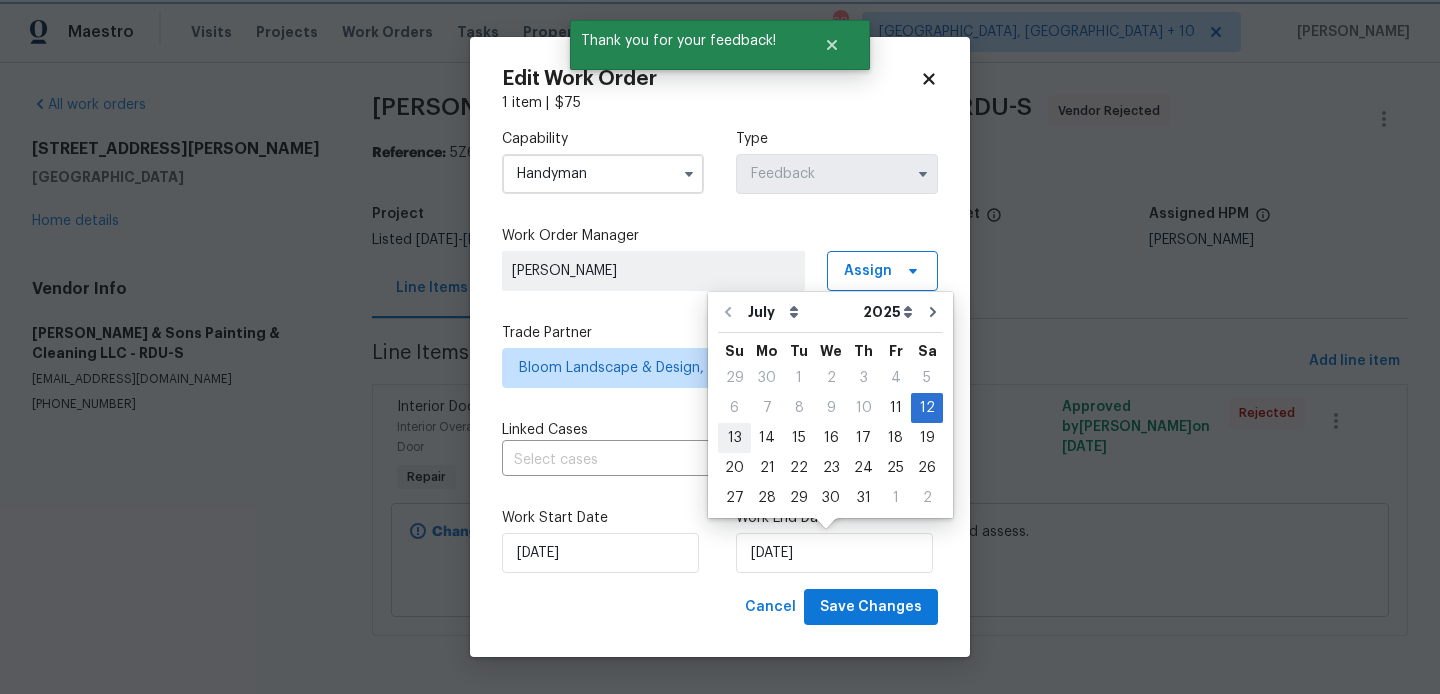 type on "13/07/2025" 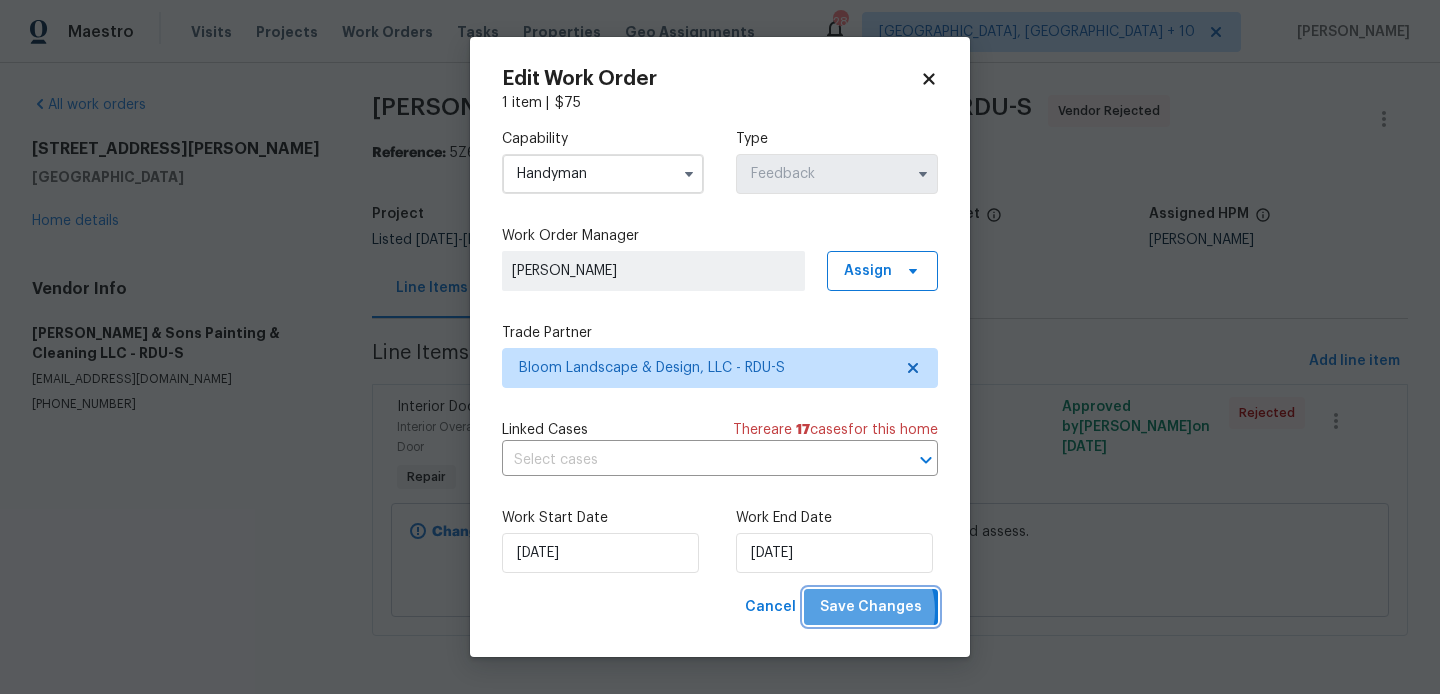 click on "Save Changes" at bounding box center (871, 607) 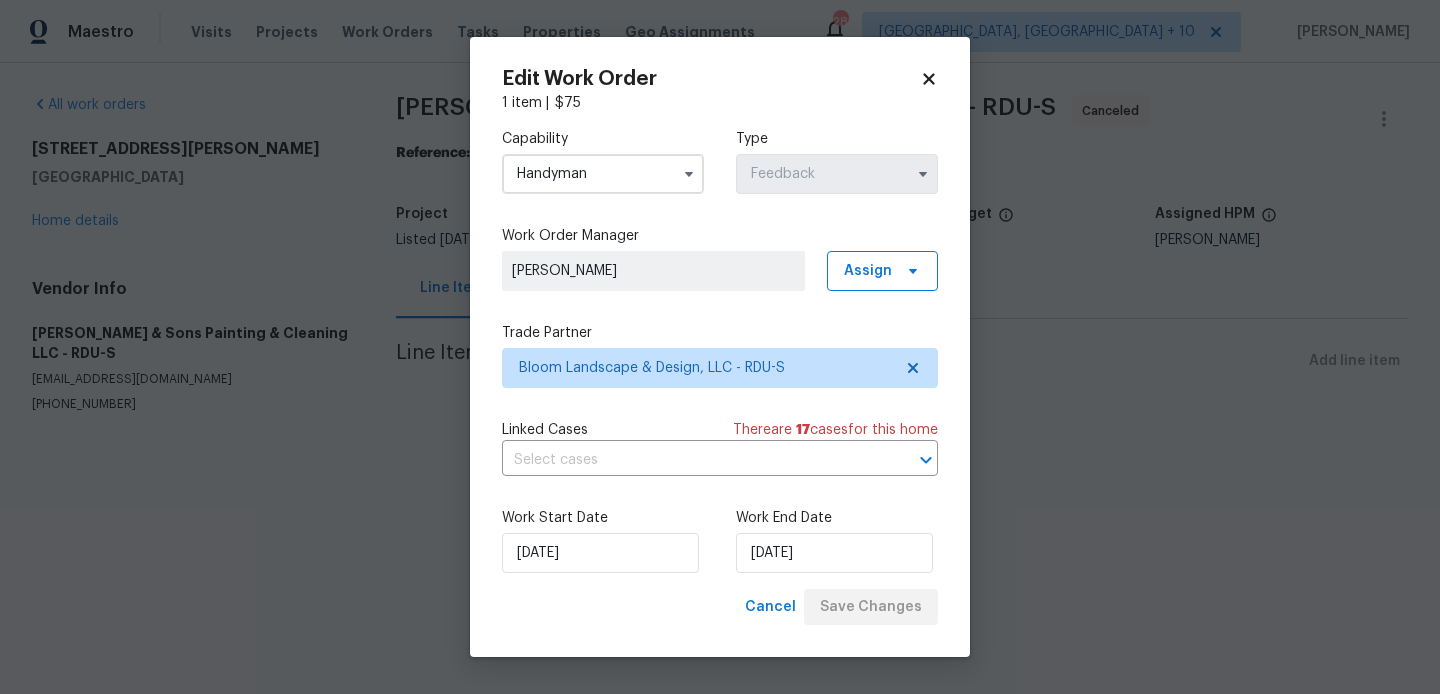 click on "Maestro Visits Projects Work Orders Tasks Properties Geo Assignments 289 Cincinnati, OH + 10 Blessida Angeline M All work orders 10 Sandy Bluff Ct Durham, NC 27703 Home details Vendor Info Hodge & Sons Painting & Cleaning LLC - RDU-S elisastrick7@gmail.com (919) 671-9990 Hodge & Sons Painting & Cleaning LLC - RDU-S Canceled Reference:   5Z6DE4X2WY0NF-563d75634 Project Listed   7/10/2025  -  7/12/2025 Work Order Timeline 7/10/2025  -  7/12/2025 Total Budget $0.00 Assigned HPM Lee Privette Line Items Progress Updates Attachments Invoices Line Items Add line item
Edit Work Order 1 item | $ 75 Capability   Handyman Type   Feedback Work Order Manager   Blessida Angeline M Assign Trade Partner   Bloom Landscape & Design, LLC - RDU-S Linked Cases There  are   17  case s  for this home   ​ Work Start Date   11/07/2025 Work End Date   13/07/2025 Cancel Save Changes" at bounding box center (720, 246) 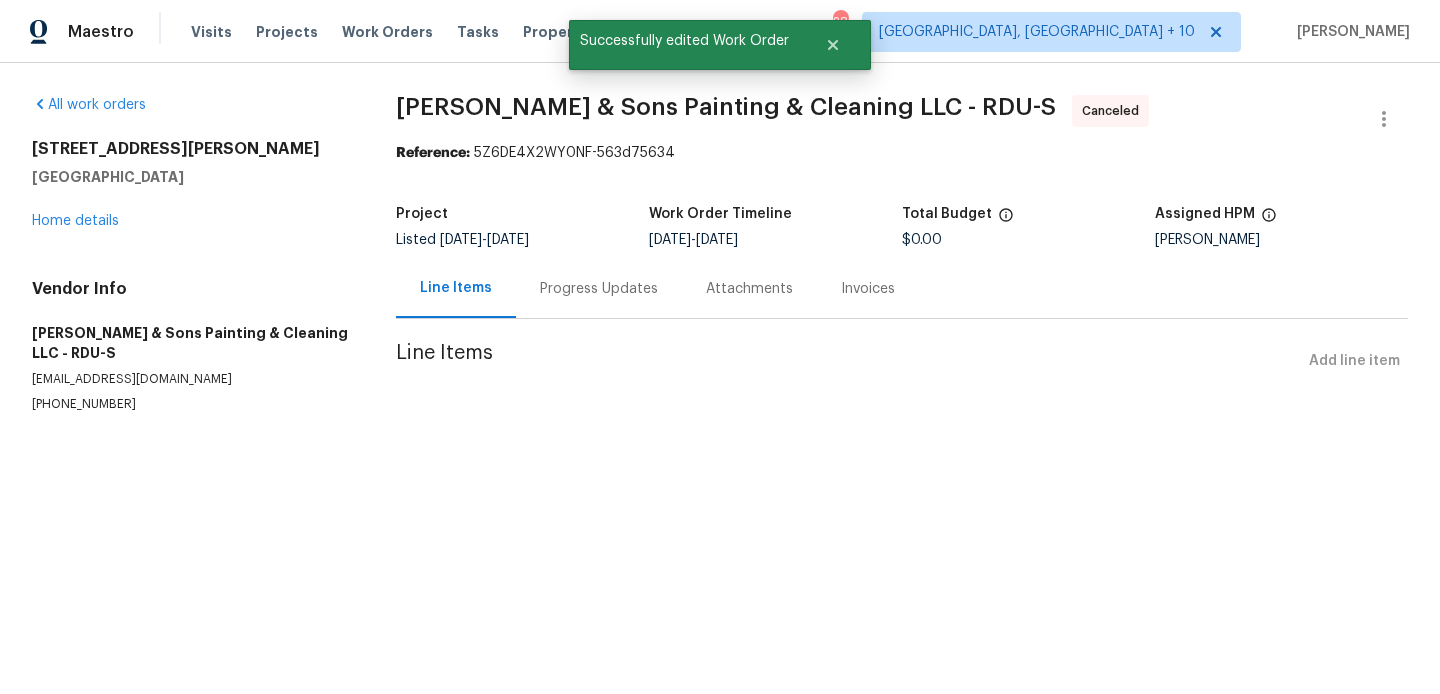 drag, startPoint x: 617, startPoint y: 279, endPoint x: 617, endPoint y: 312, distance: 33 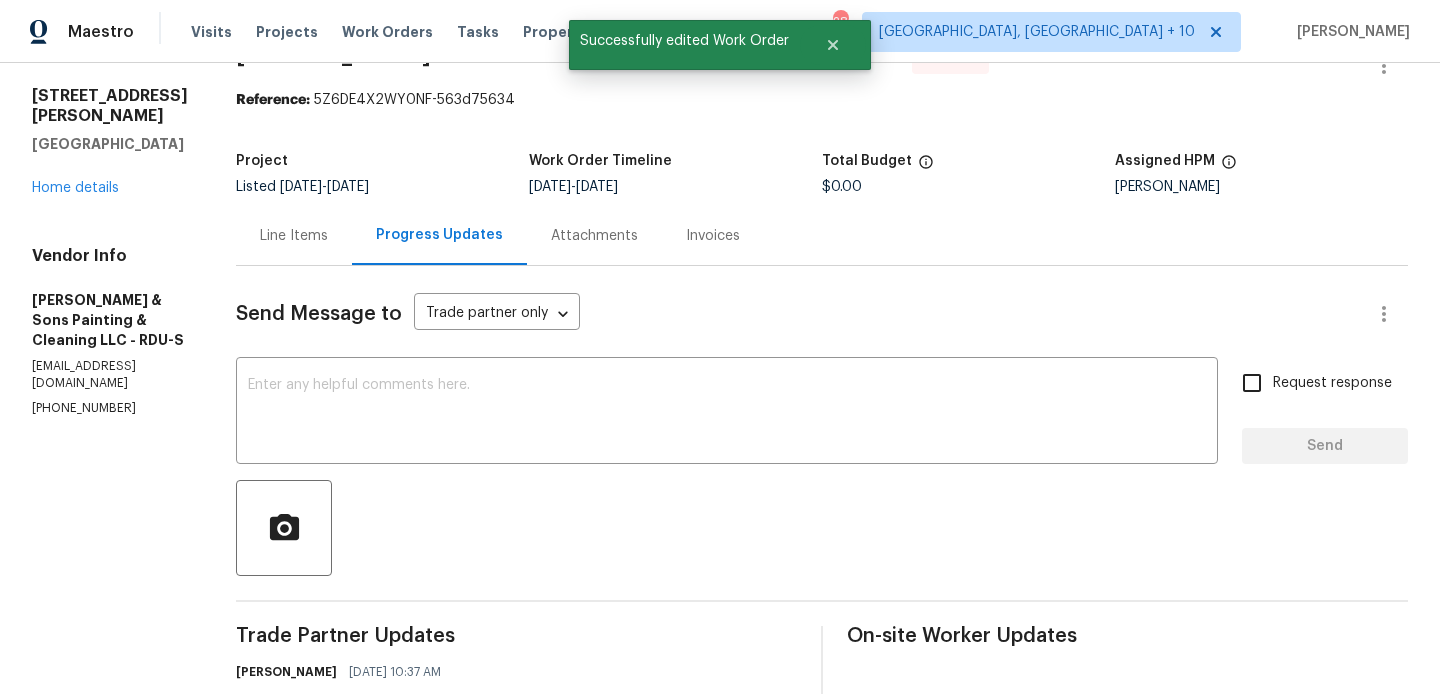 scroll, scrollTop: 285, scrollLeft: 0, axis: vertical 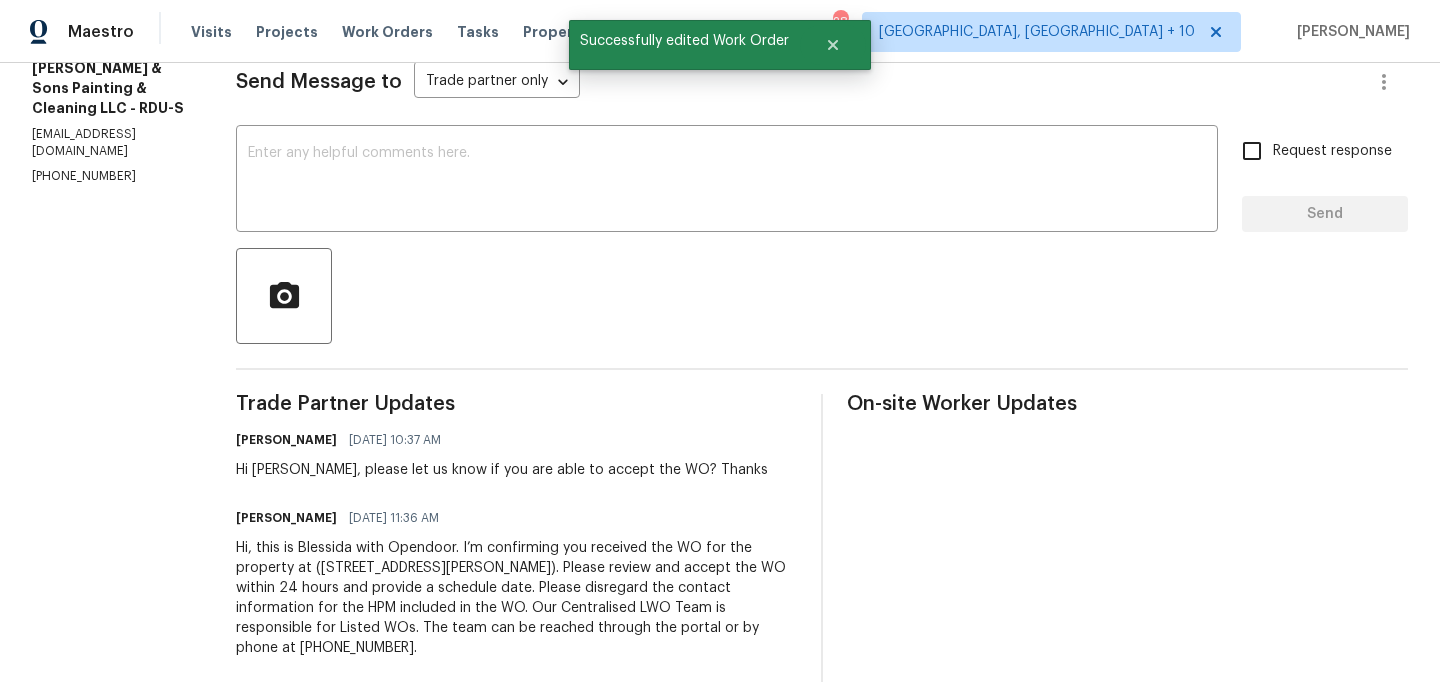 click on "Hi, this is Blessida with Opendoor. I’m confirming you received the WO for the property at (10 Sandy Bluff Ct, Durham, NC 27703). Please review and accept the WO within 24 hours and provide a schedule date. Please disregard the contact information for the HPM included in the WO. Our Centralised LWO Team is responsible for Listed WOs. The team can be reached through the portal or by phone at (480) 478-0155." at bounding box center [516, 598] 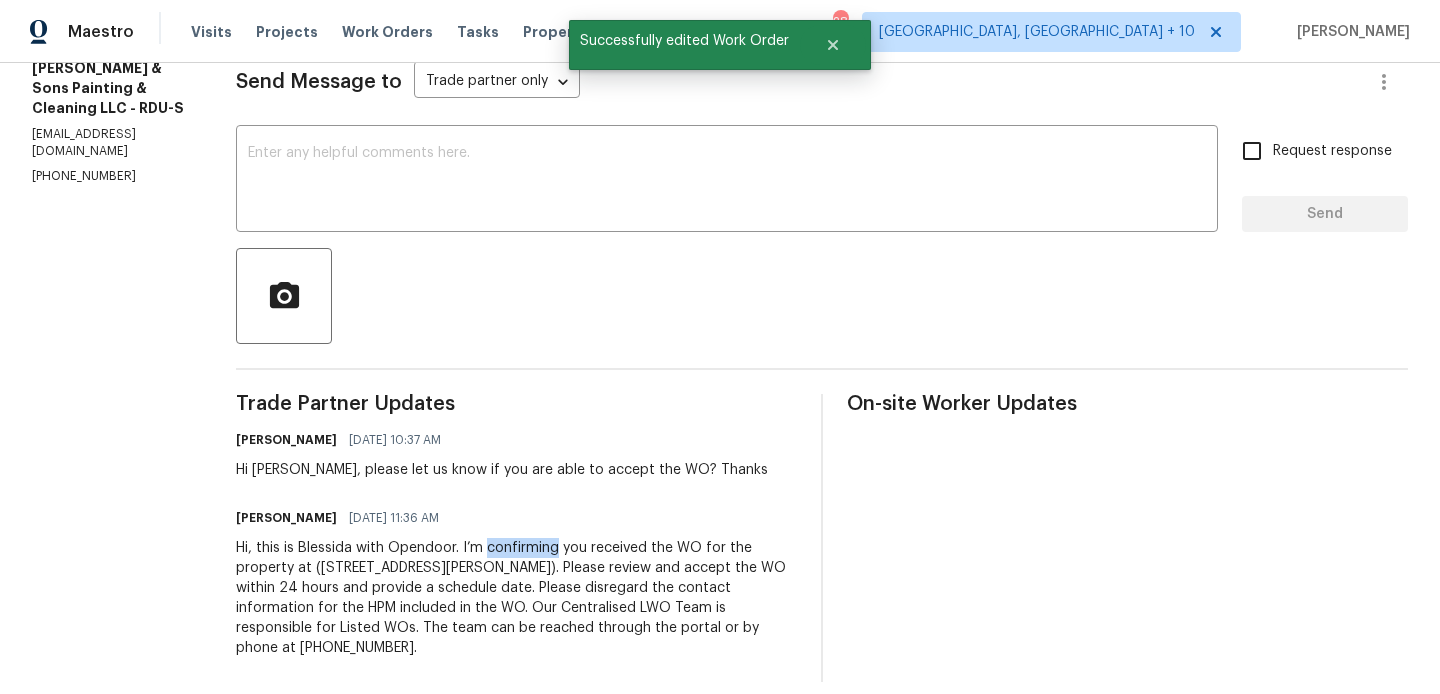 click on "Hi, this is Blessida with Opendoor. I’m confirming you received the WO for the property at (10 Sandy Bluff Ct, Durham, NC 27703). Please review and accept the WO within 24 hours and provide a schedule date. Please disregard the contact information for the HPM included in the WO. Our Centralised LWO Team is responsible for Listed WOs. The team can be reached through the portal or by phone at (480) 478-0155." at bounding box center (516, 598) 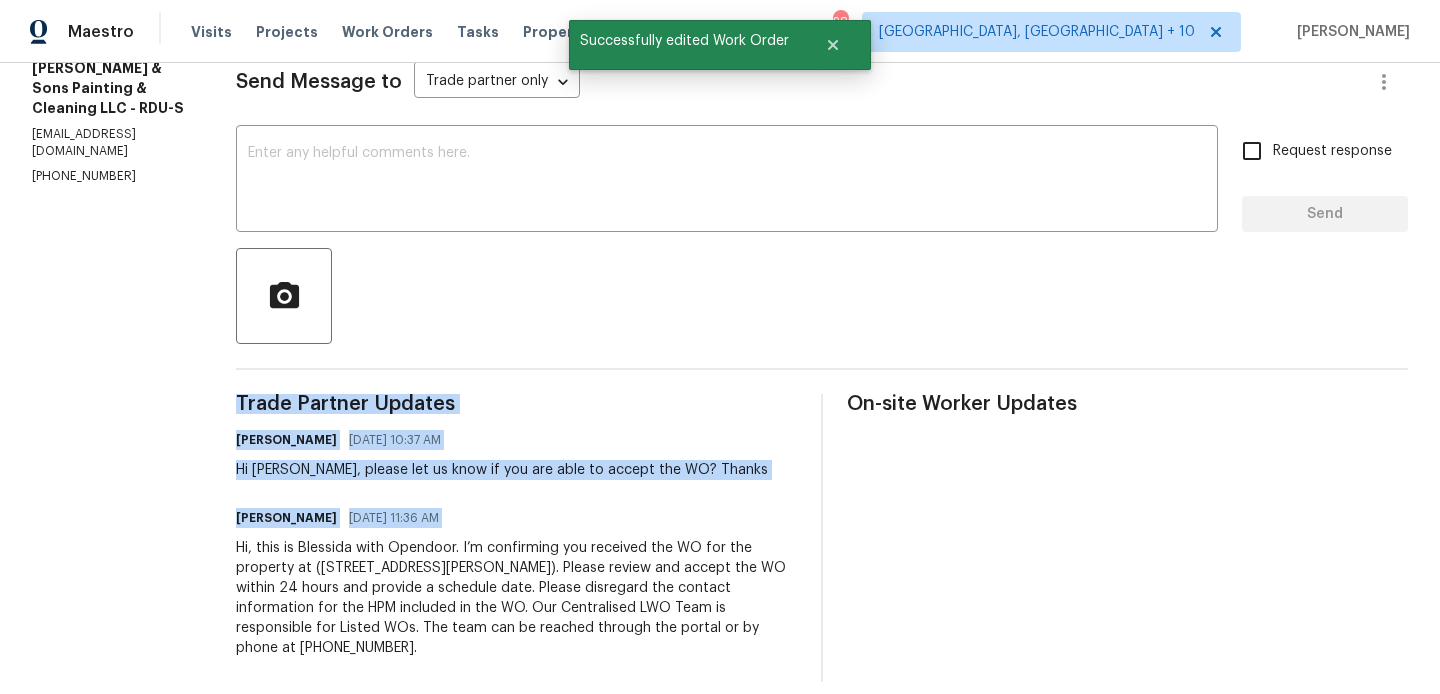 click on "Hi, this is Blessida with Opendoor. I’m confirming you received the WO for the property at (10 Sandy Bluff Ct, Durham, NC 27703). Please review and accept the WO within 24 hours and provide a schedule date. Please disregard the contact information for the HPM included in the WO. Our Centralised LWO Team is responsible for Listed WOs. The team can be reached through the portal or by phone at (480) 478-0155." at bounding box center (516, 598) 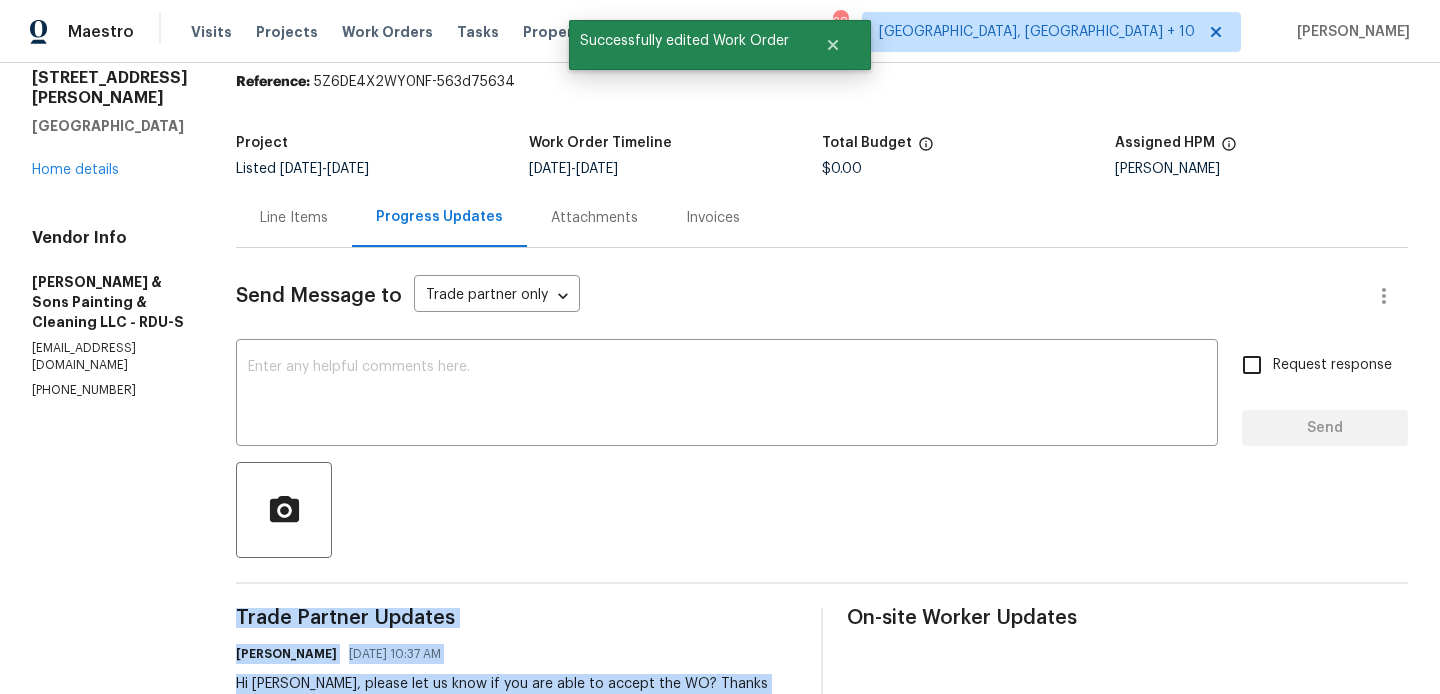 scroll, scrollTop: 0, scrollLeft: 0, axis: both 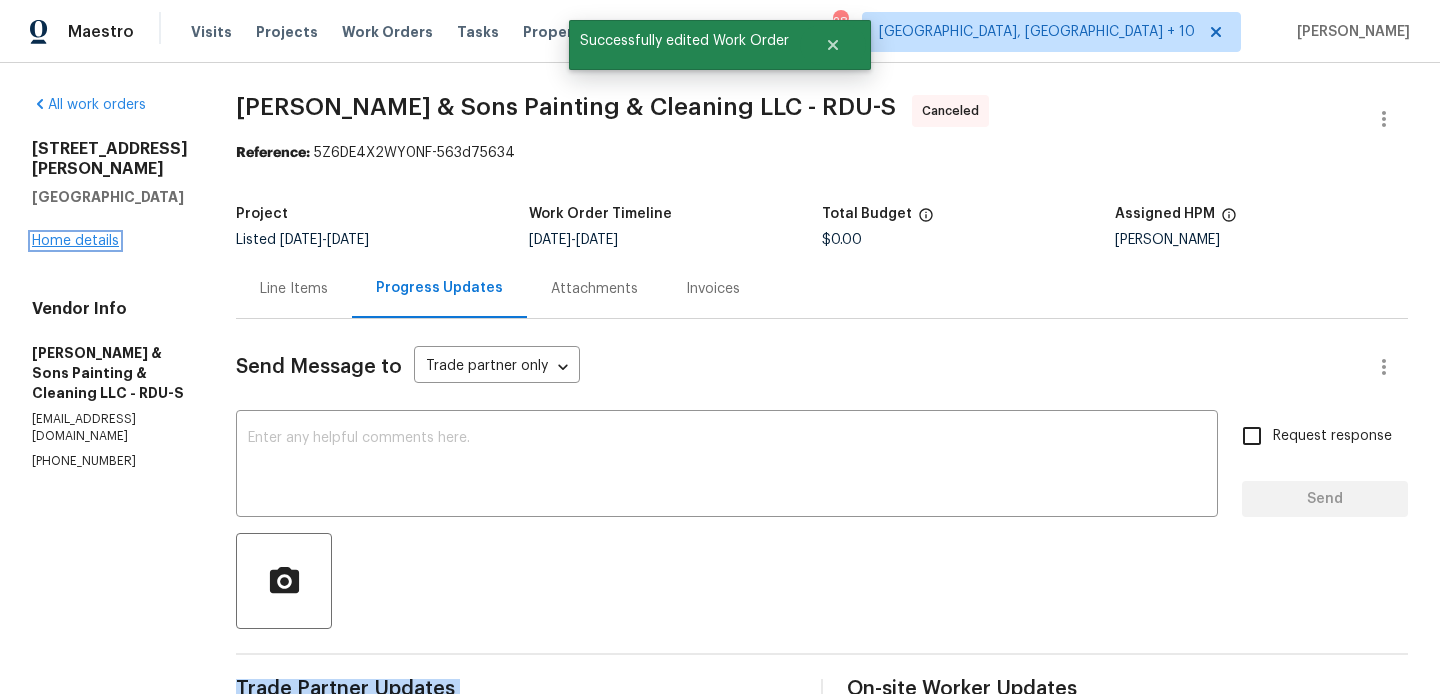 click on "Home details" at bounding box center [75, 241] 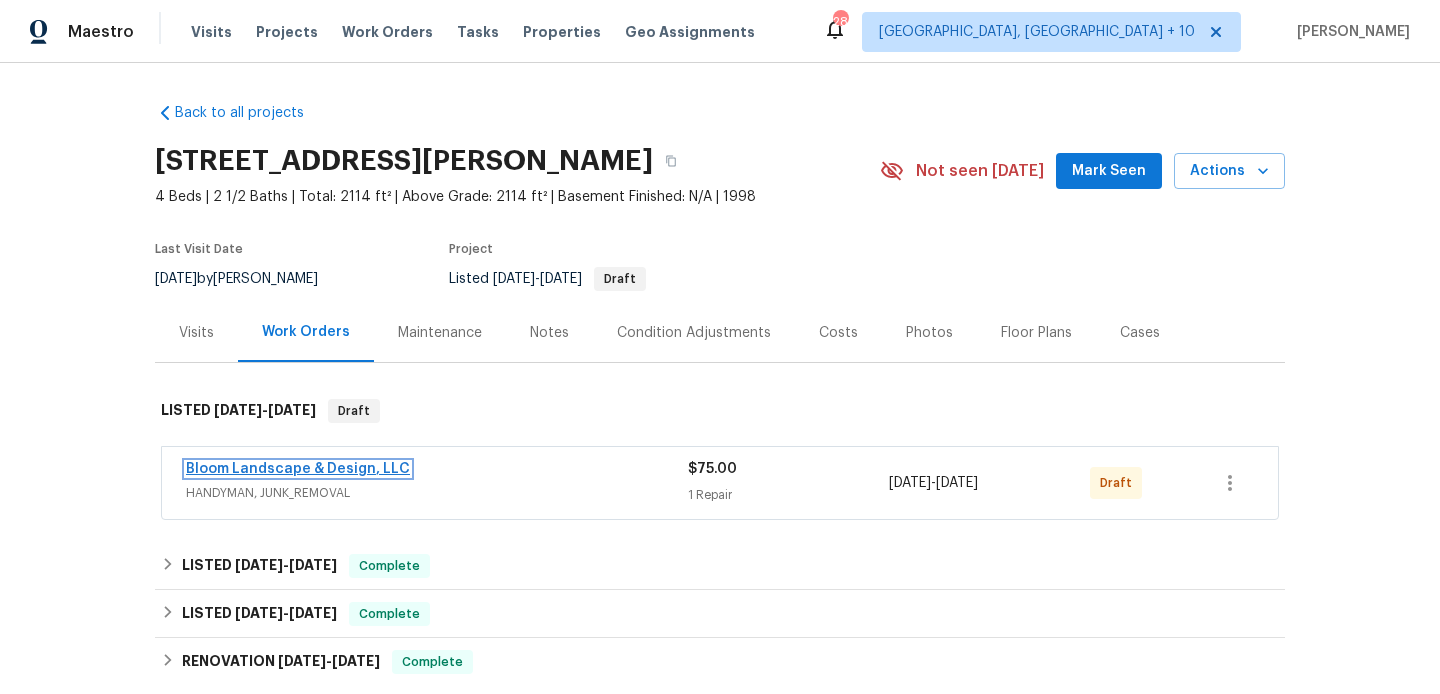 click on "Bloom Landscape & Design, LLC" at bounding box center [298, 469] 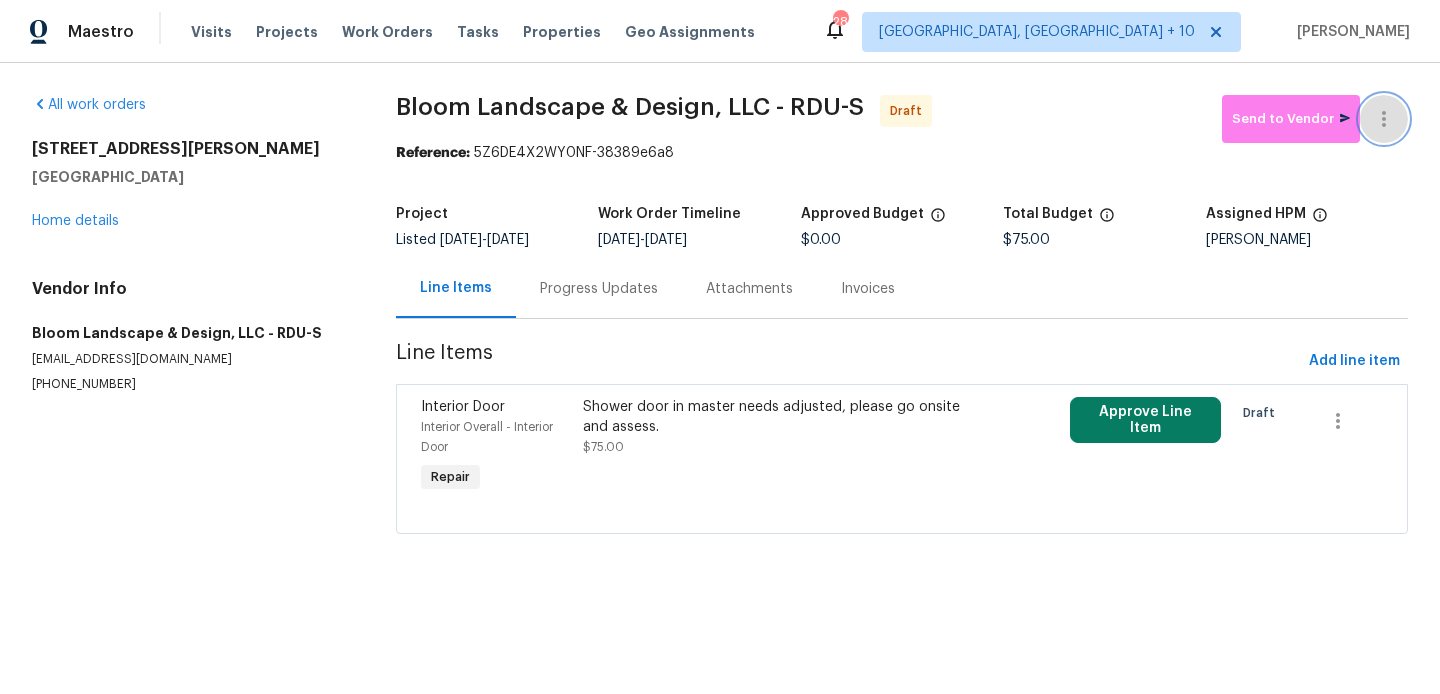 click at bounding box center [1384, 119] 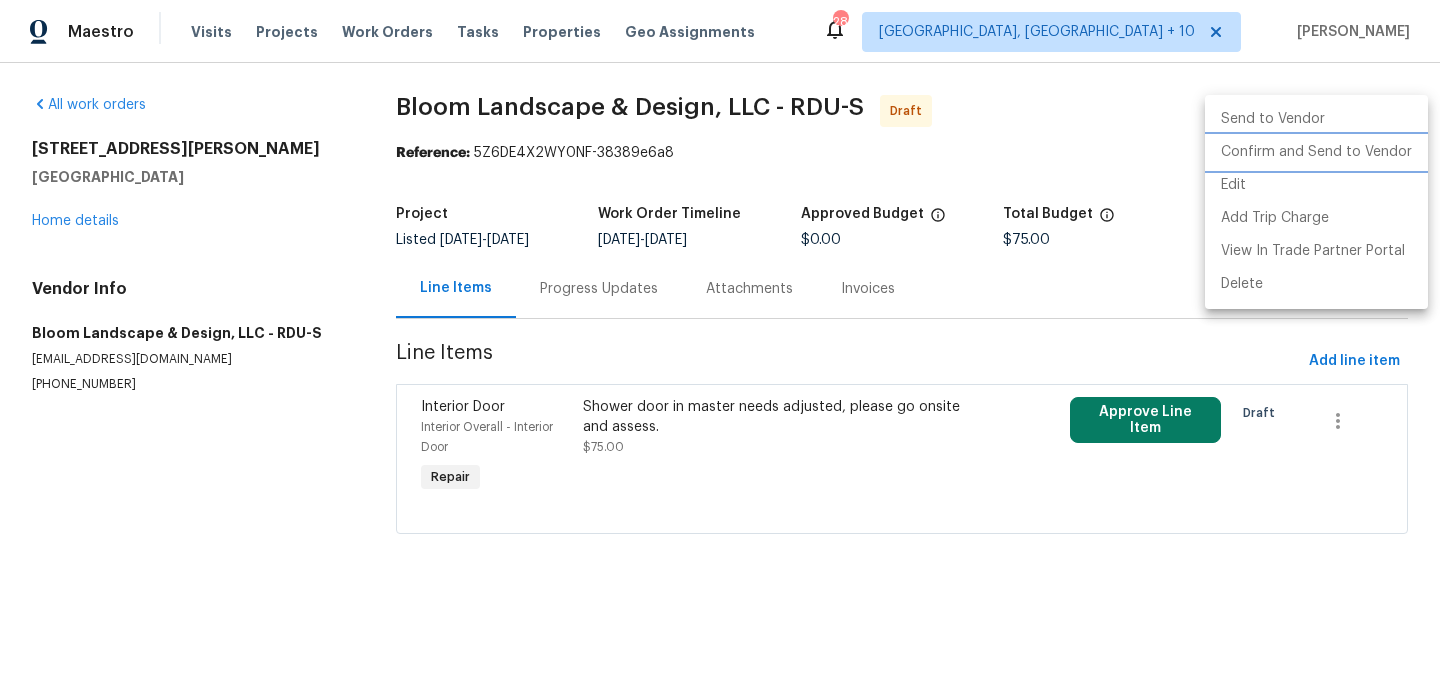click on "Confirm and Send to Vendor" at bounding box center [1316, 152] 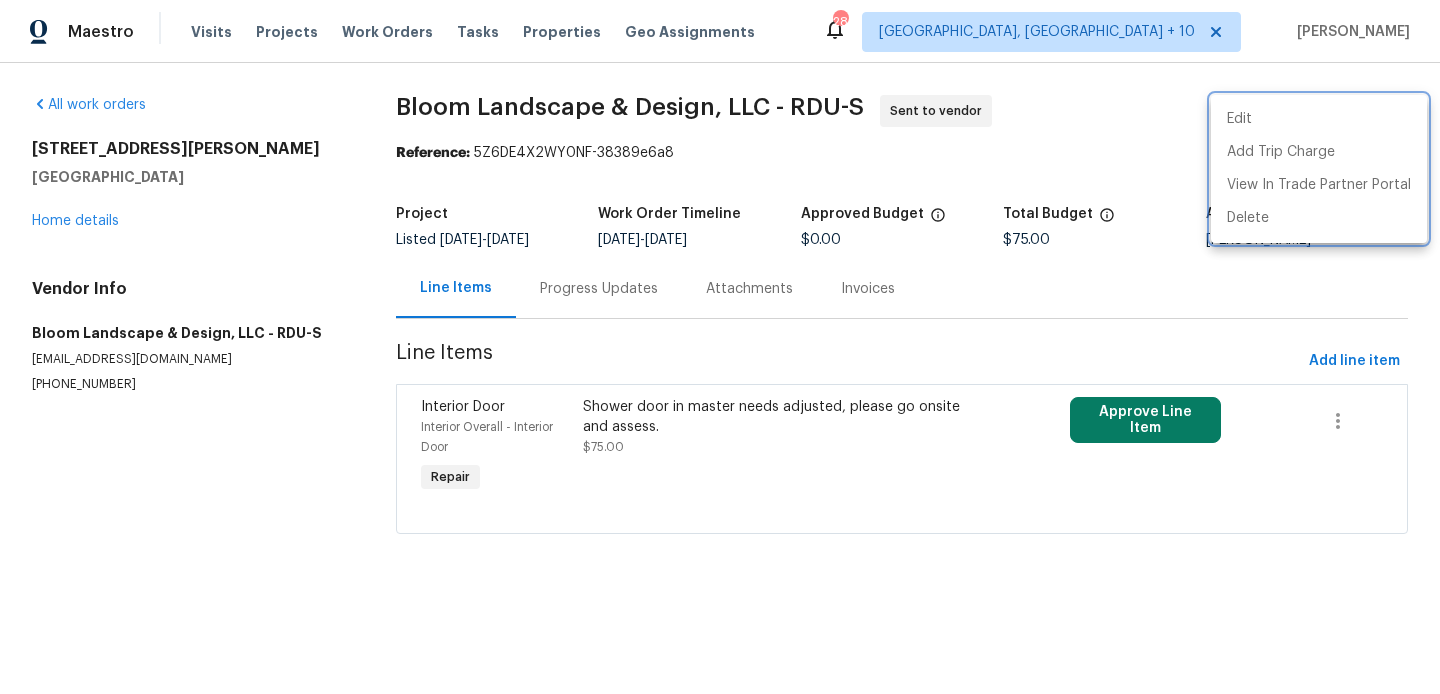 click at bounding box center (720, 347) 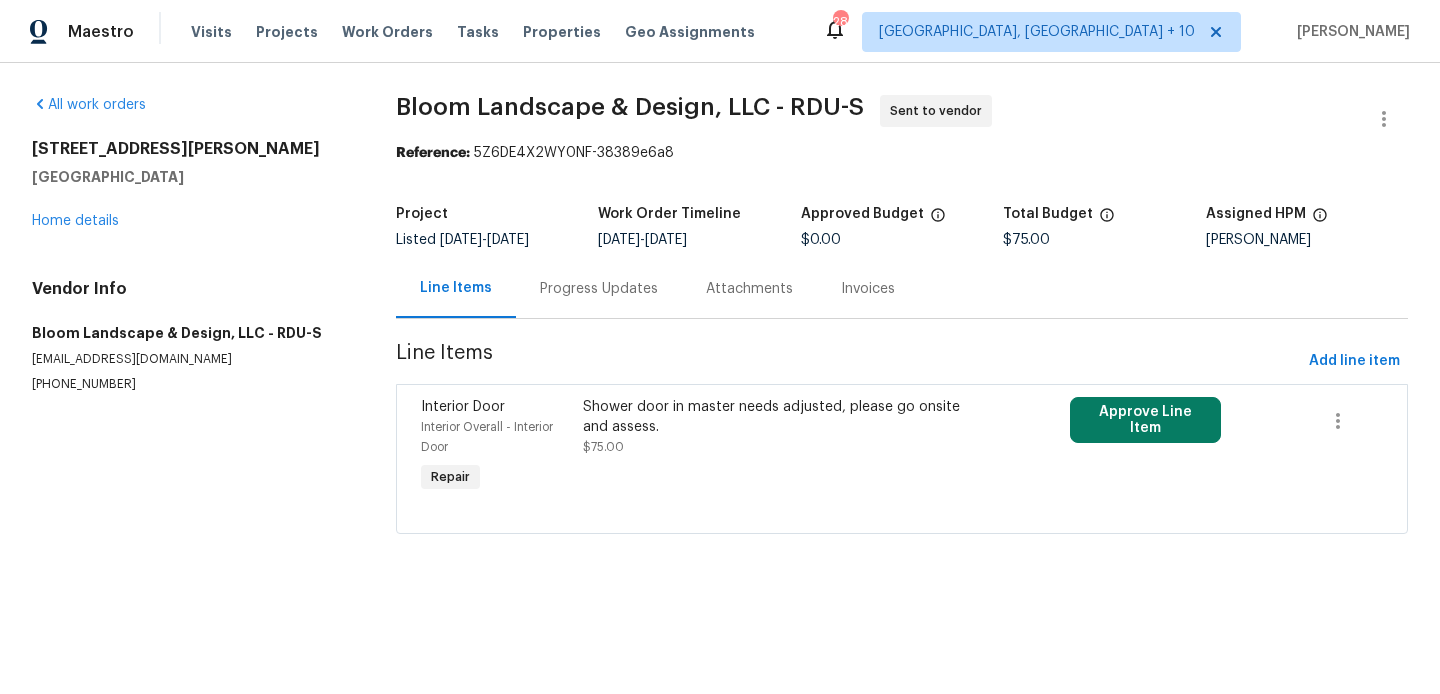 click on "Progress Updates" at bounding box center [599, 288] 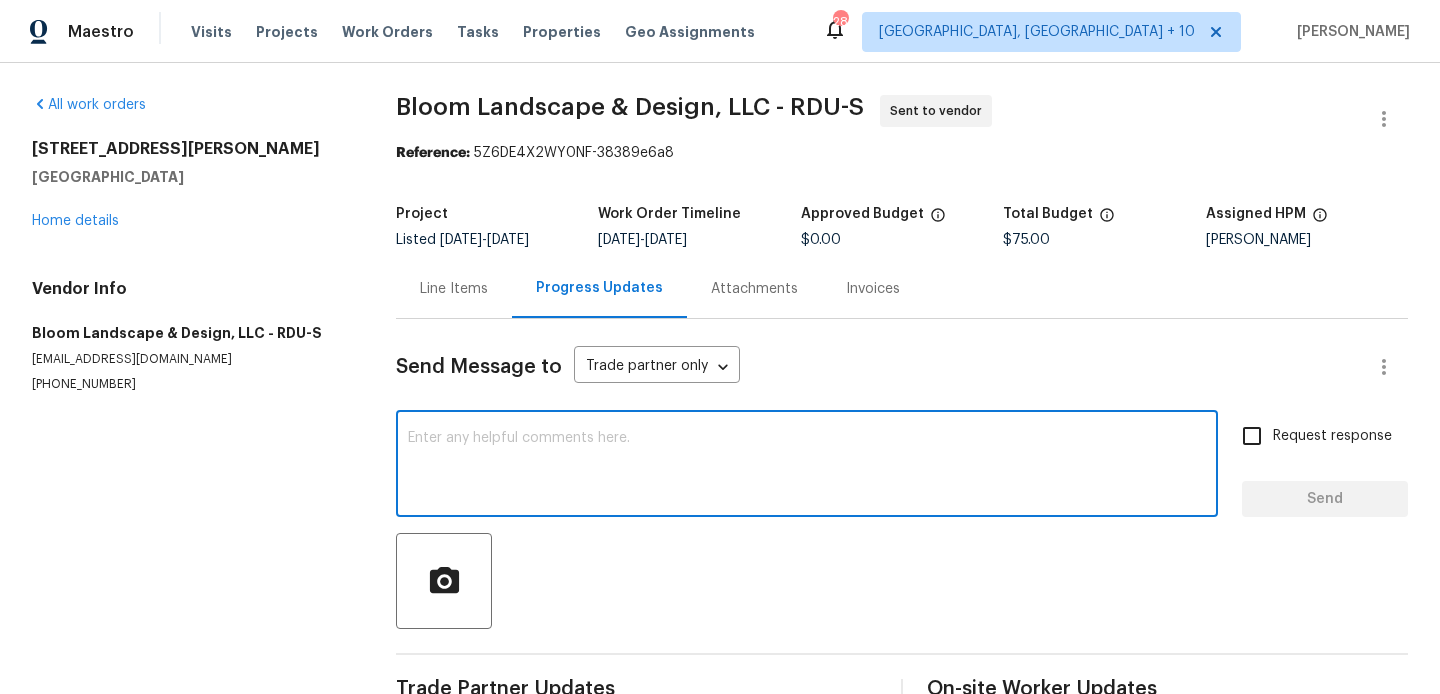click at bounding box center [807, 466] 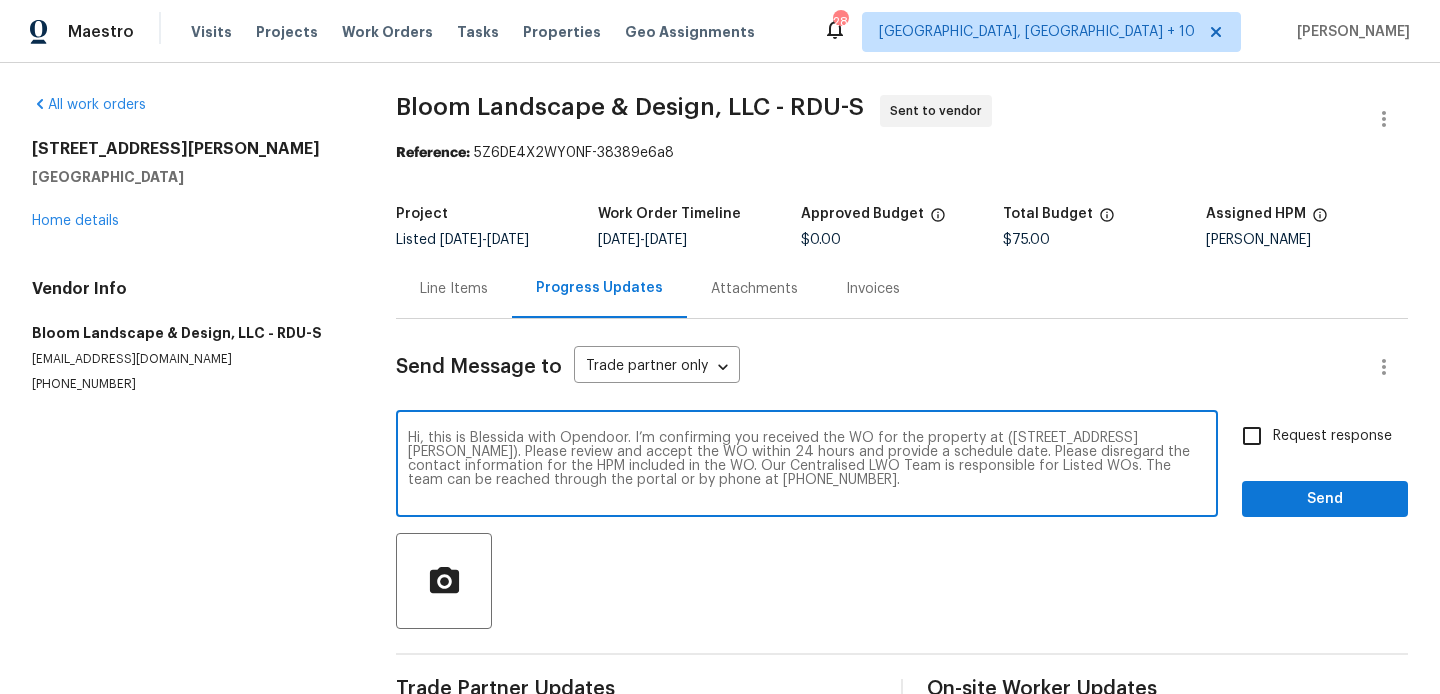 type on "Hi, this is Blessida with Opendoor. I’m confirming you received the WO for the property at (10 Sandy Bluff Ct, Durham, NC 27703). Please review and accept the WO within 24 hours and provide a schedule date. Please disregard the contact information for the HPM included in the WO. Our Centralised LWO Team is responsible for Listed WOs. The team can be reached through the portal or by phone at (480) 478-0155." 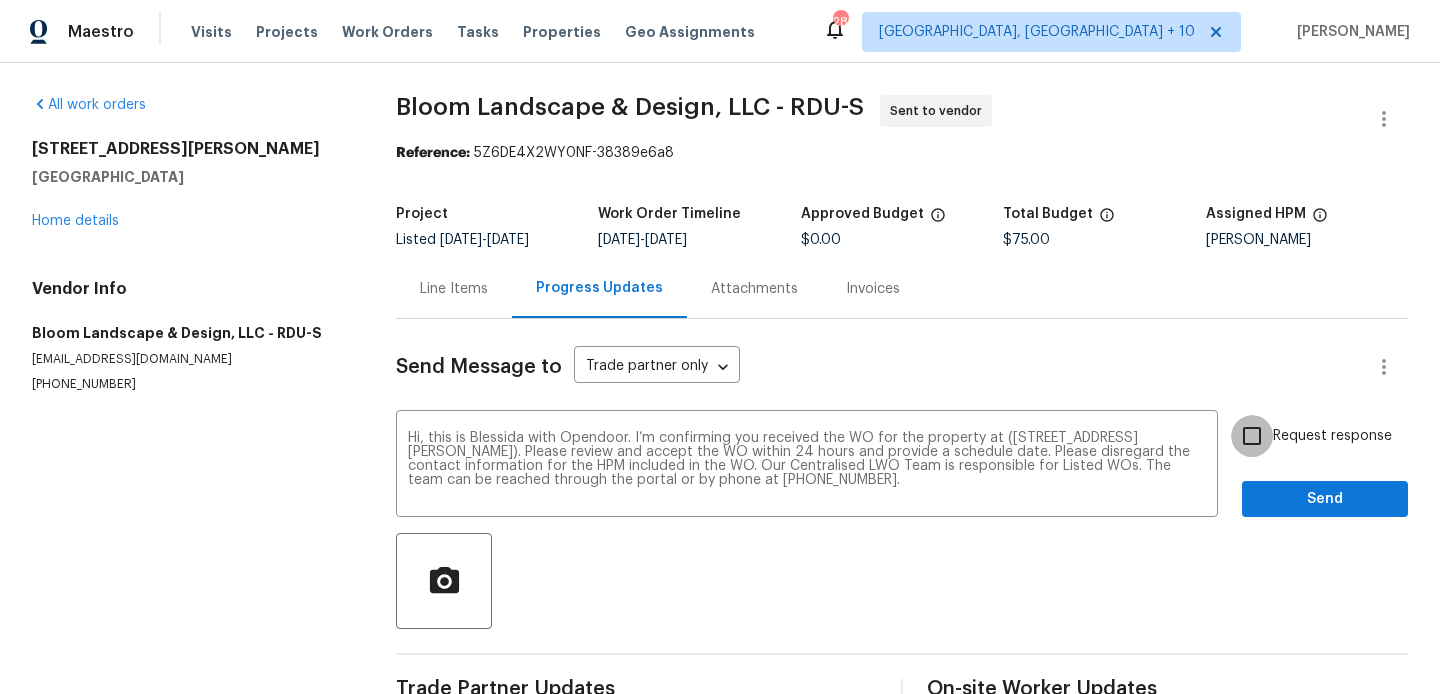 click on "Request response" at bounding box center (1252, 436) 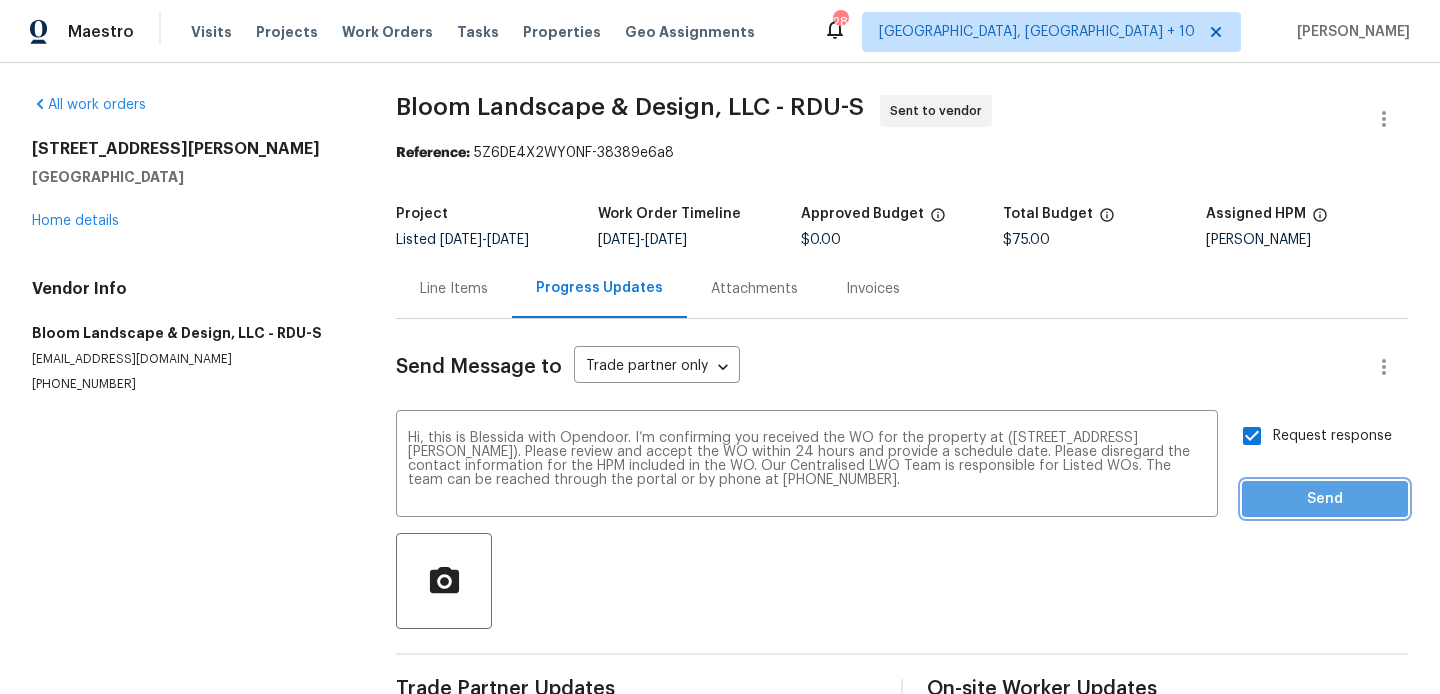 click on "Send" at bounding box center [1325, 499] 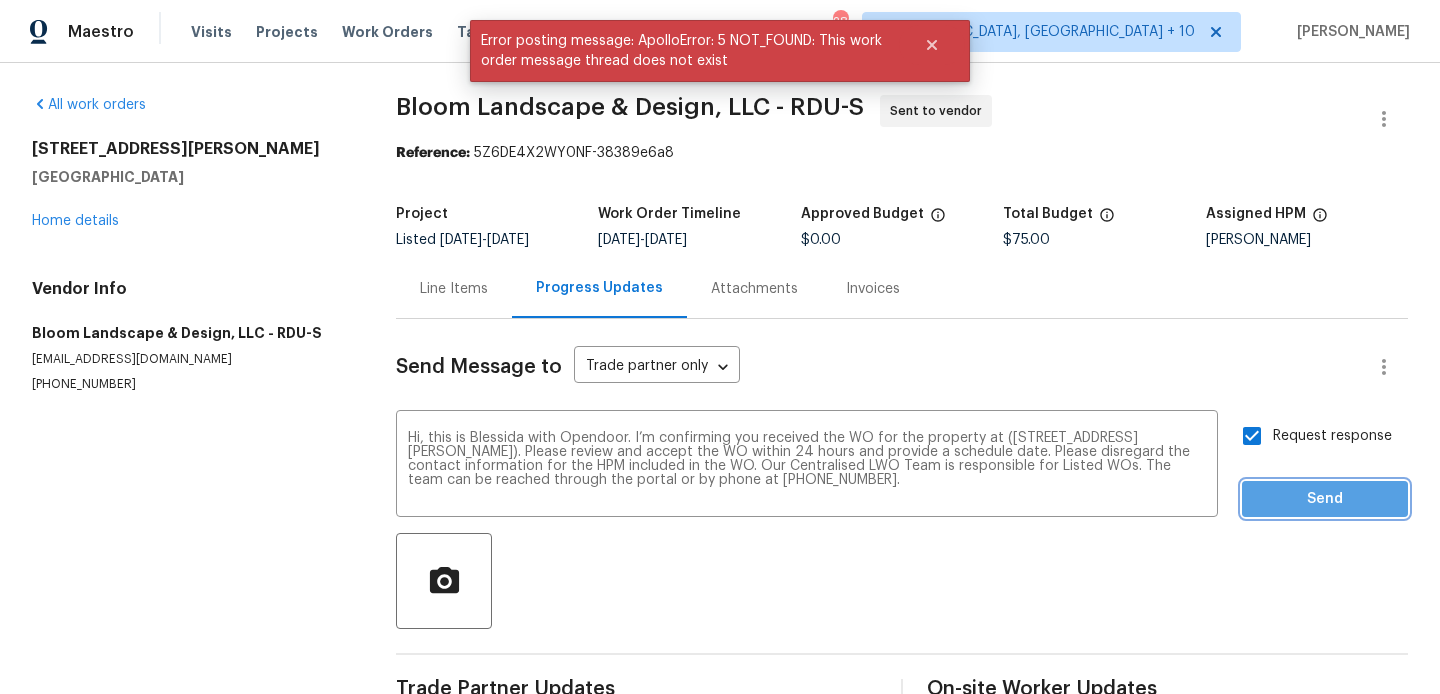 click on "Send" at bounding box center [1325, 499] 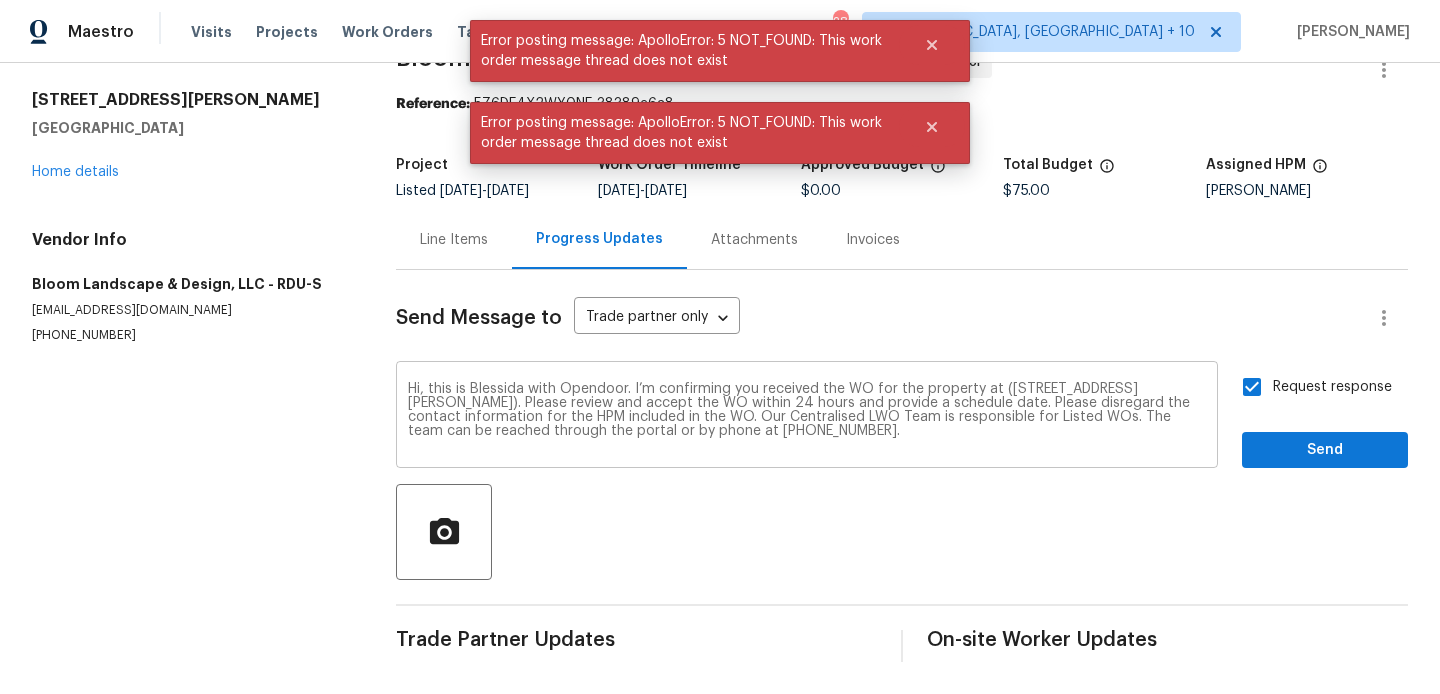 scroll, scrollTop: 0, scrollLeft: 0, axis: both 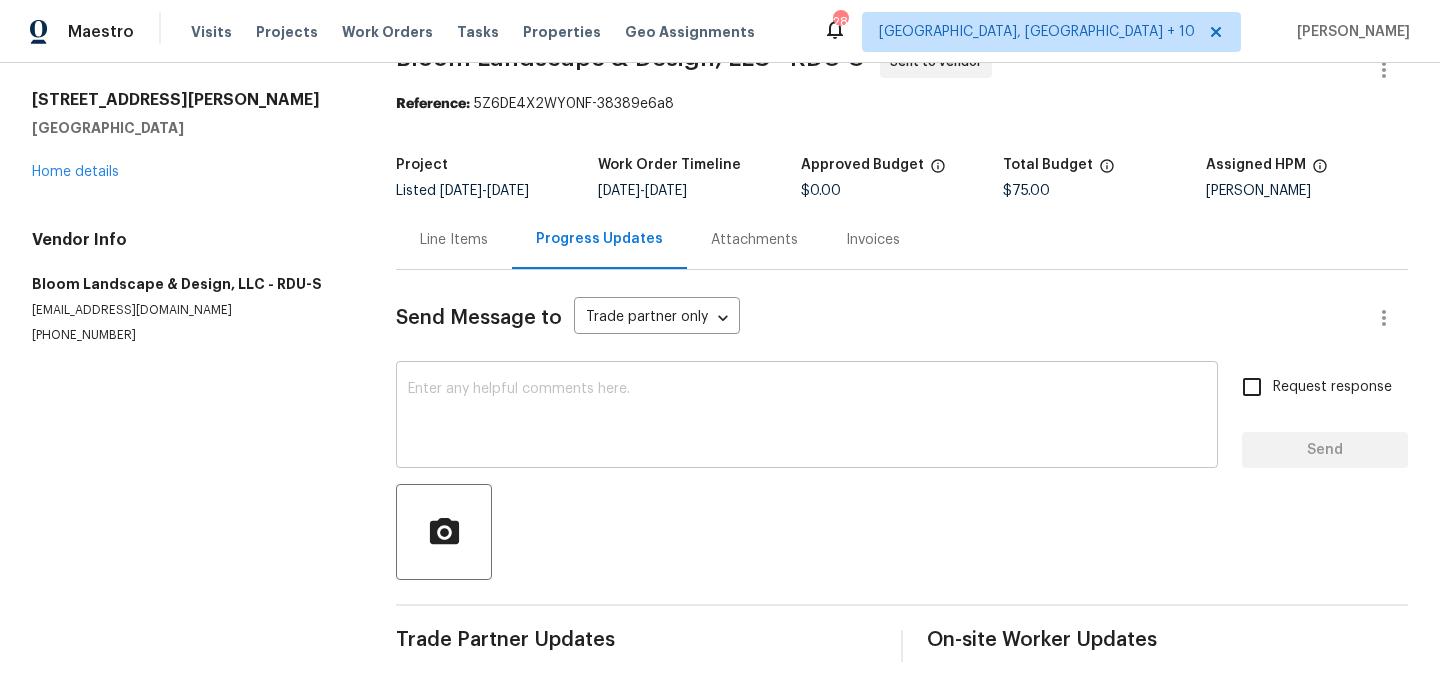 click on "x ​" at bounding box center [807, 417] 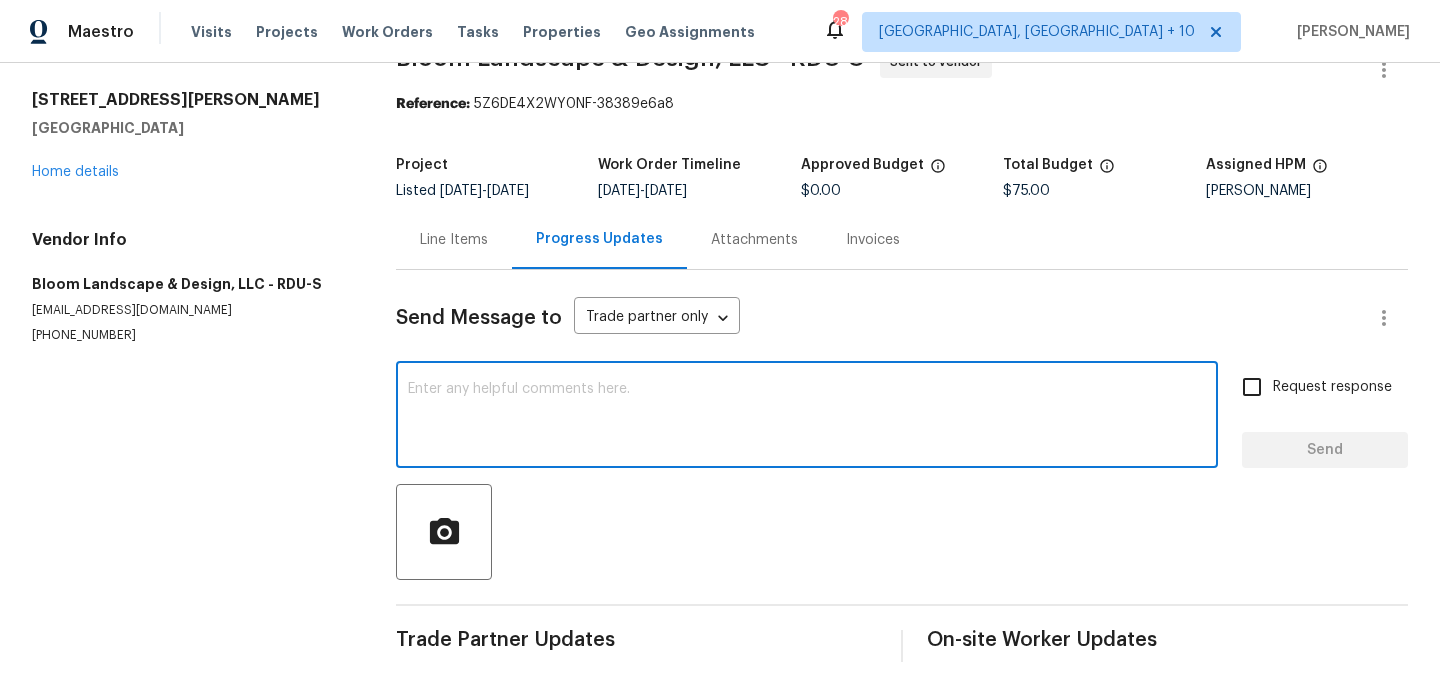 click at bounding box center (807, 417) 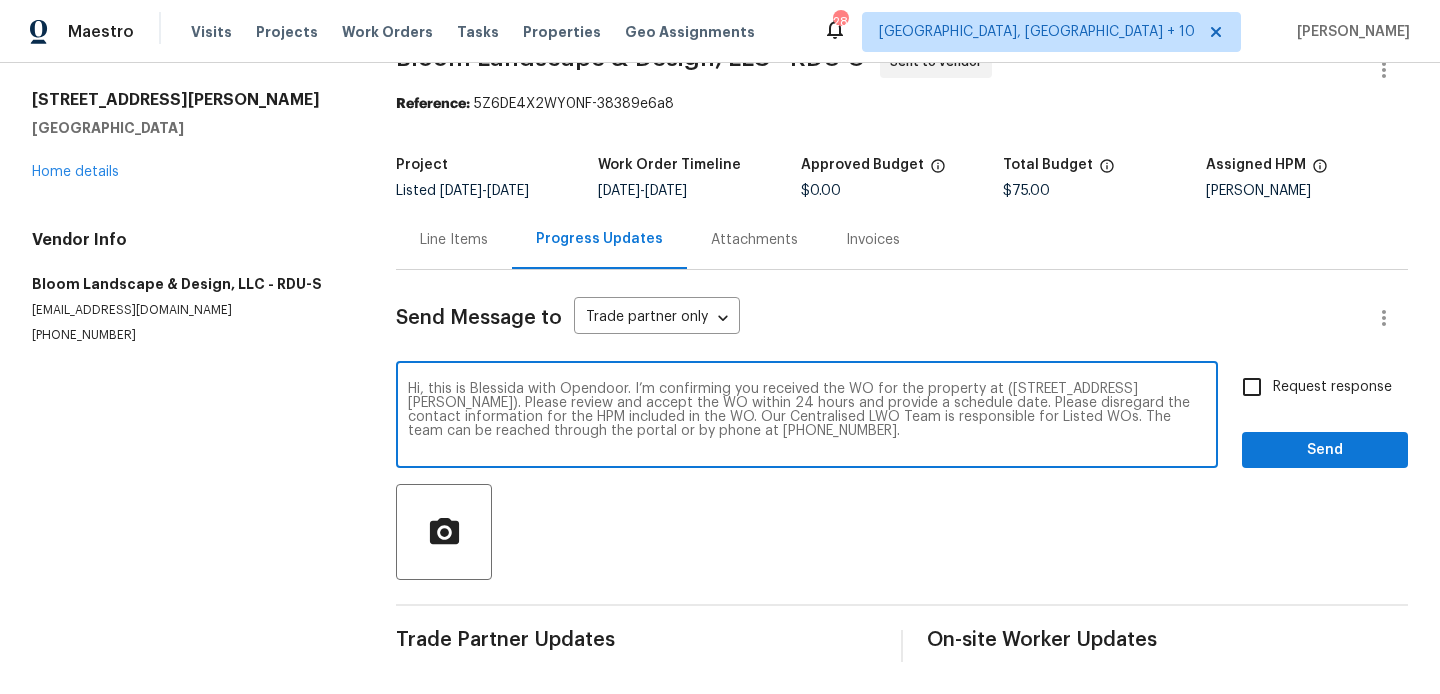 type on "Hi, this is Blessida with Opendoor. I’m confirming you received the WO for the property at (10 Sandy Bluff Ct, Durham, NC 27703). Please review and accept the WO within 24 hours and provide a schedule date. Please disregard the contact information for the HPM included in the WO. Our Centralised LWO Team is responsible for Listed WOs. The team can be reached through the portal or by phone at (480) 478-0155." 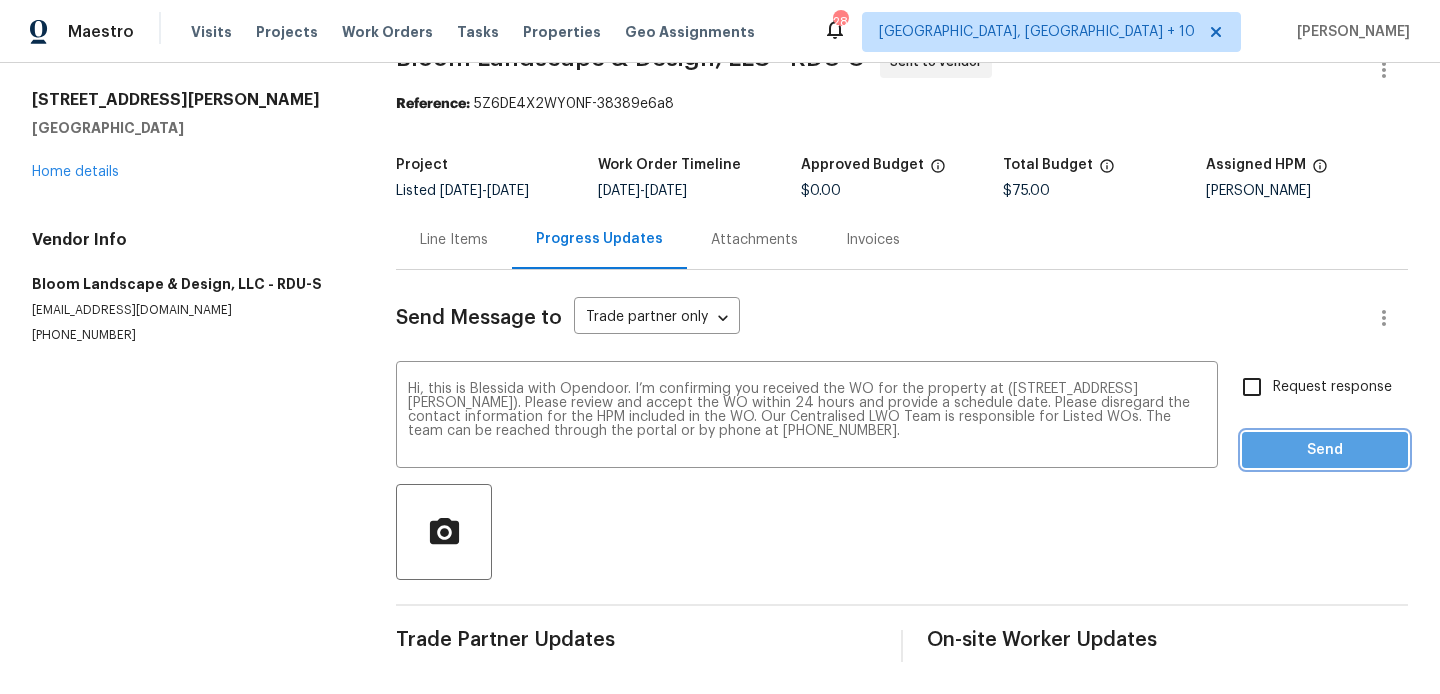 click on "Send" at bounding box center [1325, 450] 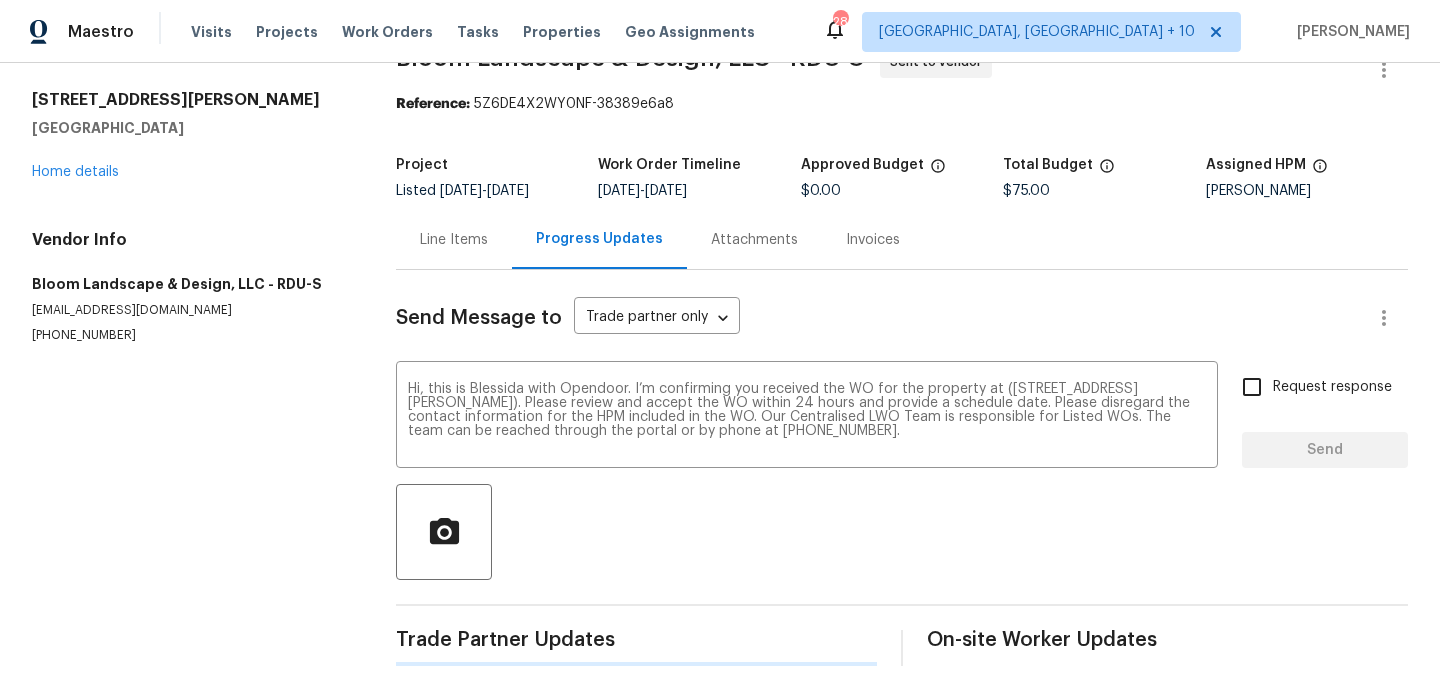 type 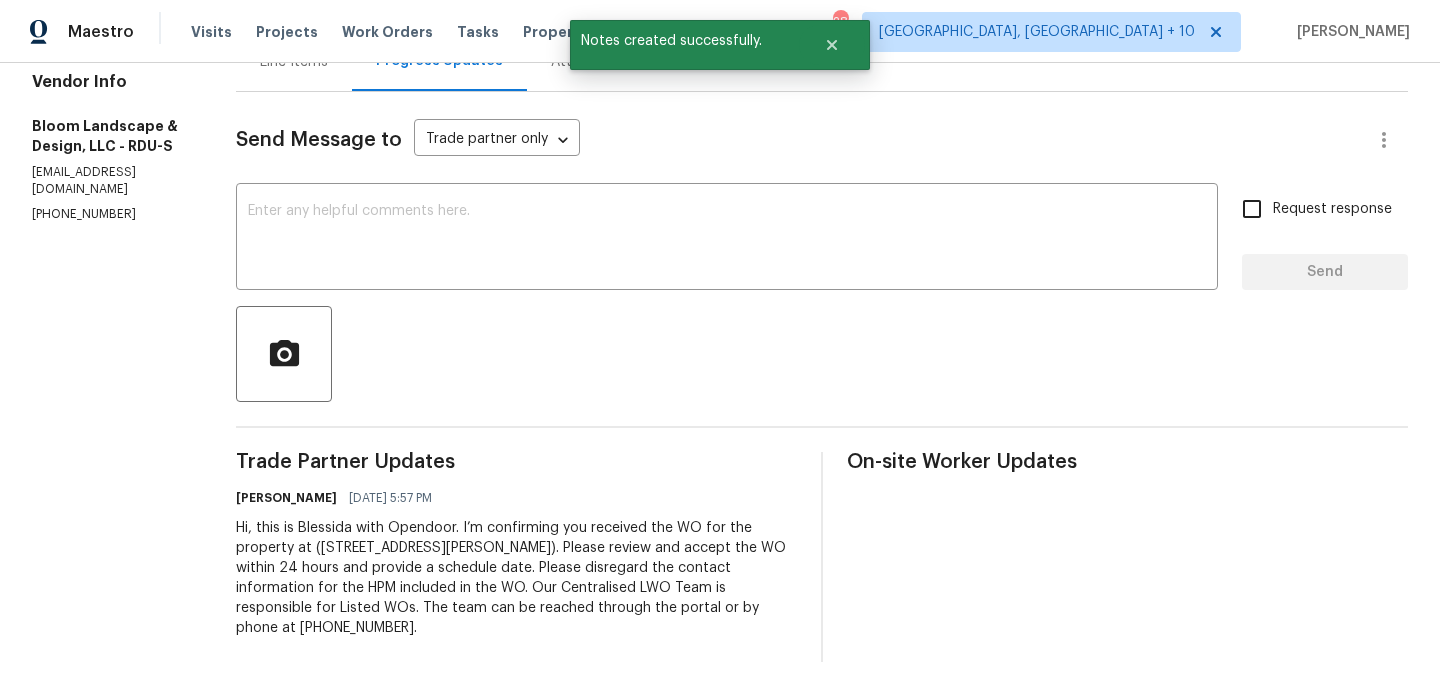 scroll, scrollTop: 0, scrollLeft: 0, axis: both 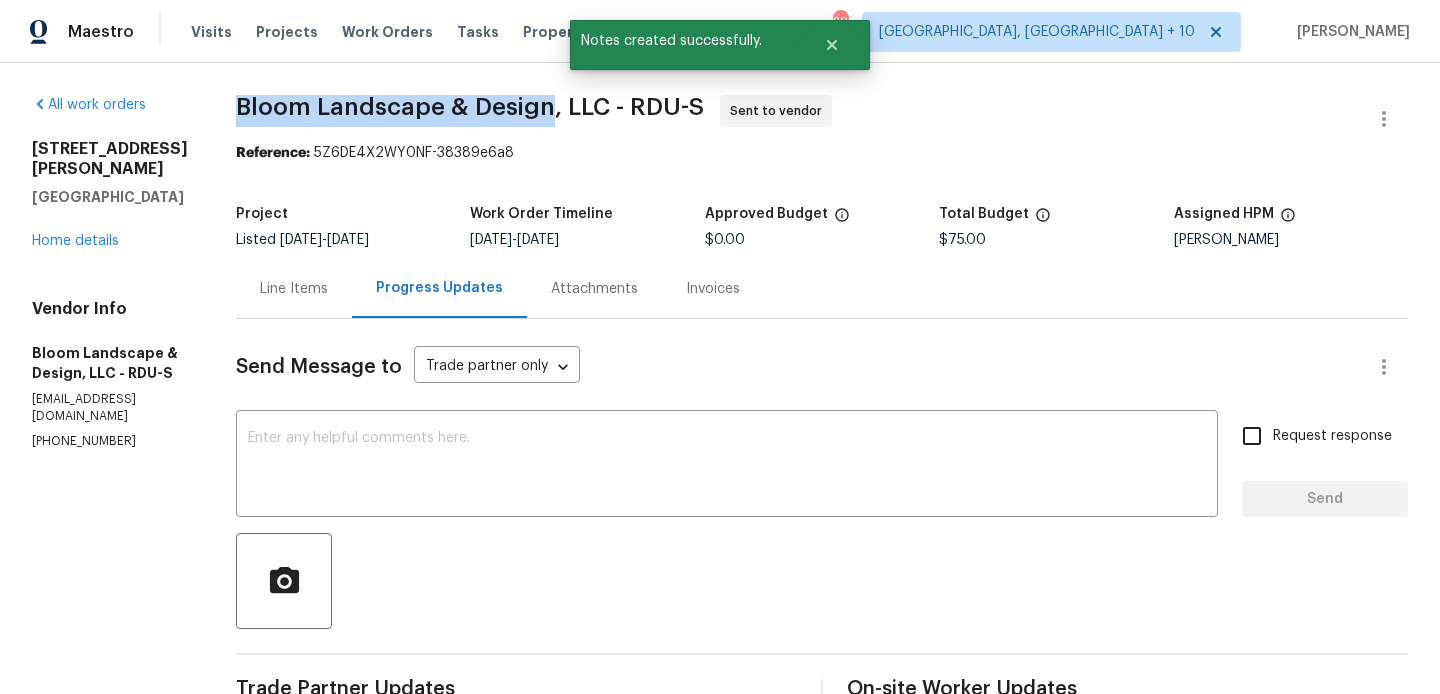 drag, startPoint x: 256, startPoint y: 106, endPoint x: 568, endPoint y: 107, distance: 312.00162 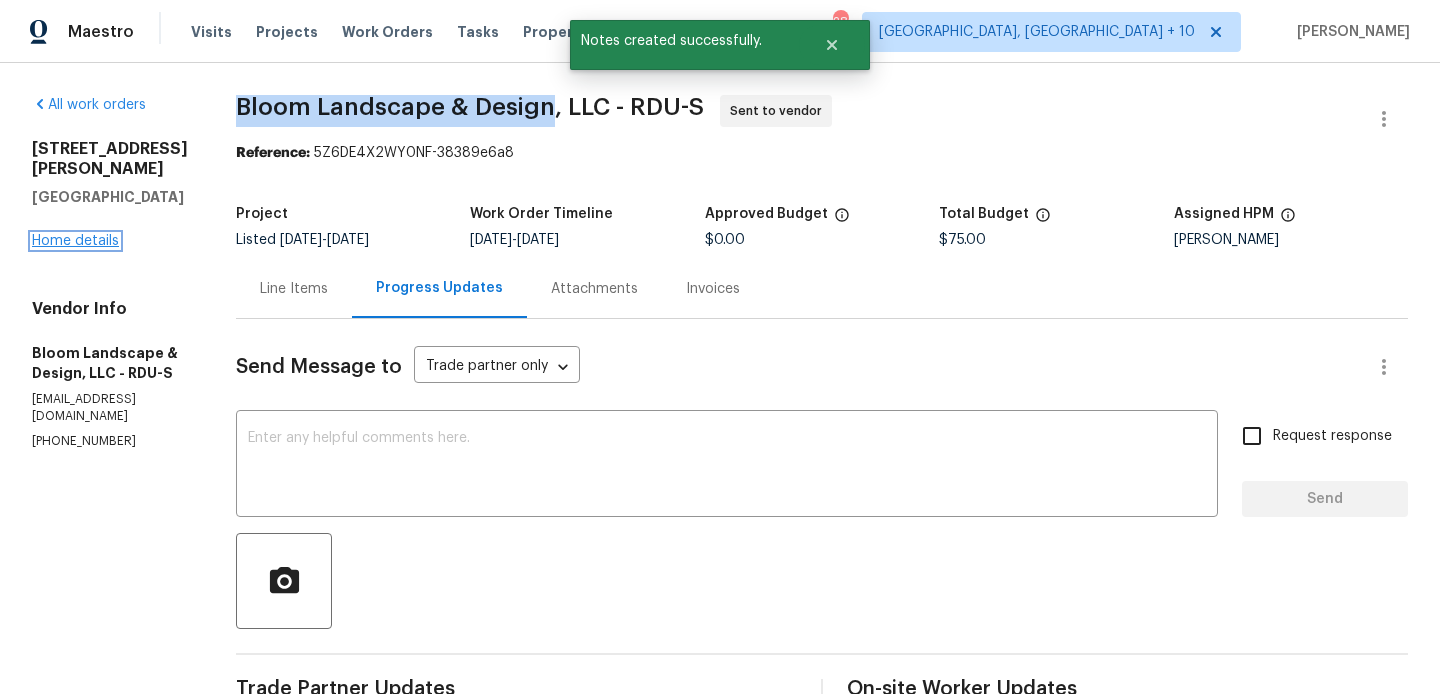 click on "Home details" at bounding box center (75, 241) 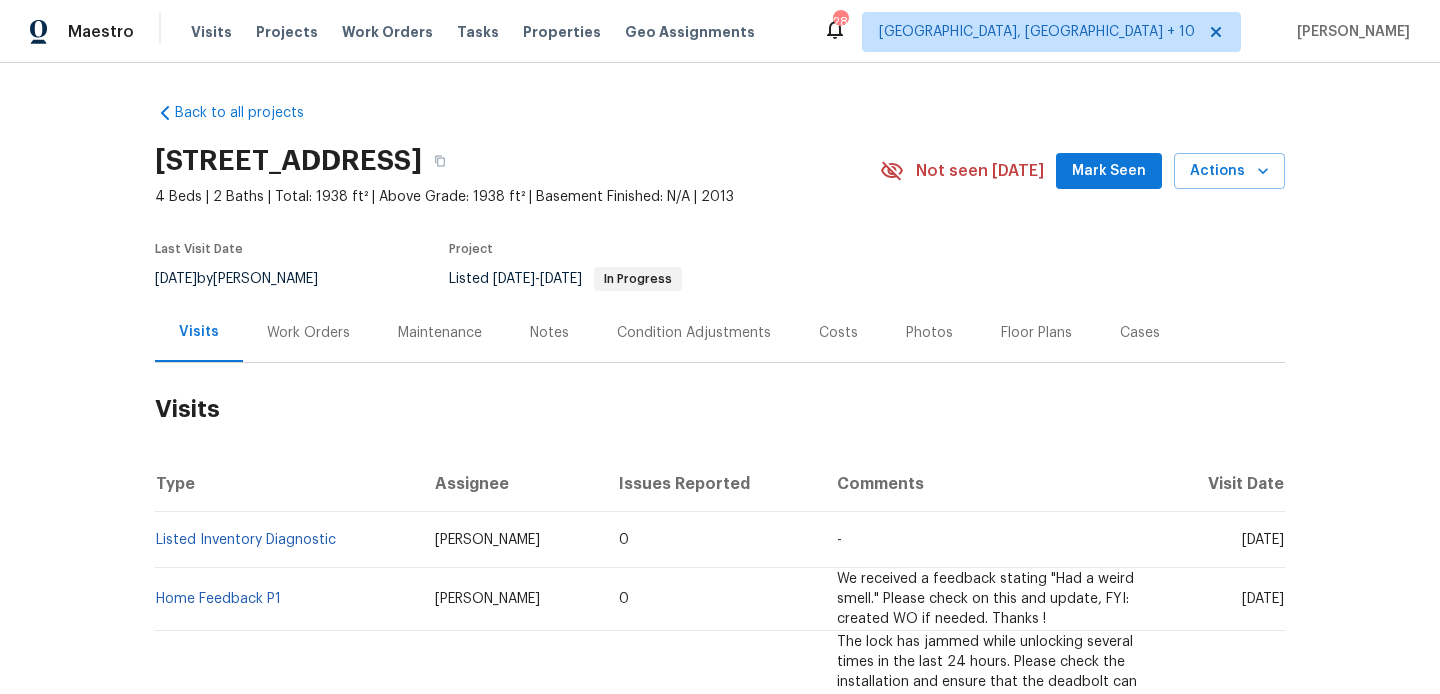 scroll, scrollTop: 0, scrollLeft: 0, axis: both 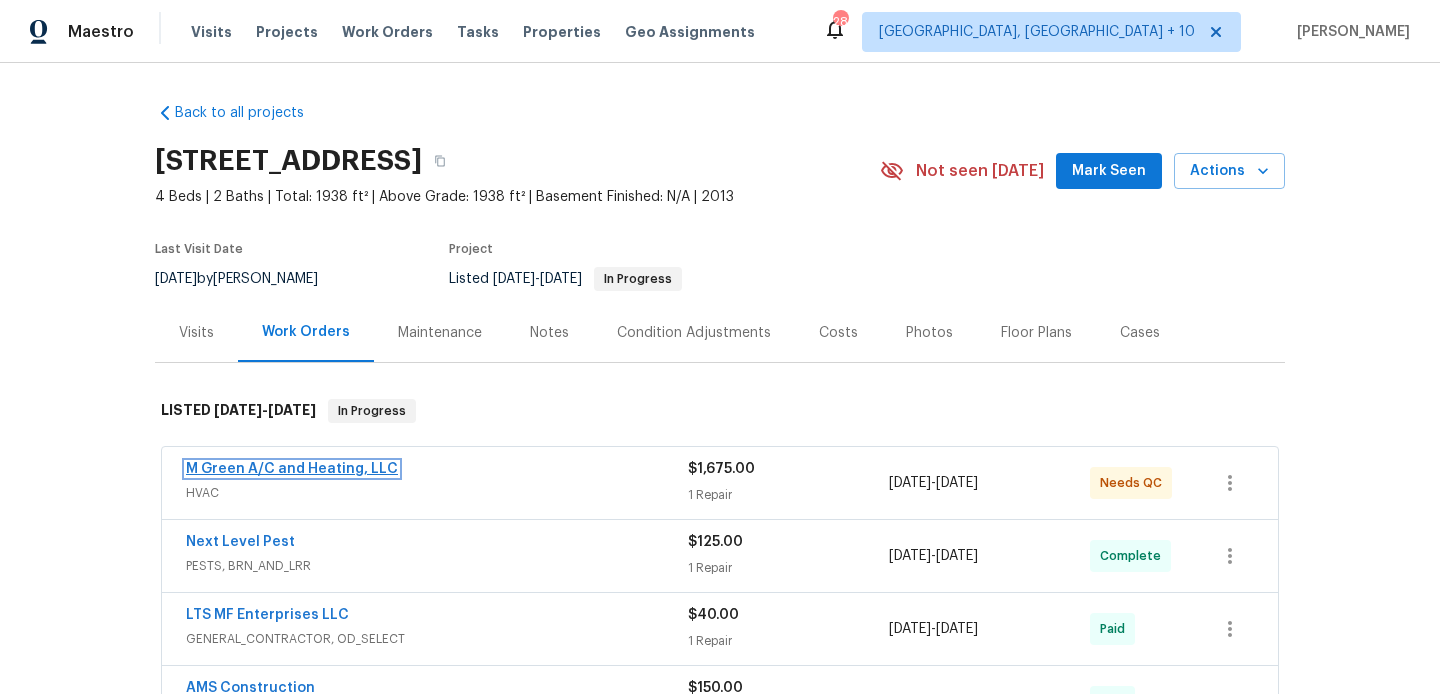 click on "M Green A/C and Heating, LLC" at bounding box center (292, 469) 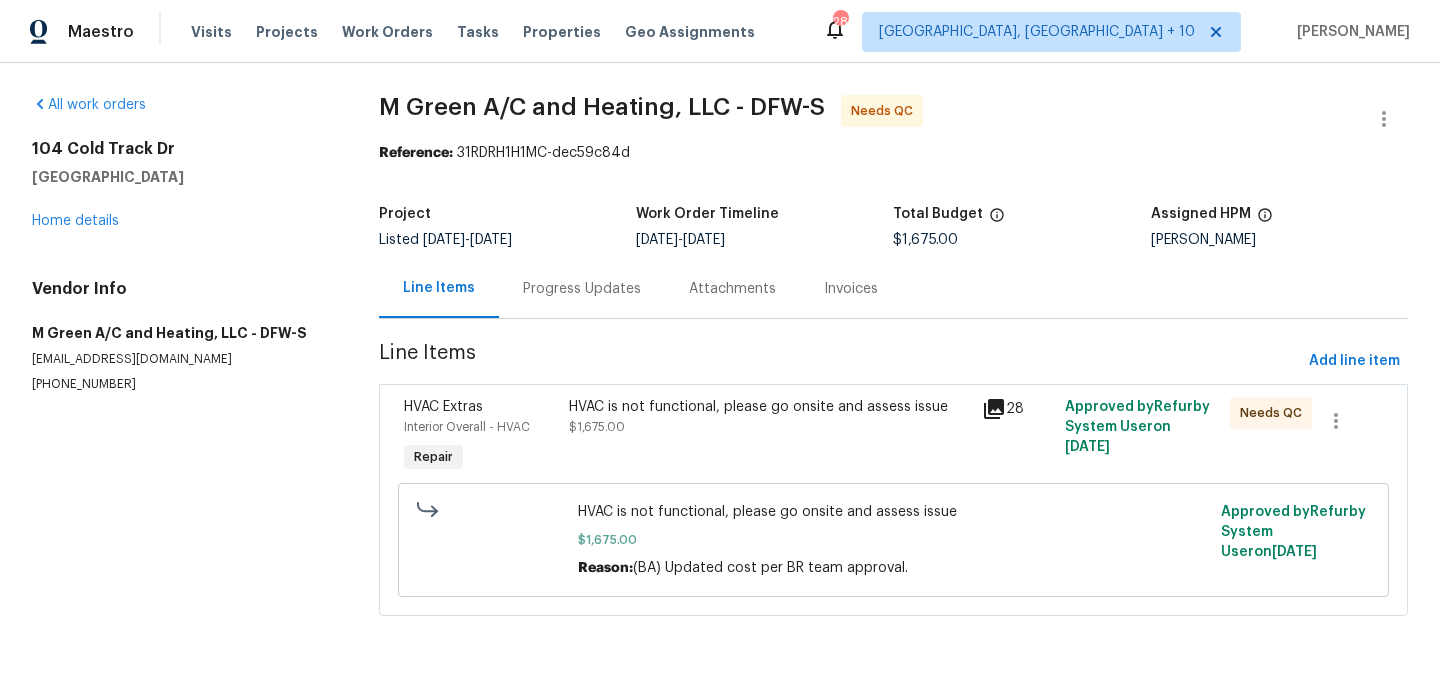click on "Project Listed   [DATE]  -  [DATE] Work Order Timeline [DATE]  -  [DATE] Total Budget $1,675.00 Assigned HPM [PERSON_NAME]" at bounding box center [893, 227] 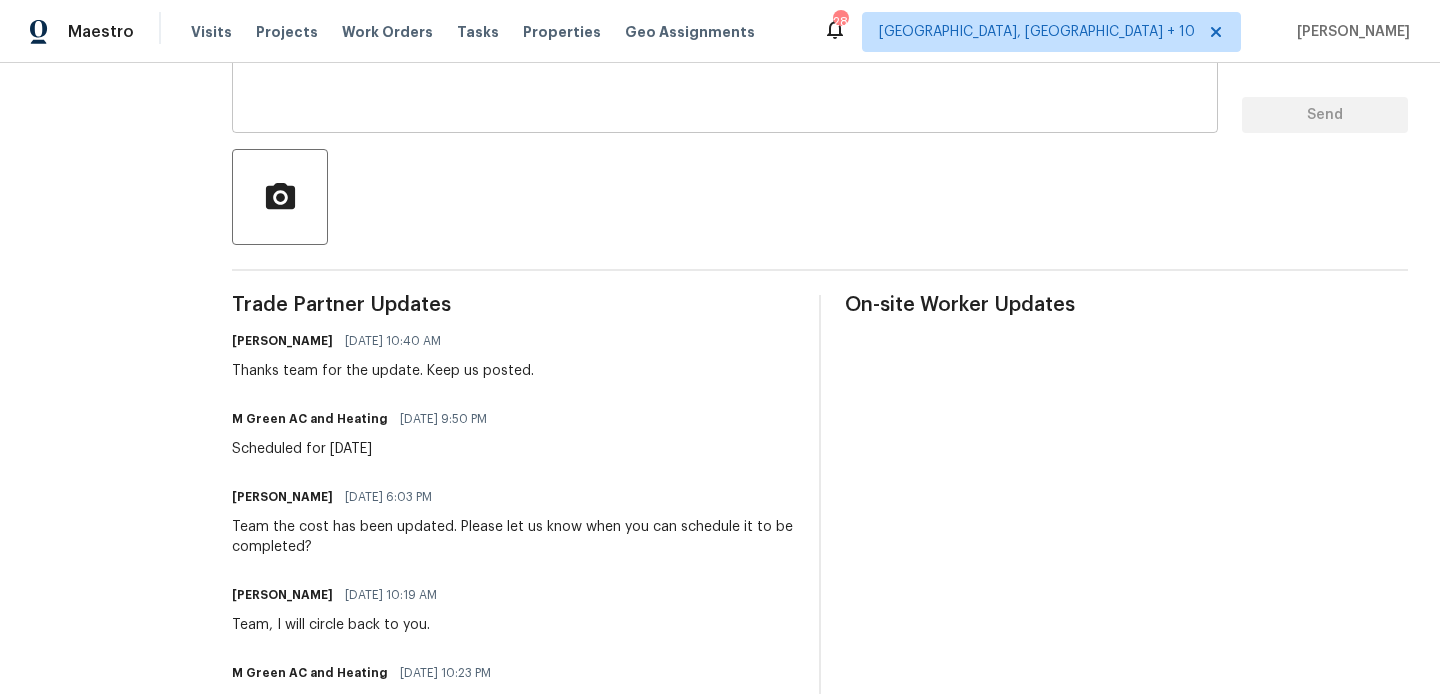 scroll, scrollTop: 0, scrollLeft: 0, axis: both 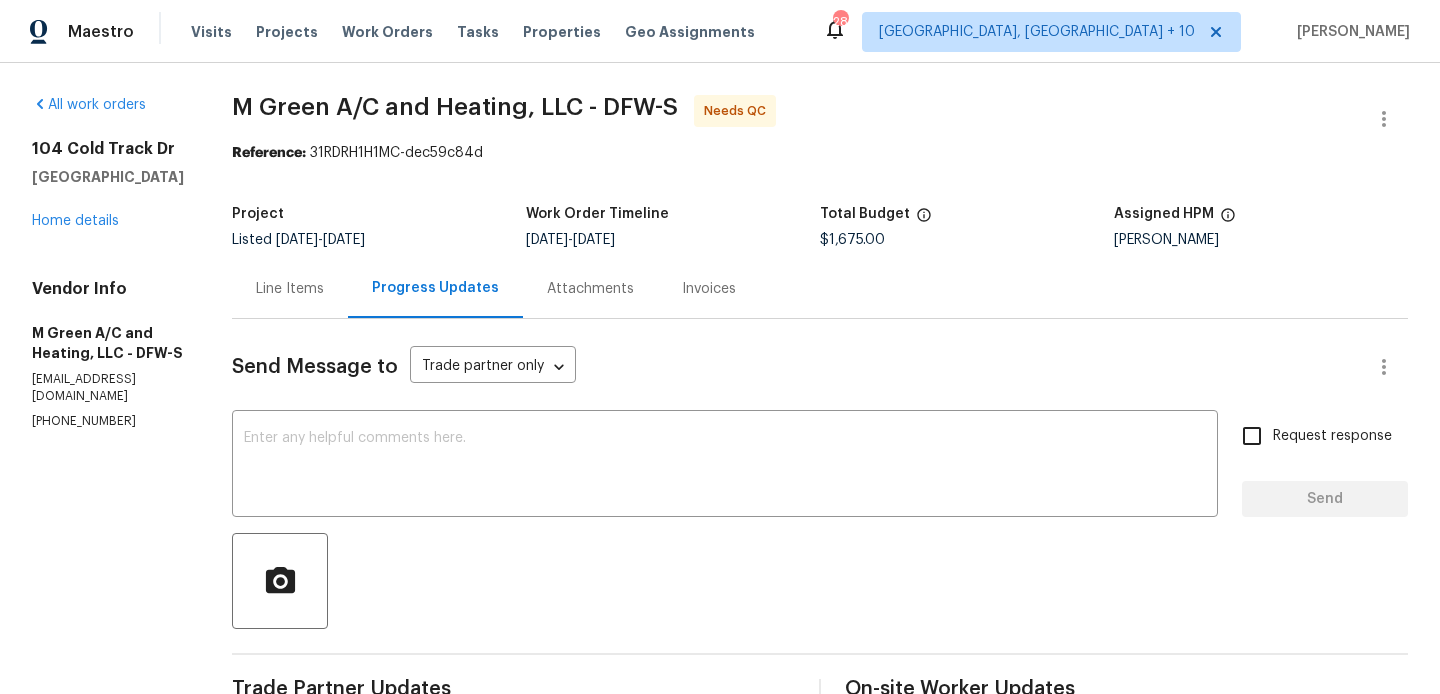 click on "Line Items" at bounding box center [290, 289] 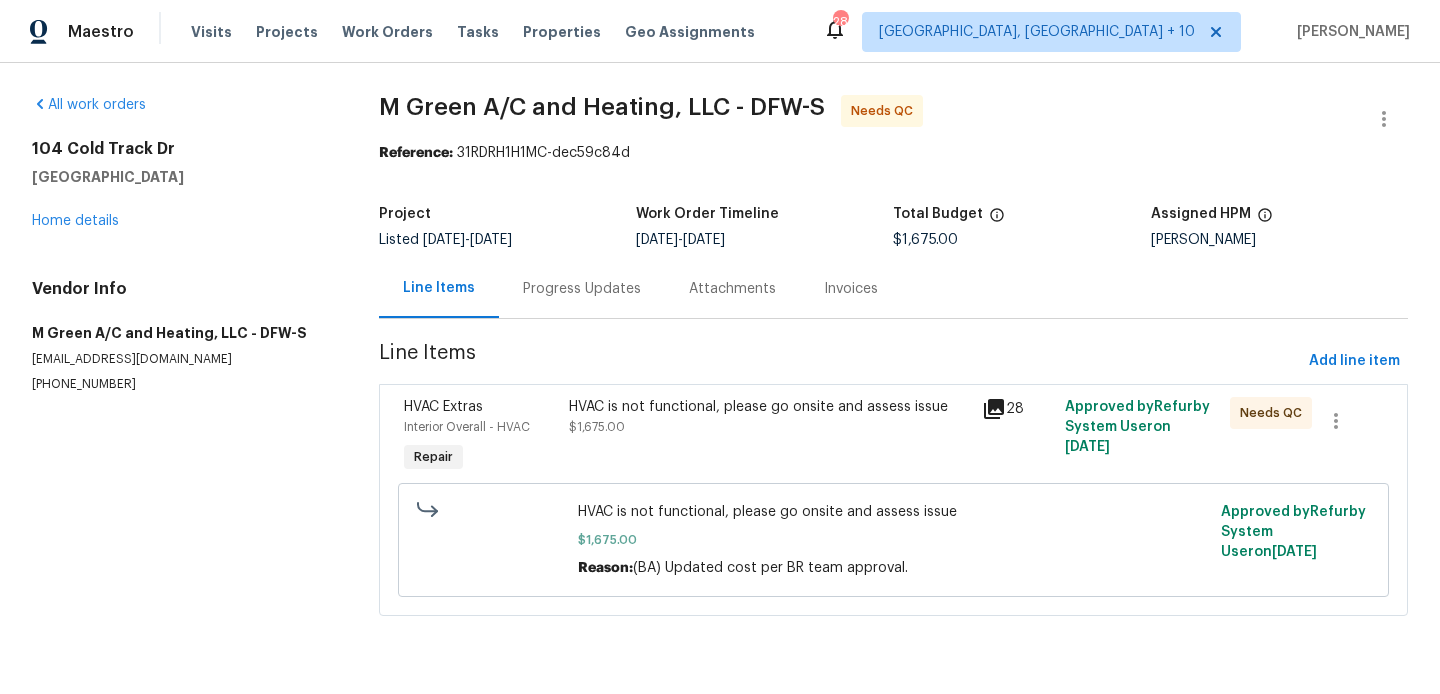 click on "Progress Updates" at bounding box center (582, 288) 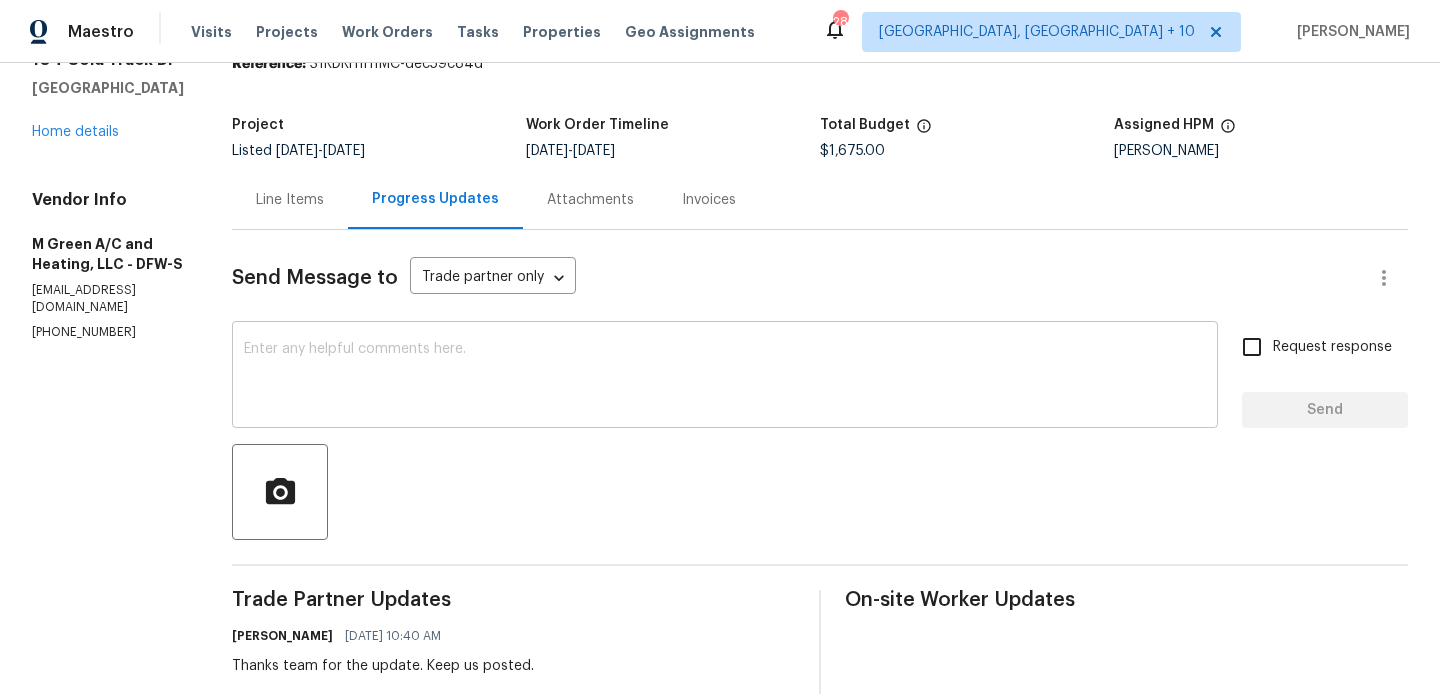 scroll, scrollTop: 0, scrollLeft: 0, axis: both 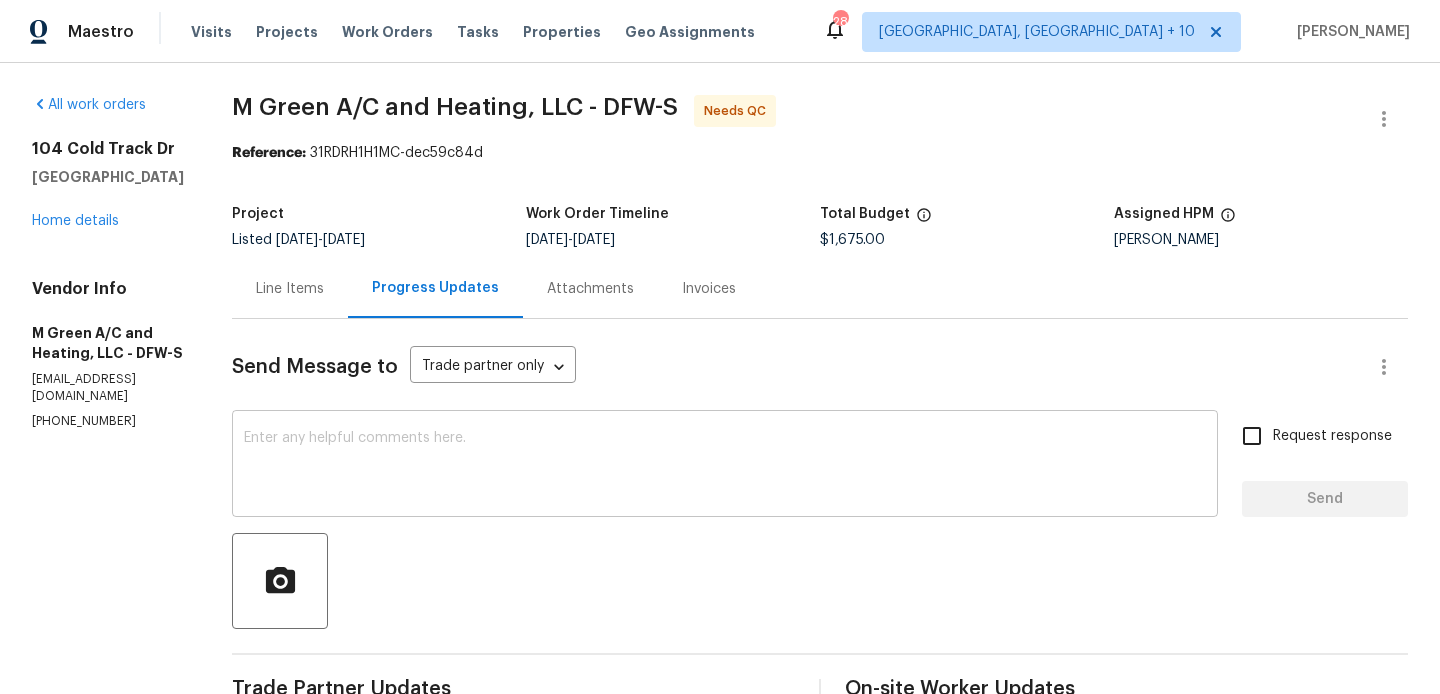 click at bounding box center [725, 466] 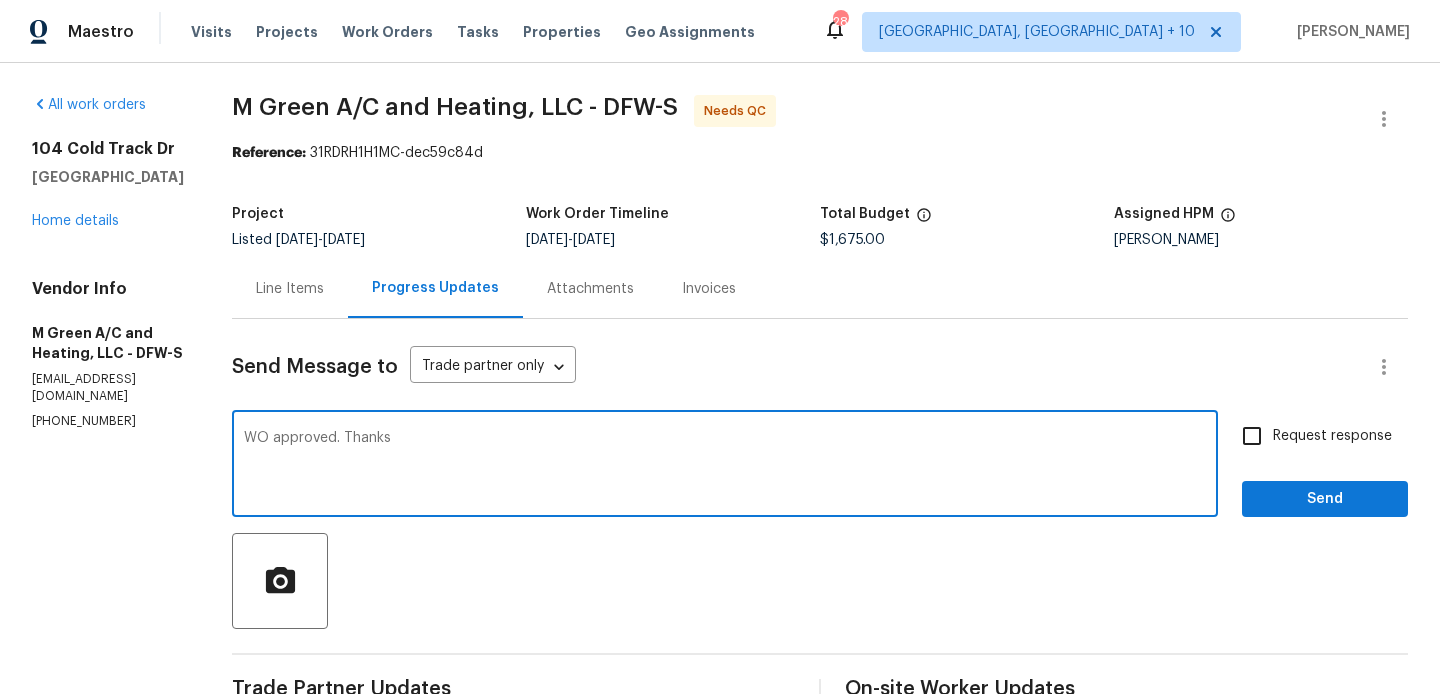 type on "WO approved. Thanks" 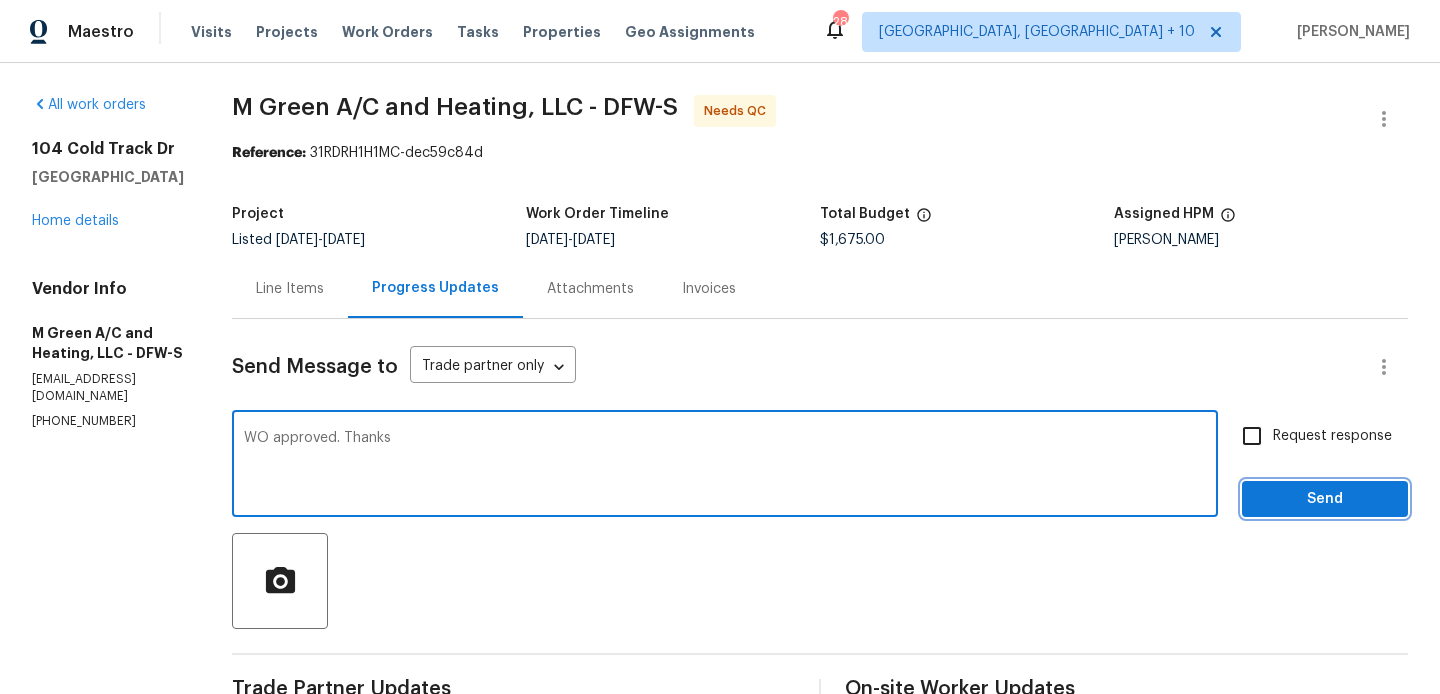 click on "Send" at bounding box center [1325, 499] 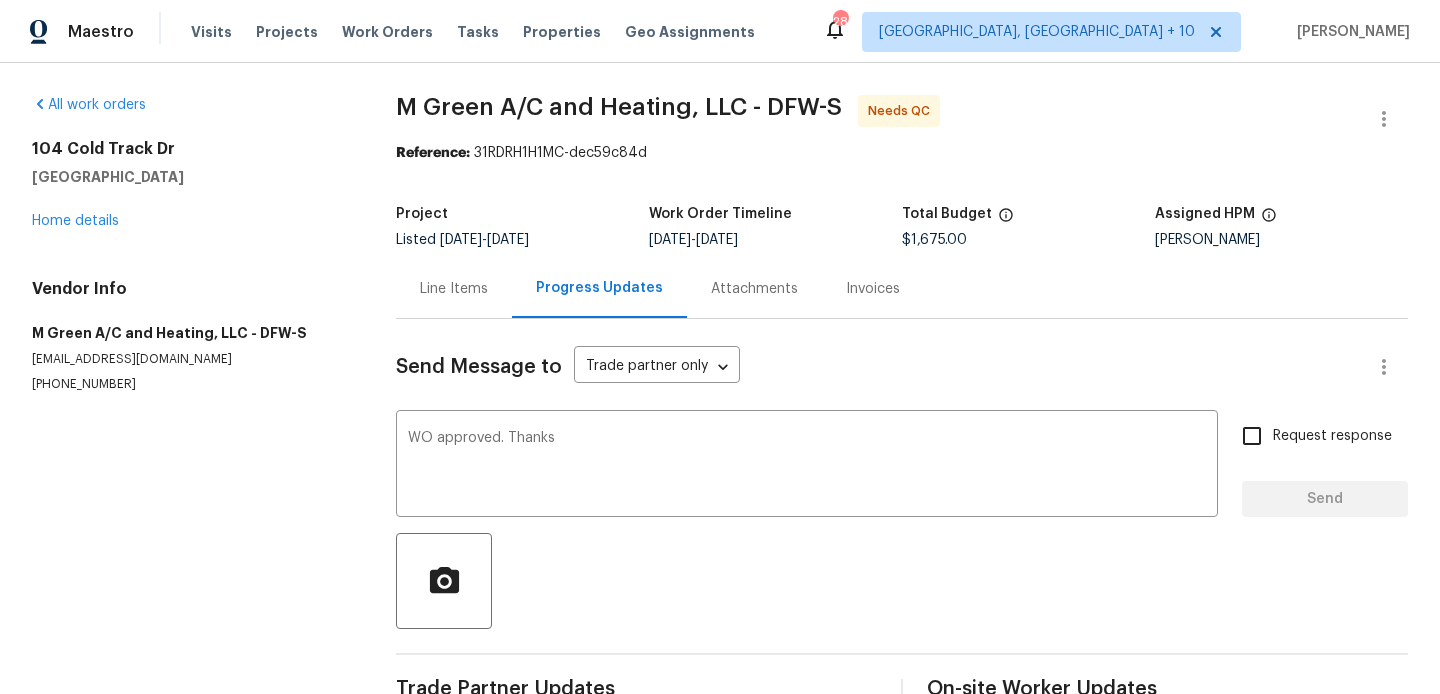 type 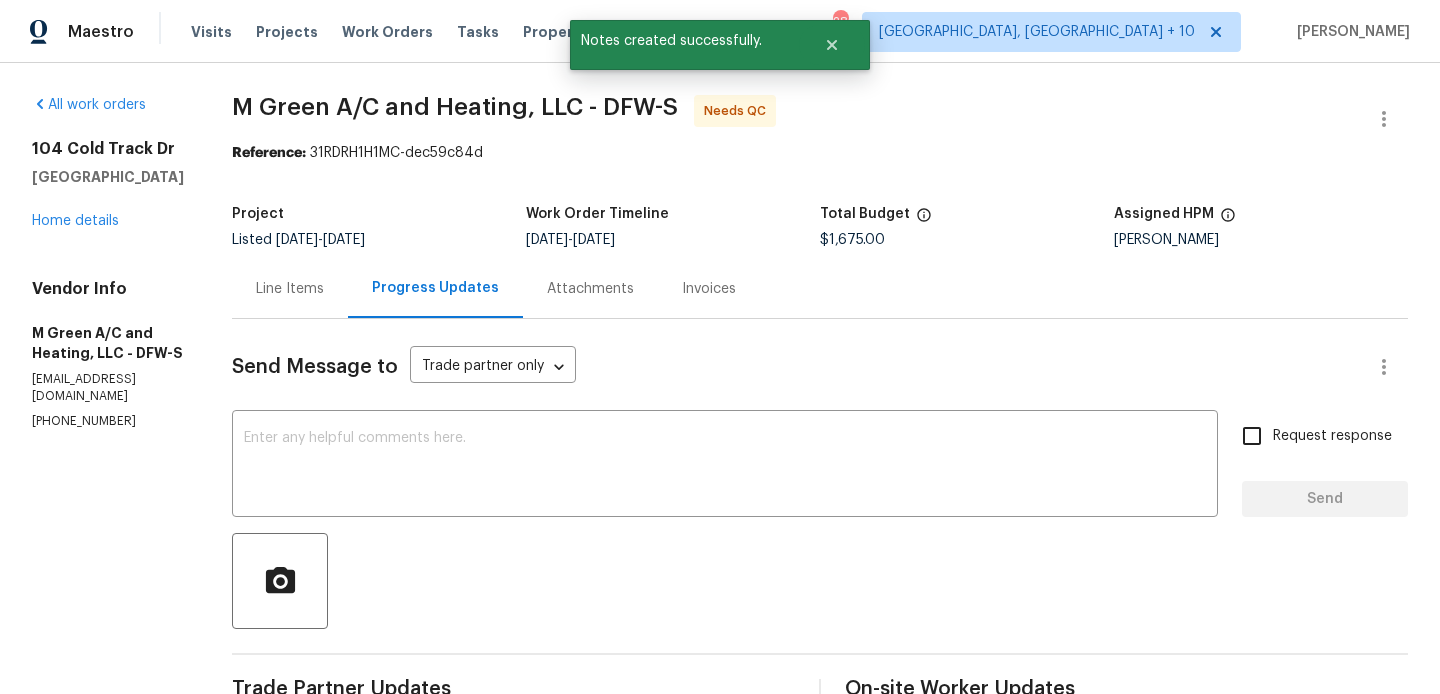 click on "Line Items" at bounding box center (290, 288) 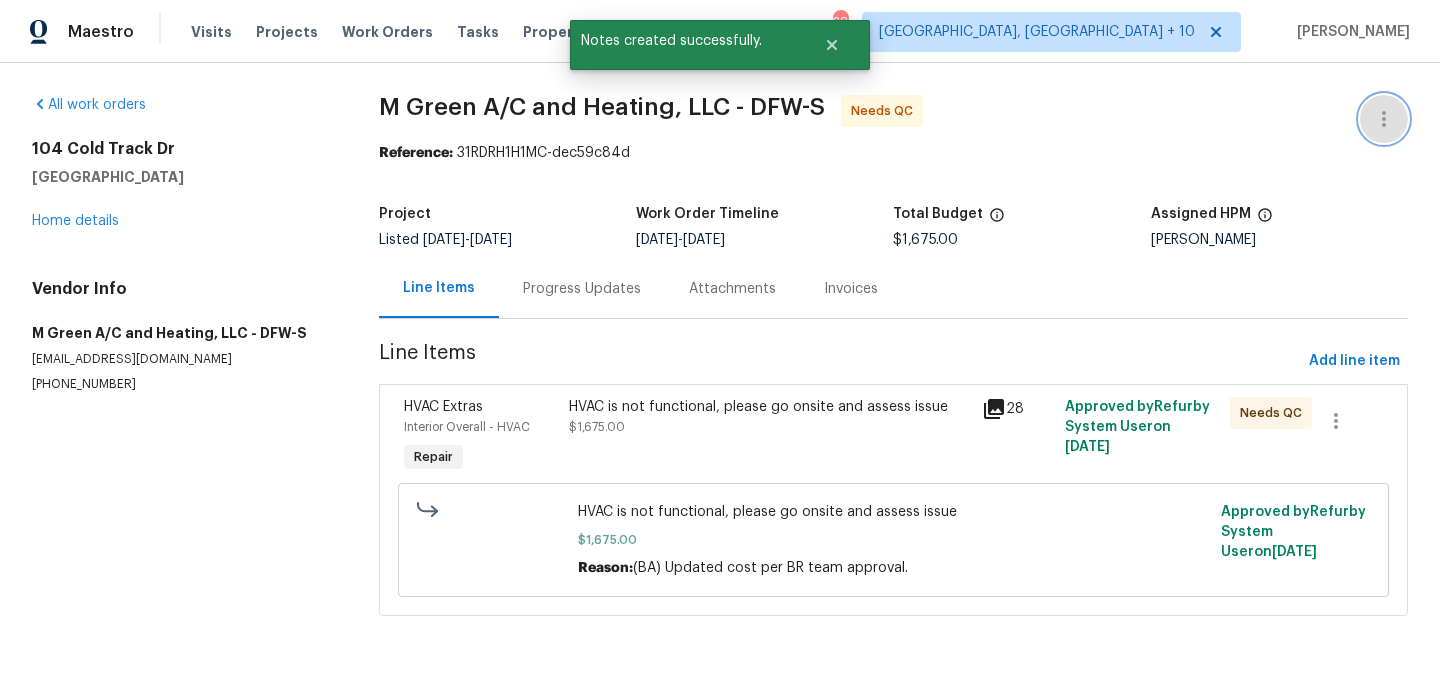 click 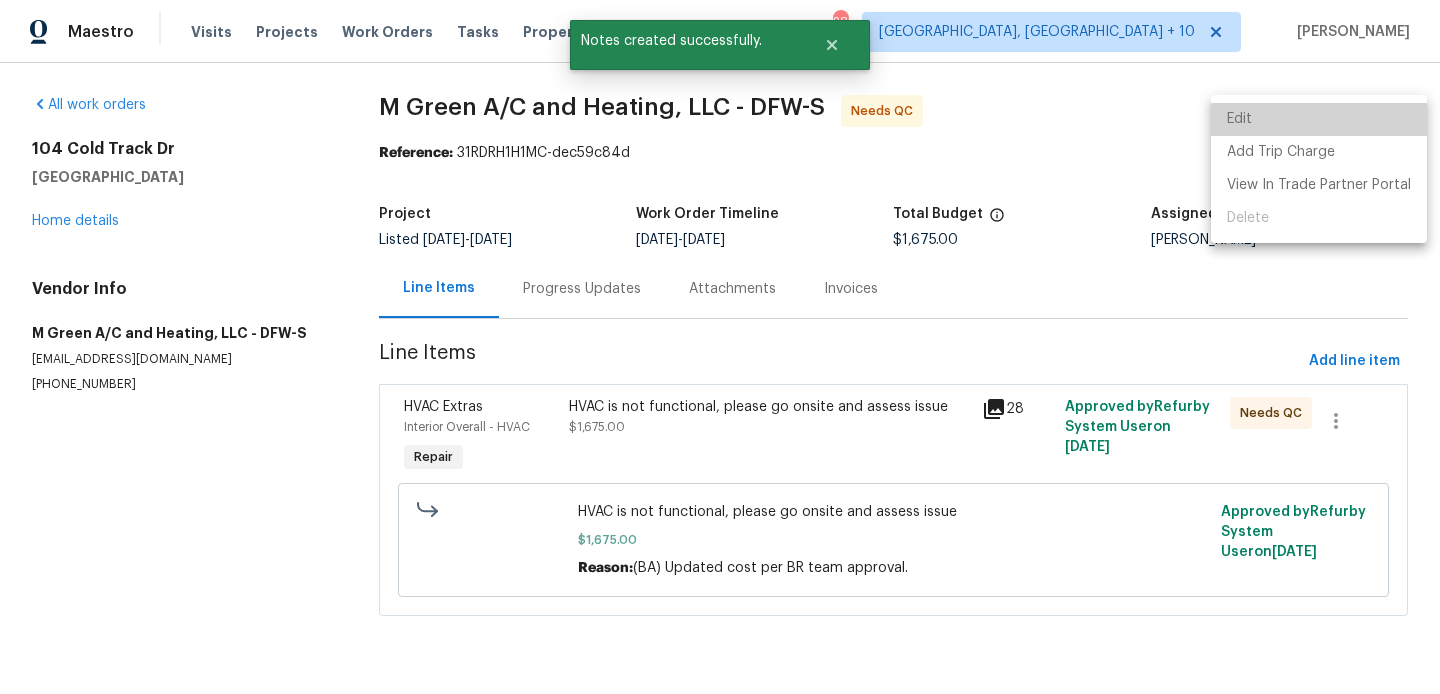 click on "Edit" at bounding box center [1319, 119] 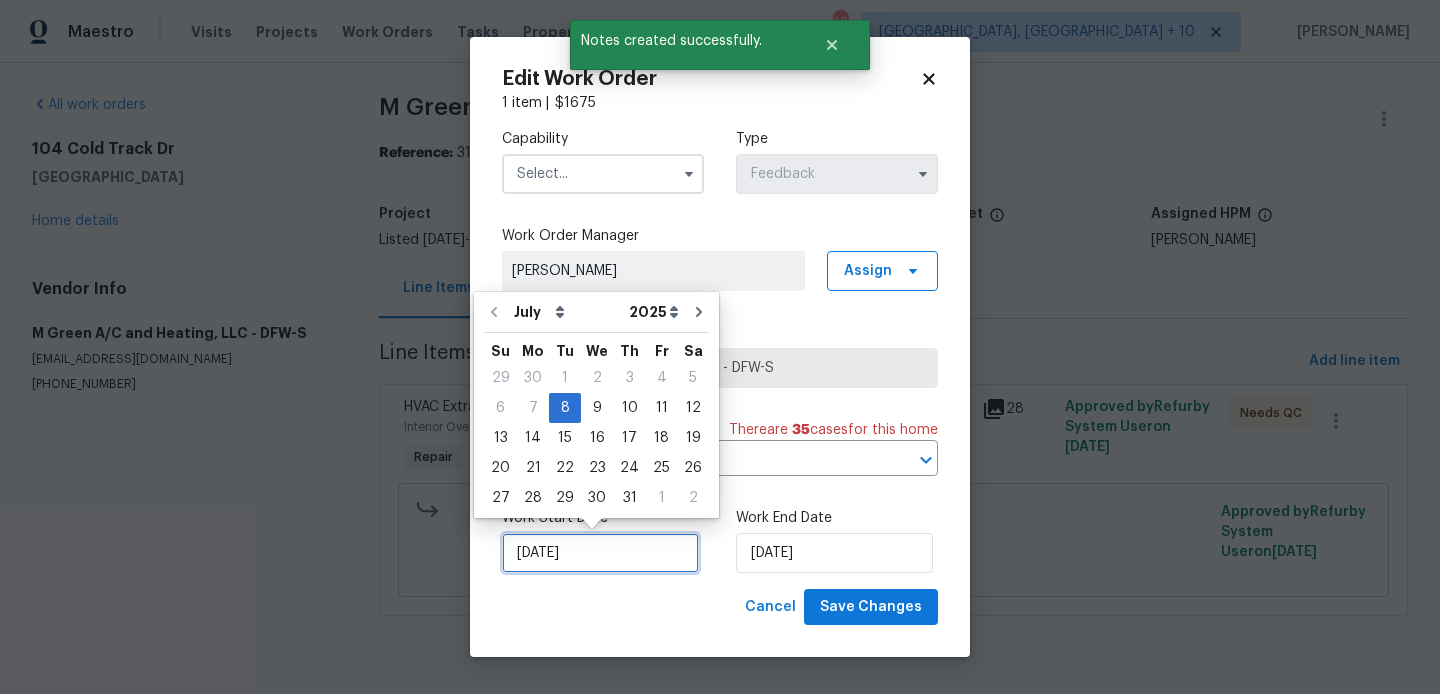 click on "08/07/2025" at bounding box center (600, 553) 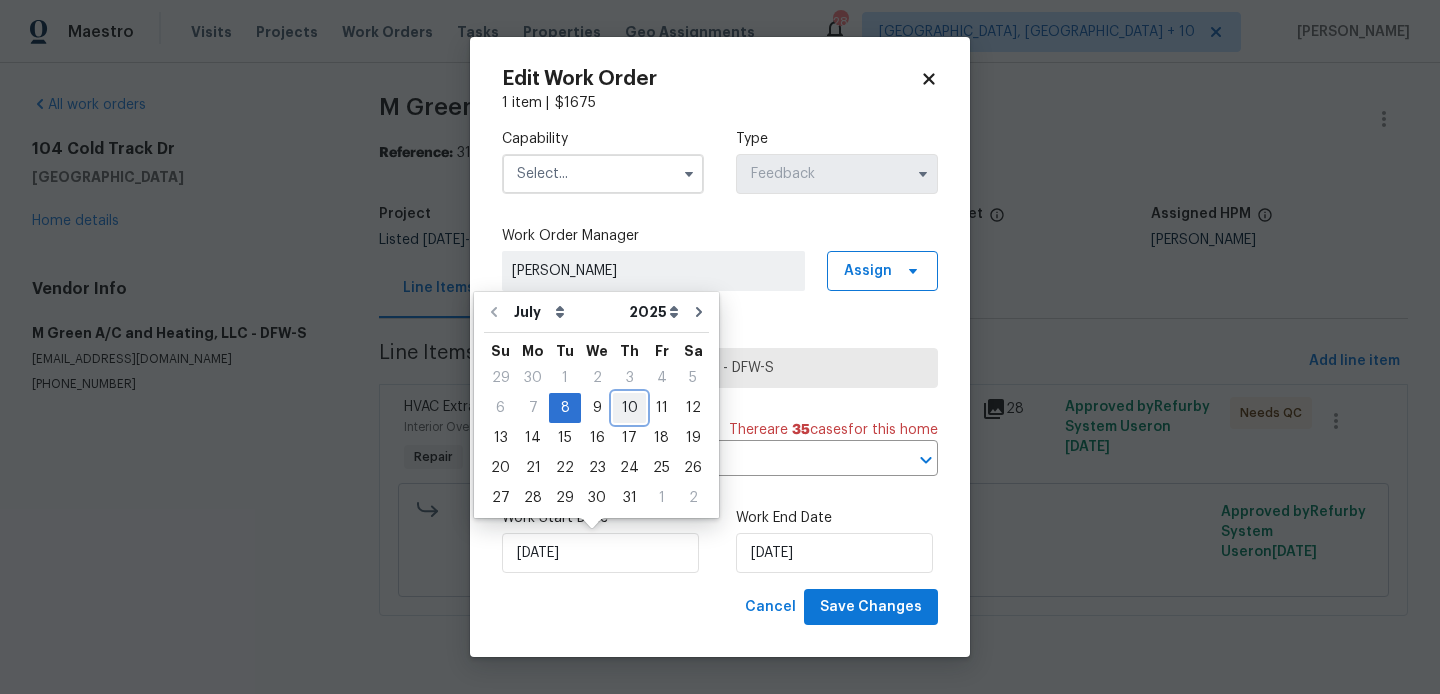 click on "10" at bounding box center (629, 408) 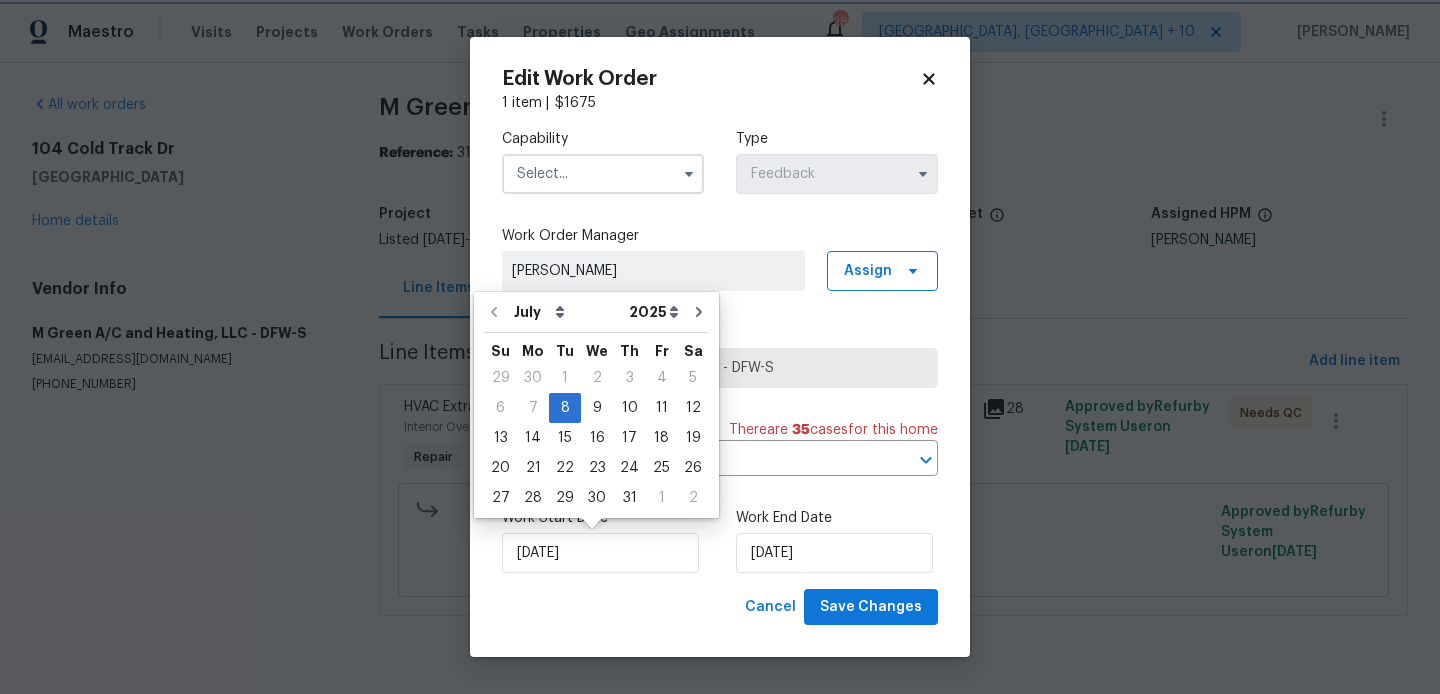 type on "10/07/2025" 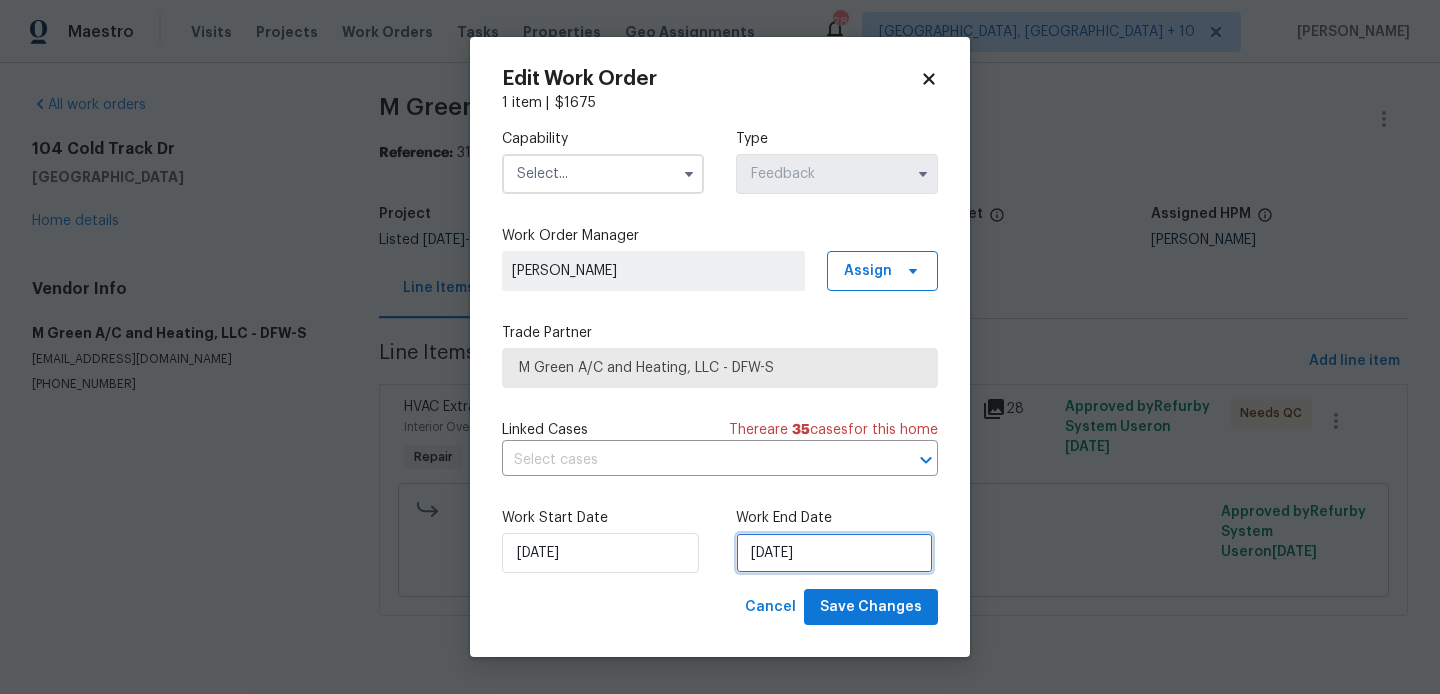 click on "10/07/2025" at bounding box center (834, 553) 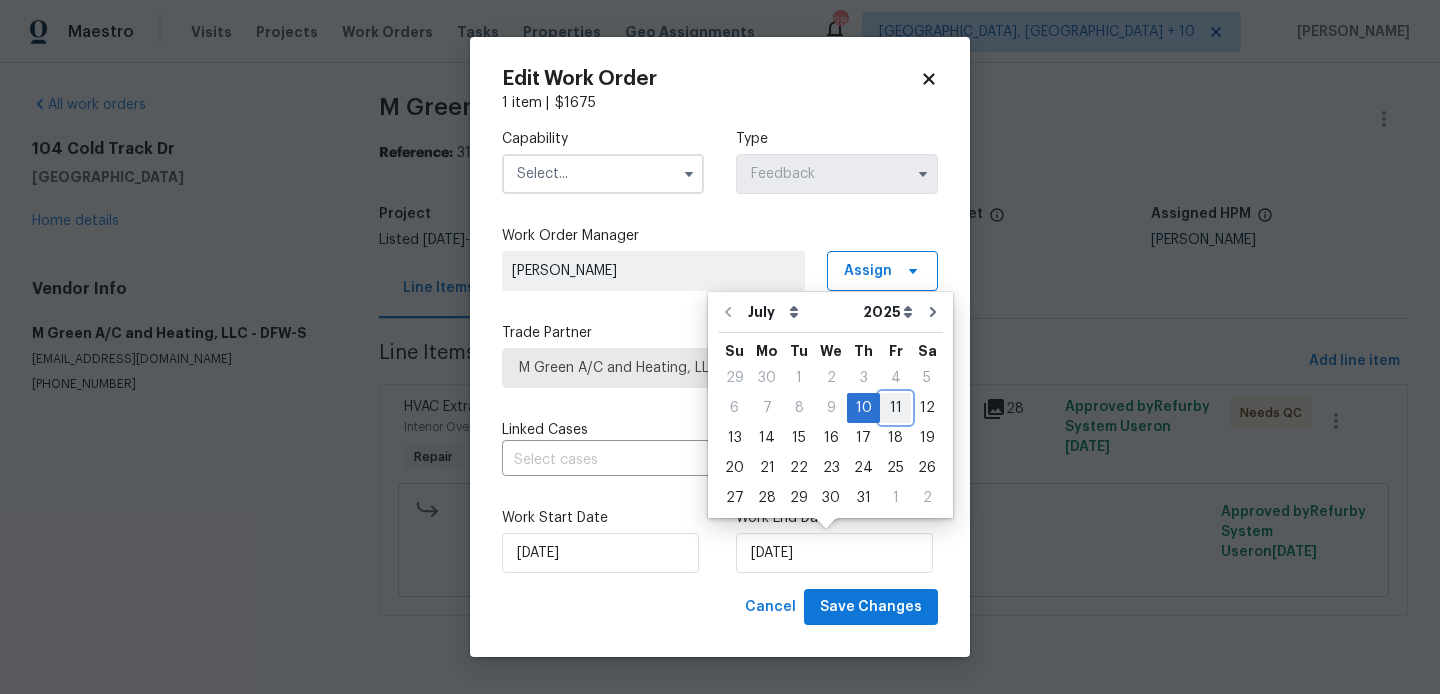 click on "11" at bounding box center [895, 408] 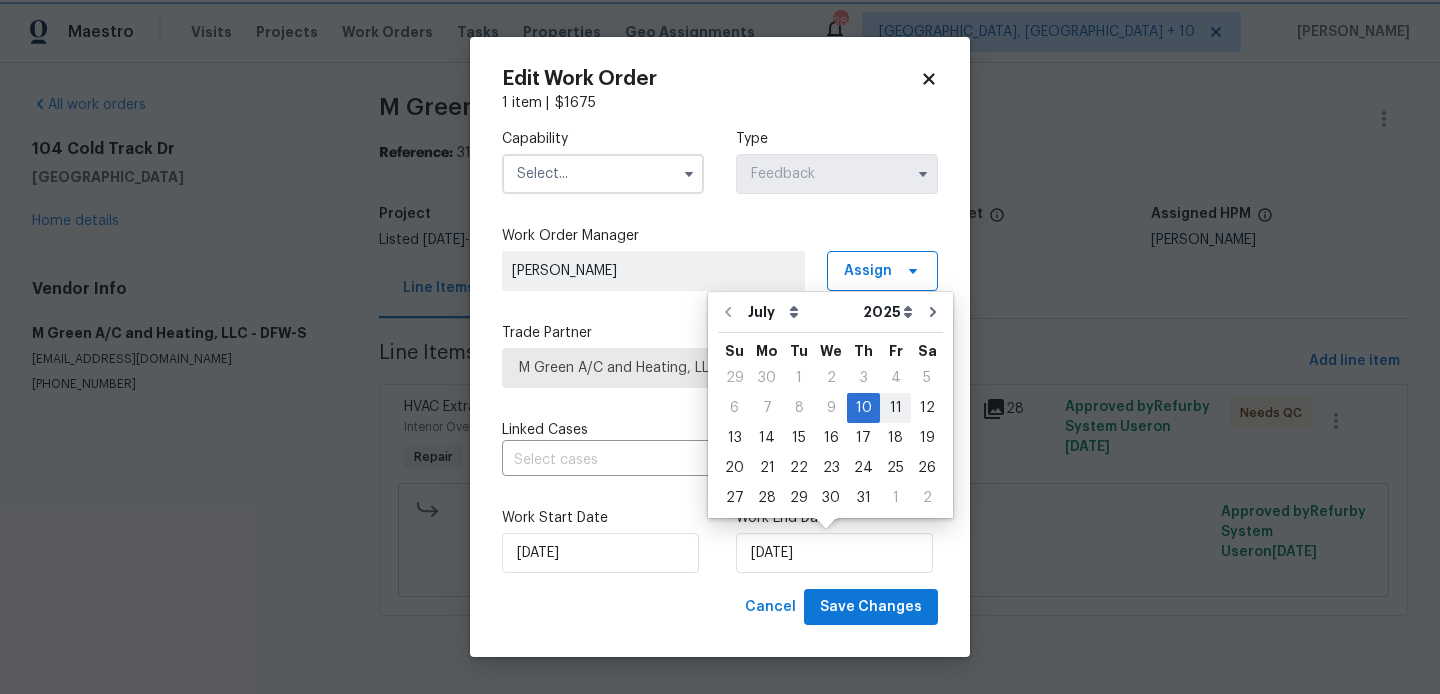 type on "11/07/2025" 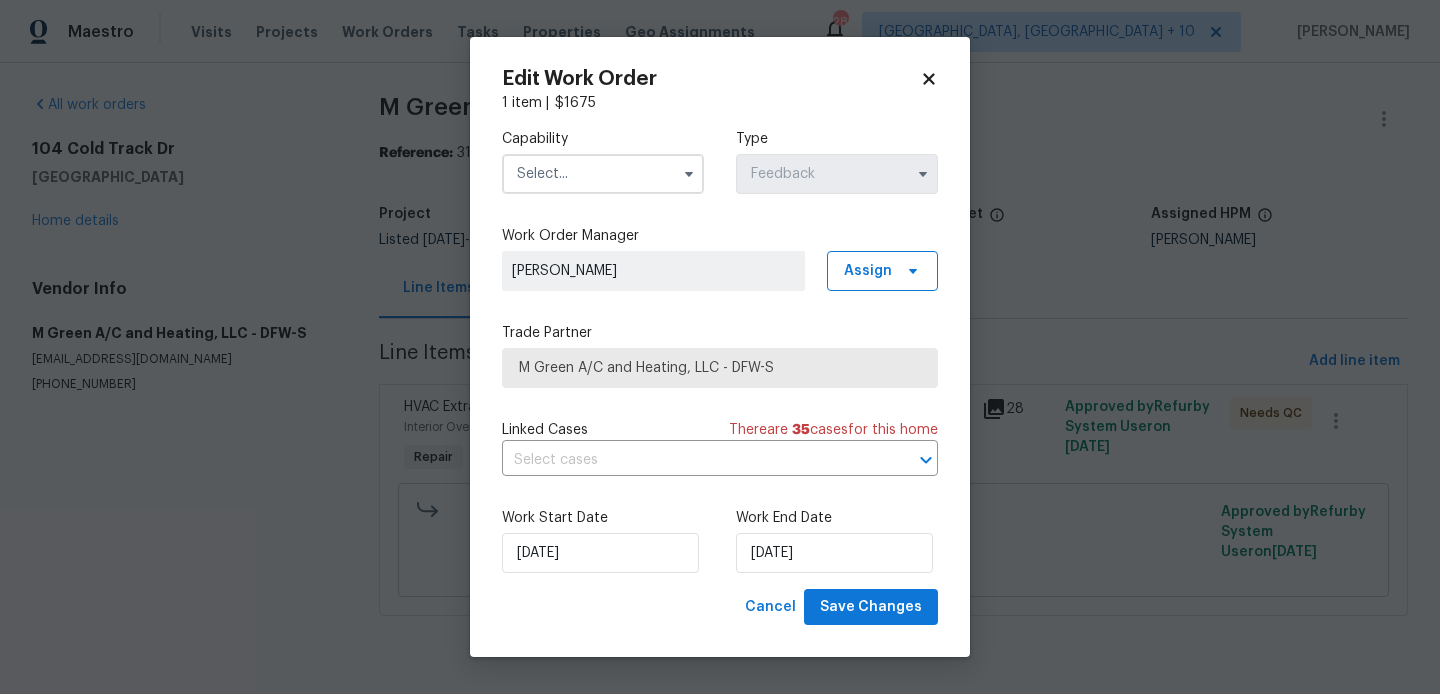 click at bounding box center [603, 174] 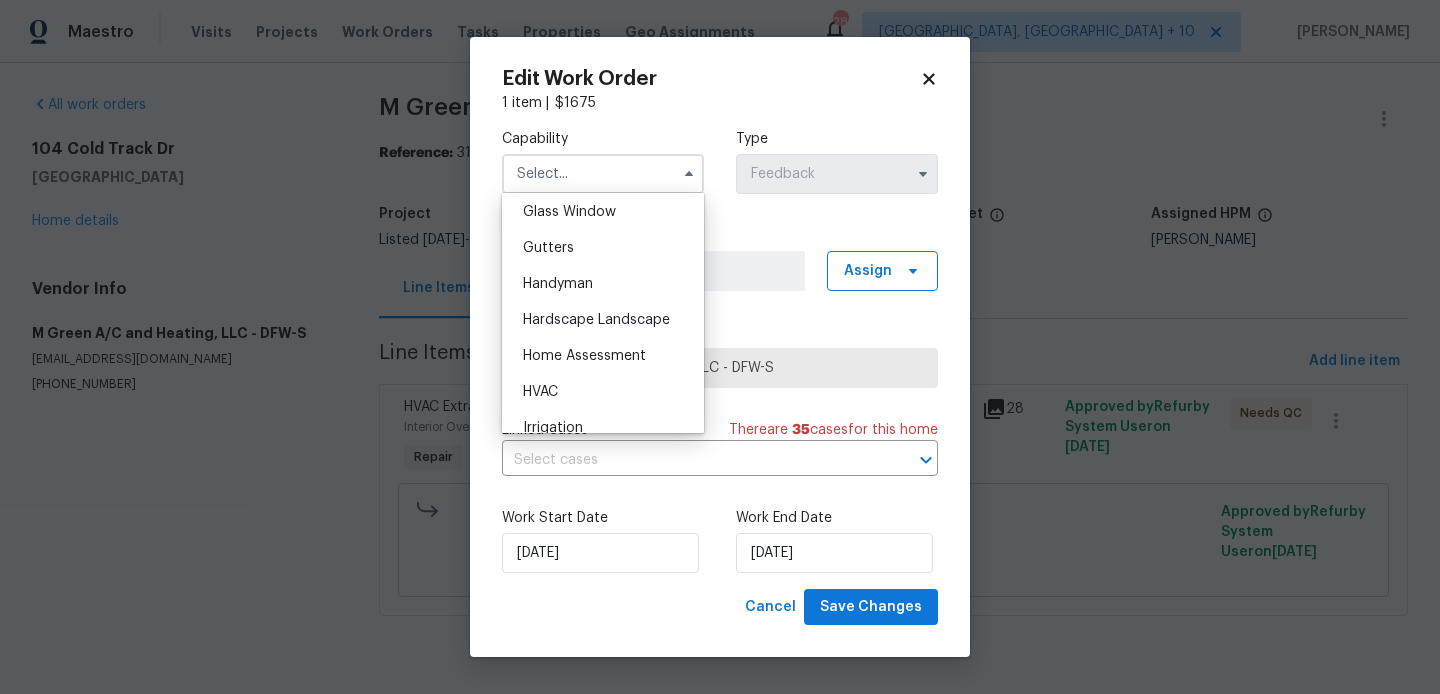 scroll, scrollTop: 1035, scrollLeft: 0, axis: vertical 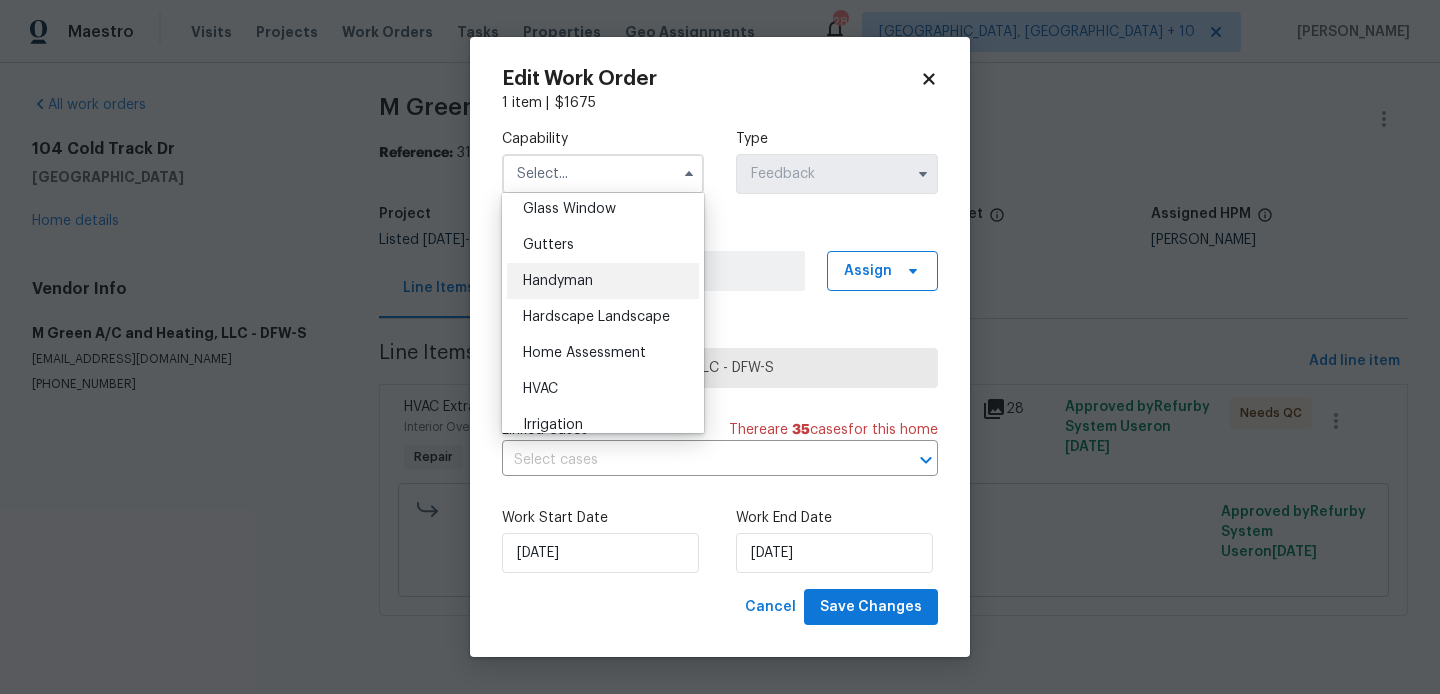 click on "Handyman" at bounding box center [603, 281] 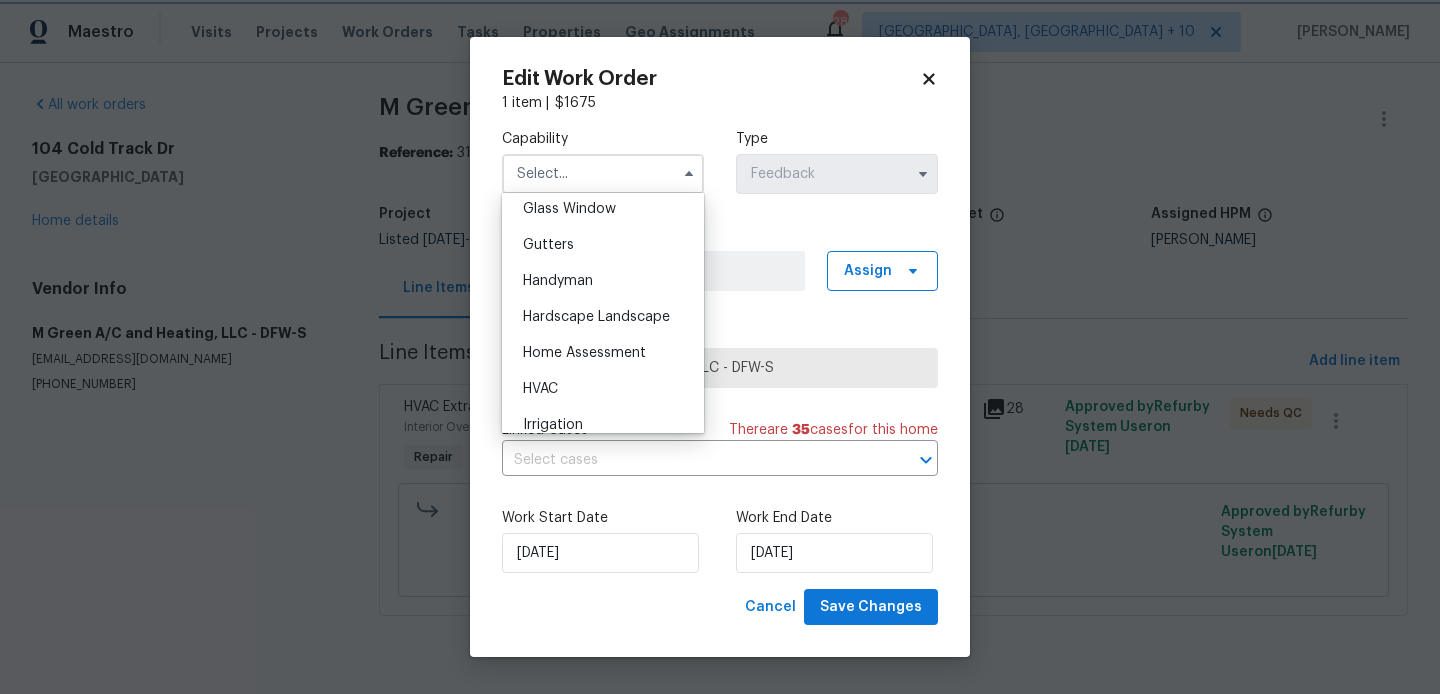 type on "Handyman" 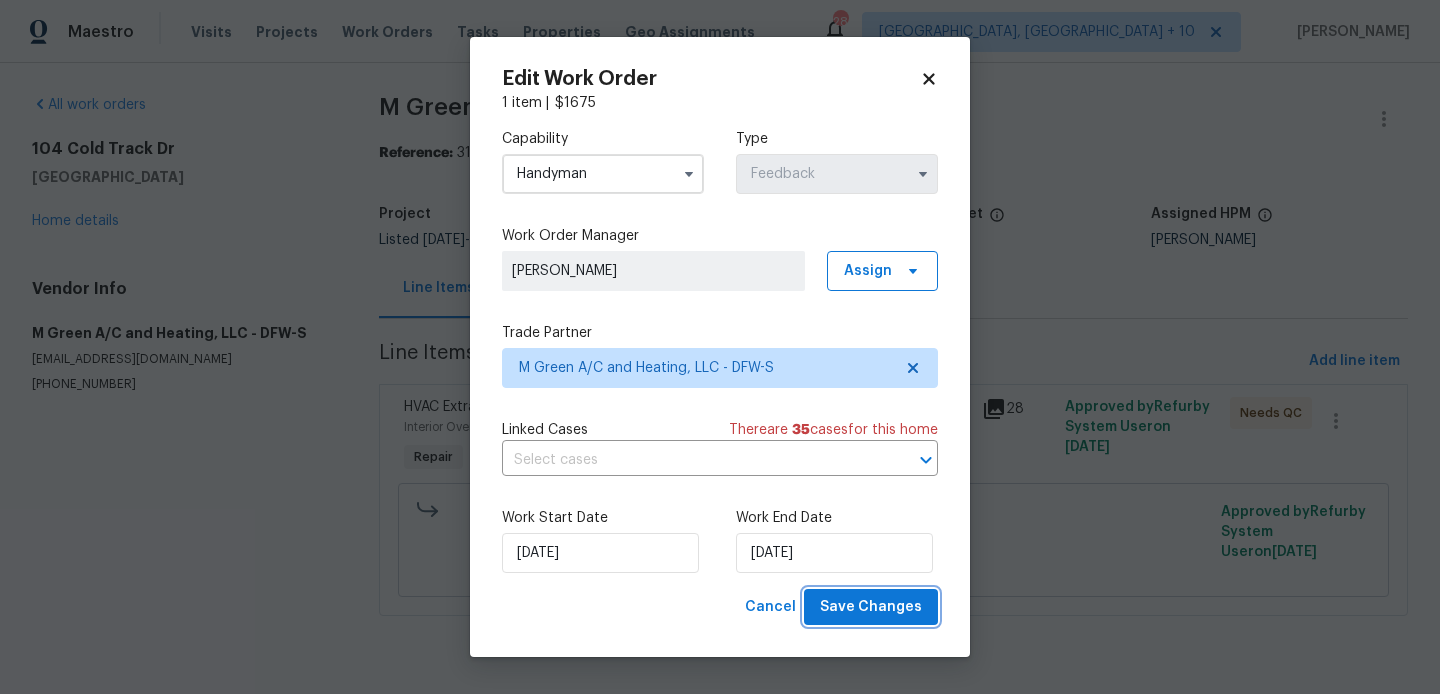 click on "Save Changes" at bounding box center (871, 607) 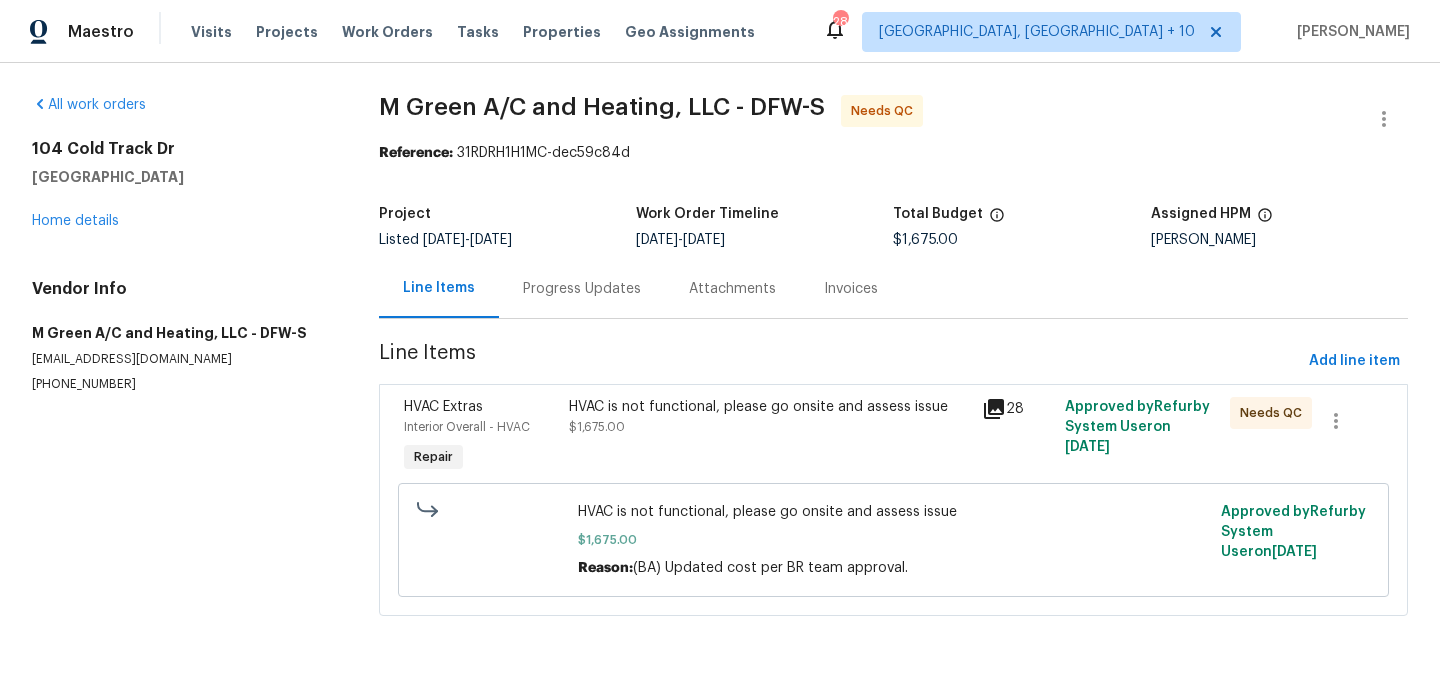 scroll, scrollTop: 0, scrollLeft: 0, axis: both 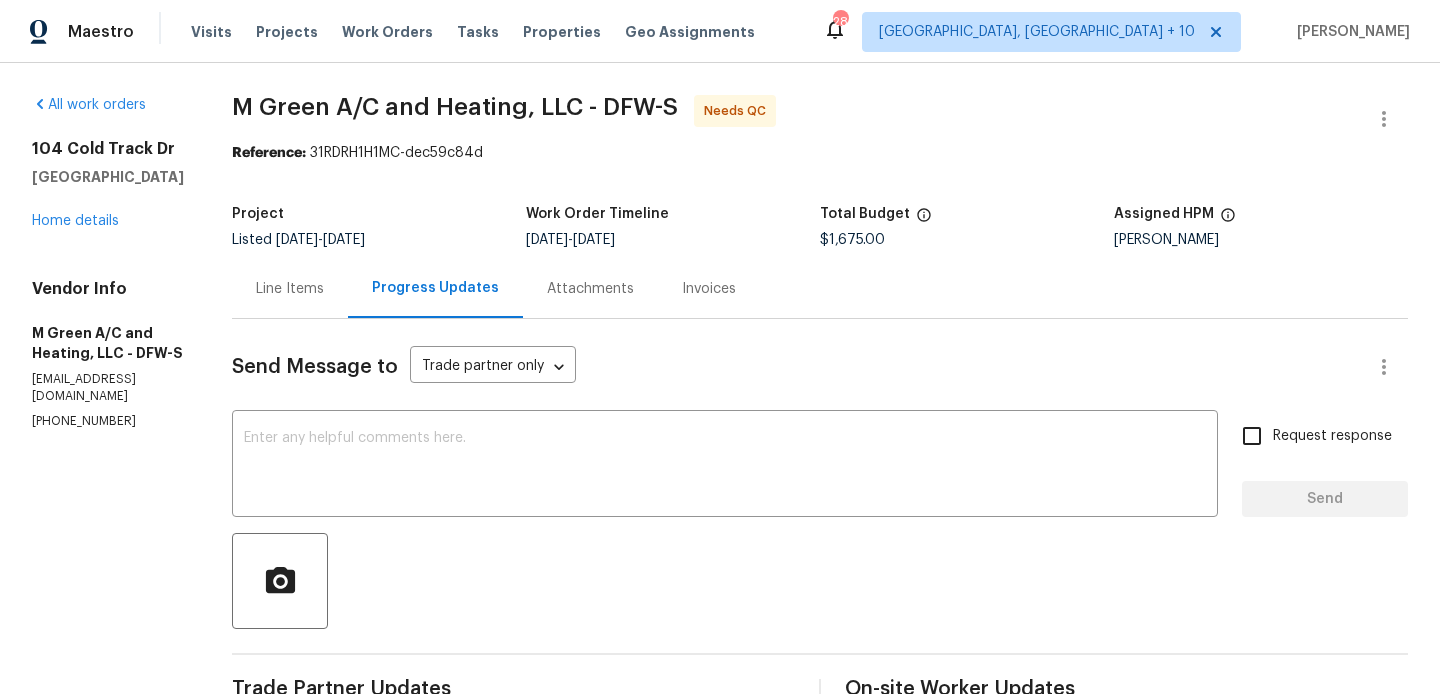 click on "Line Items" at bounding box center [290, 289] 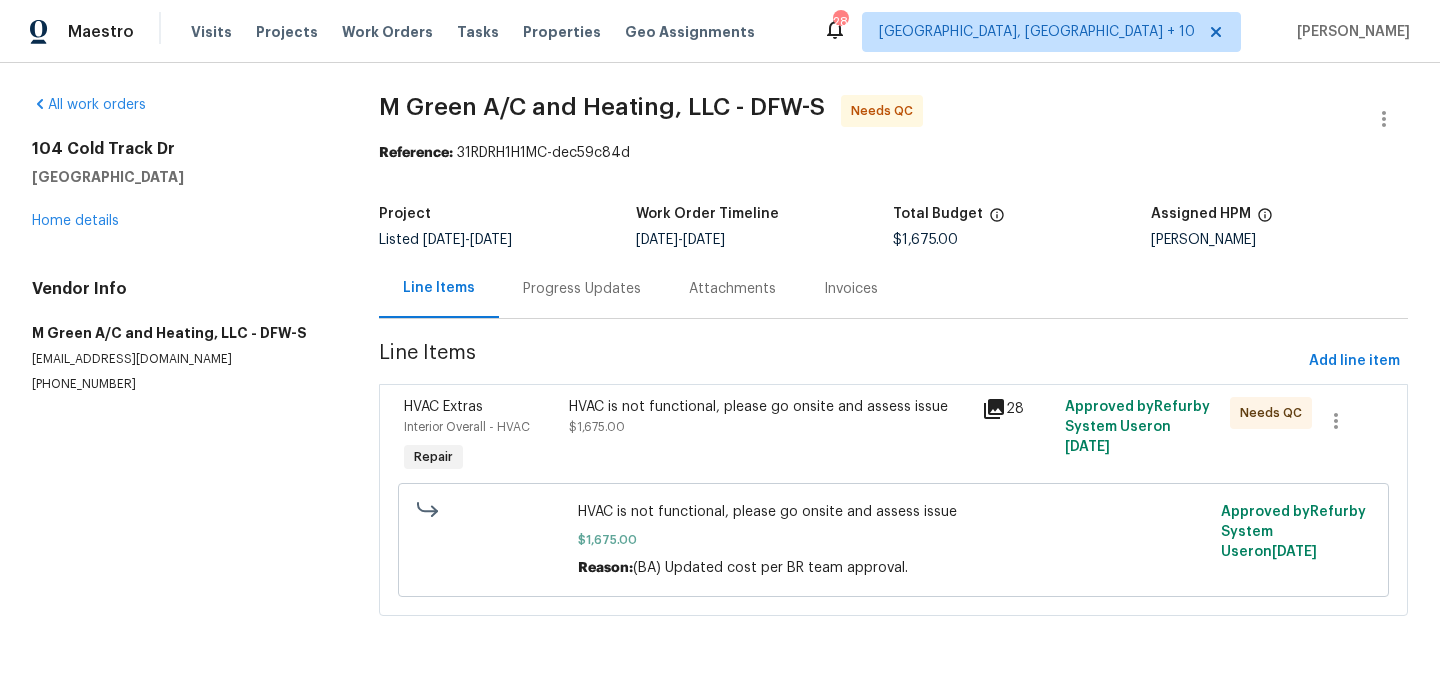 click on "HVAC is not functional, please go onsite and assess issue $1,675.00" at bounding box center (769, 437) 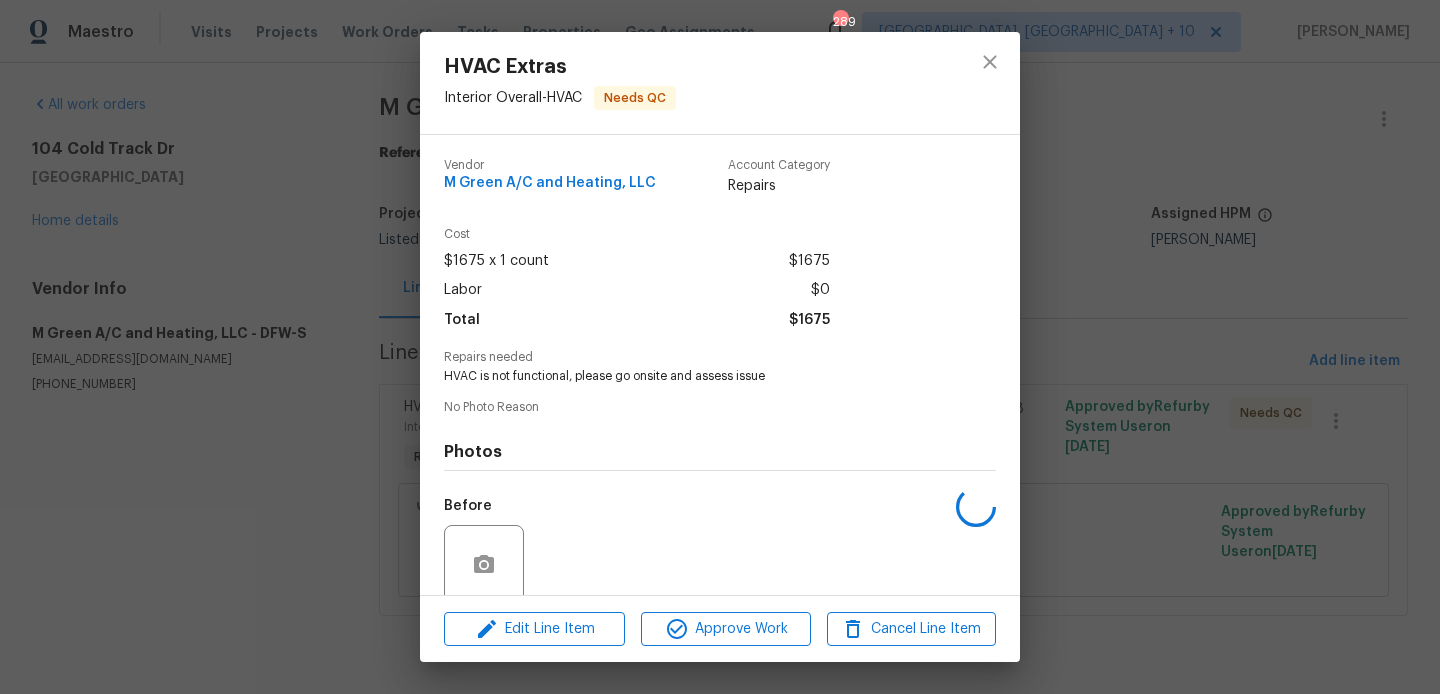 scroll, scrollTop: 159, scrollLeft: 0, axis: vertical 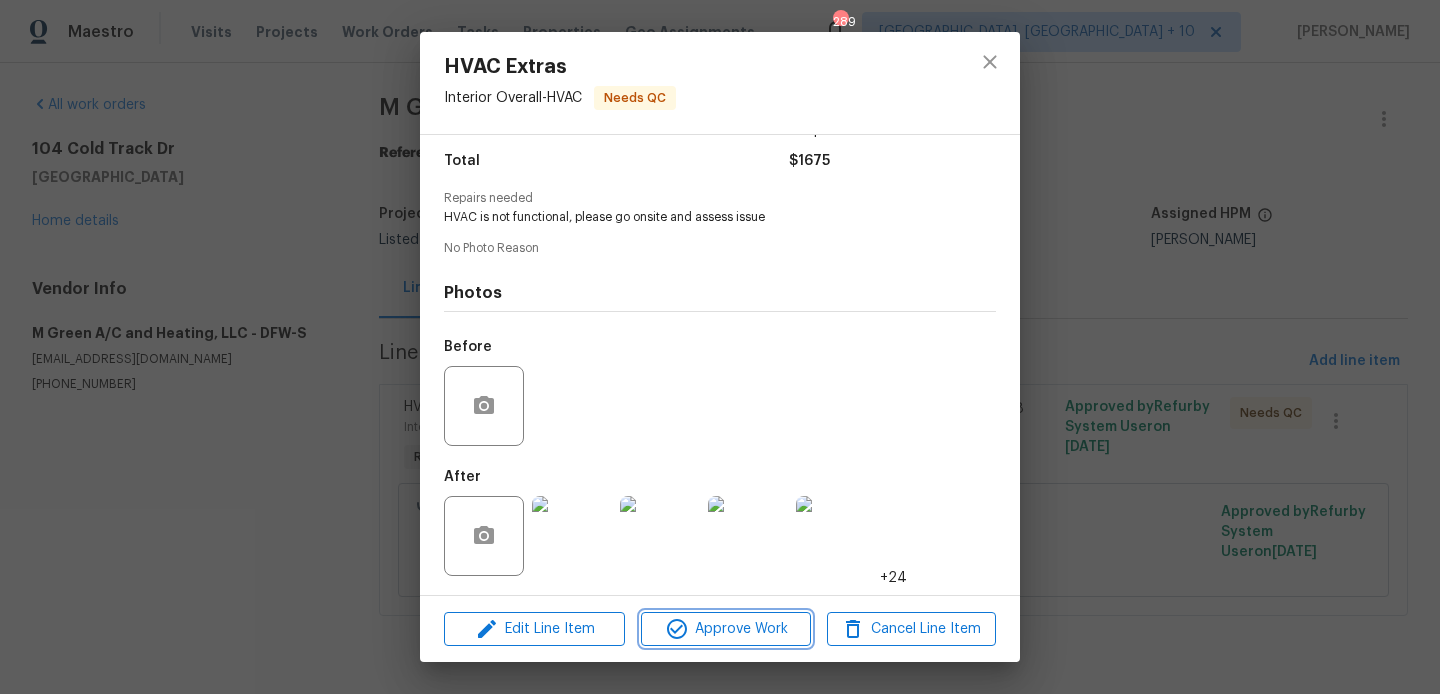 click on "Approve Work" at bounding box center [725, 629] 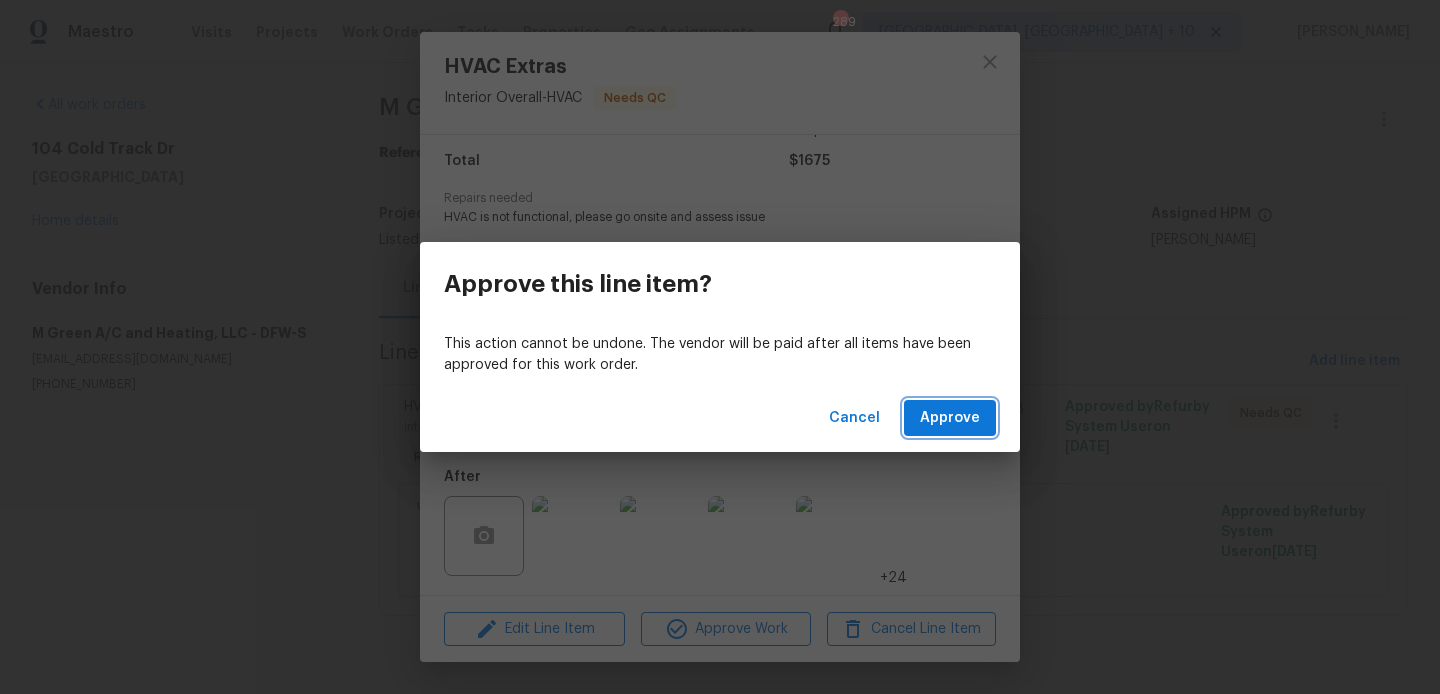click on "Approve" at bounding box center (950, 418) 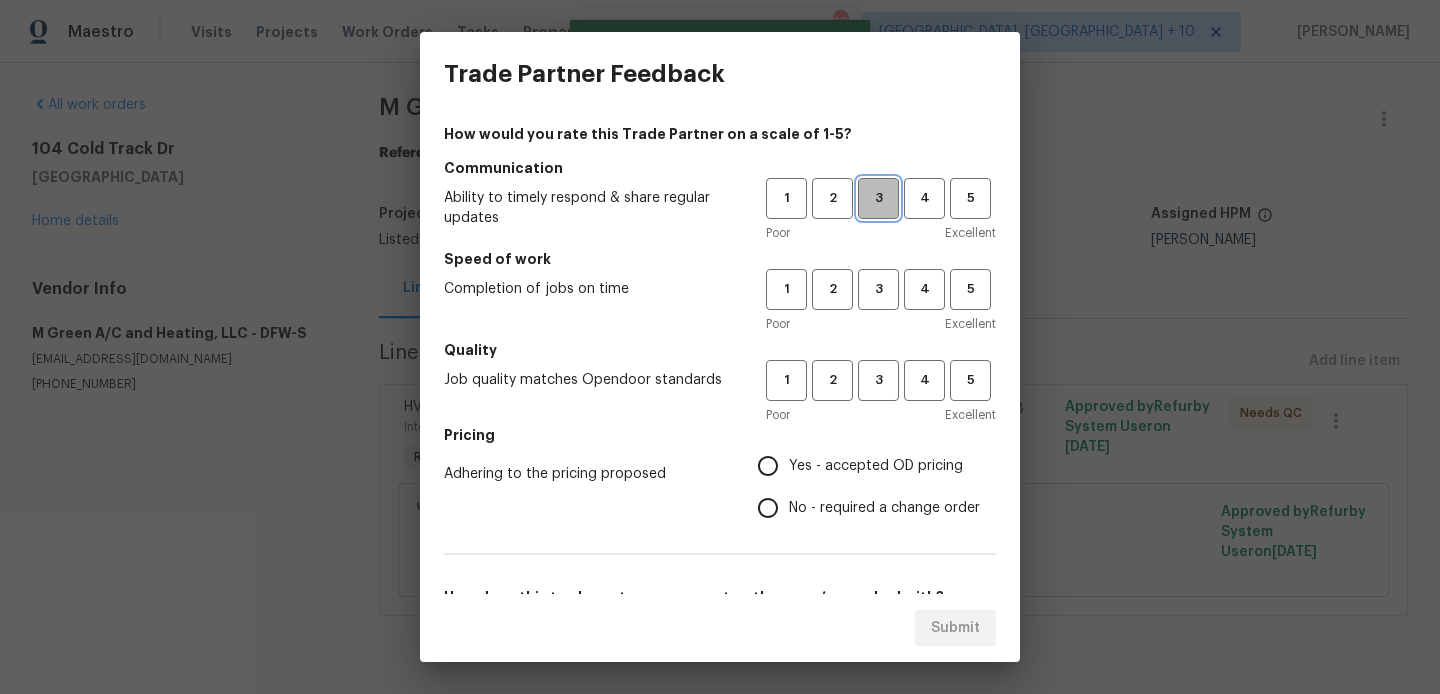 click on "3" at bounding box center [878, 198] 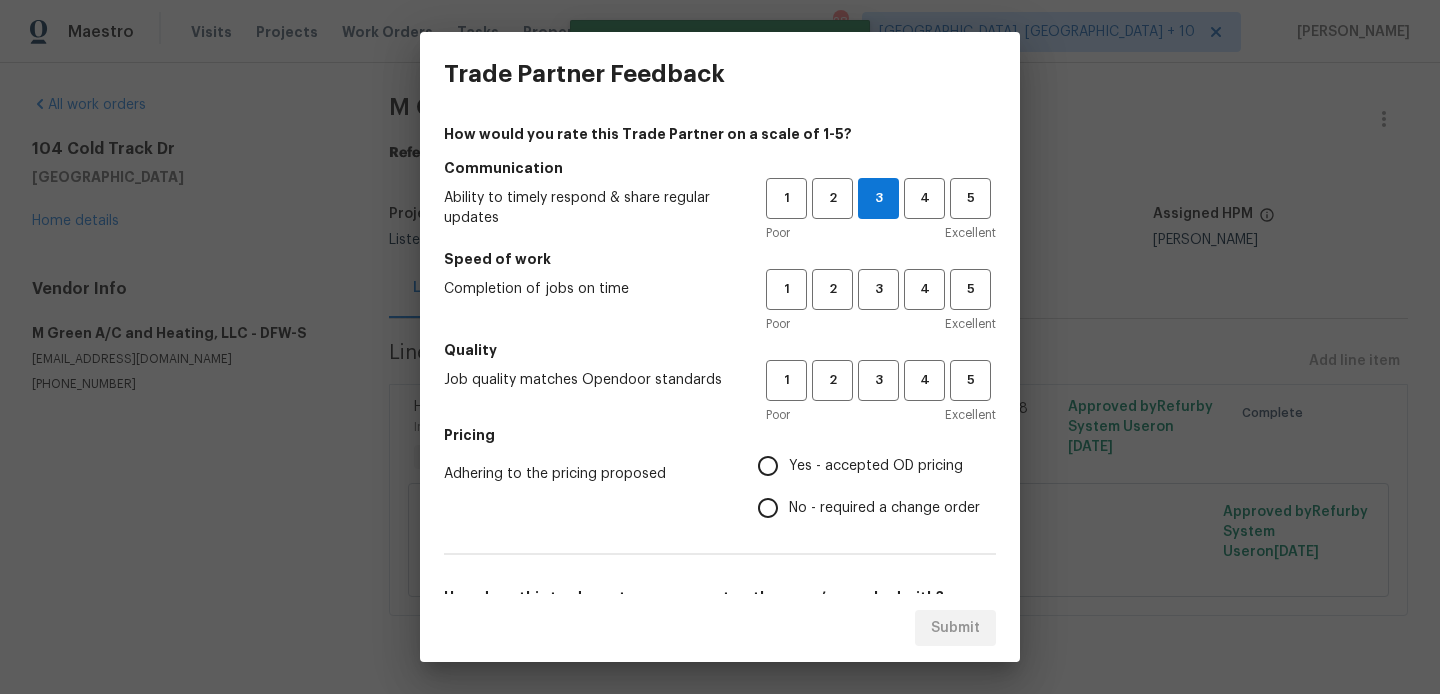click on "Speed of work" at bounding box center [720, 259] 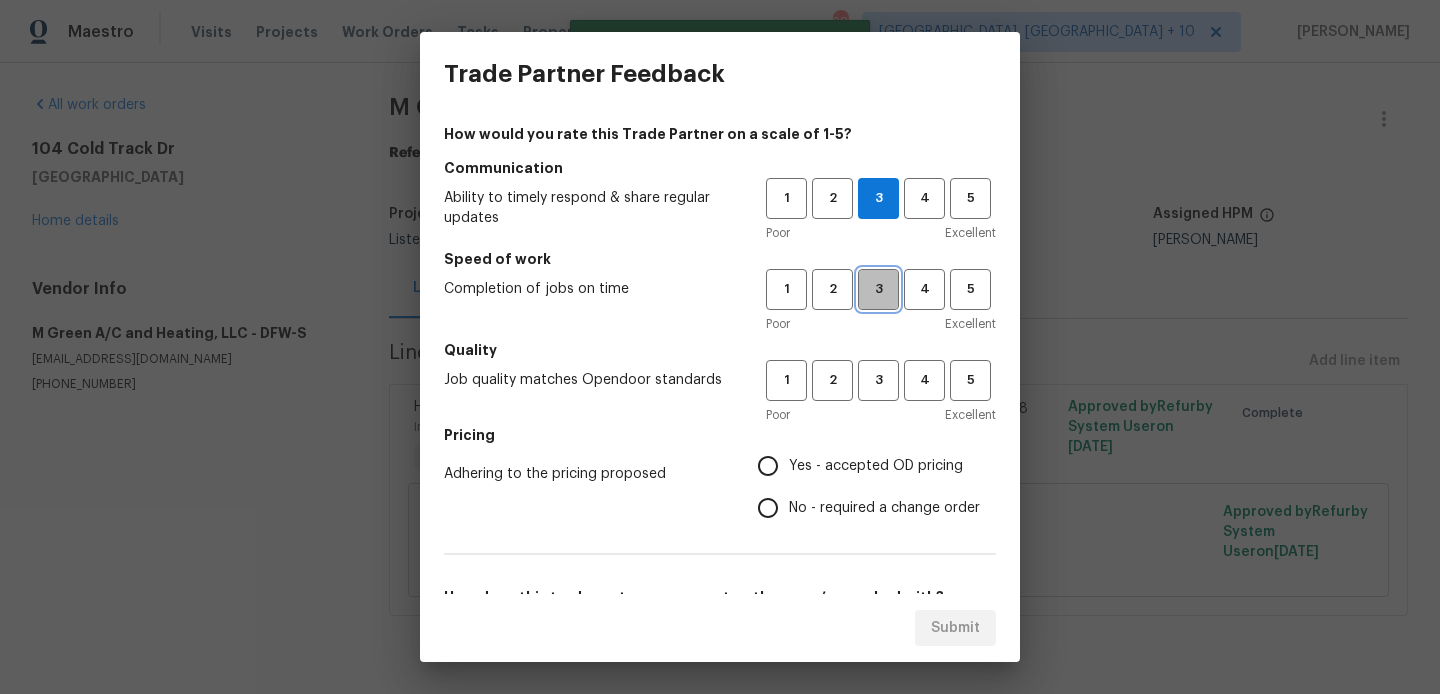 click on "3" at bounding box center (878, 289) 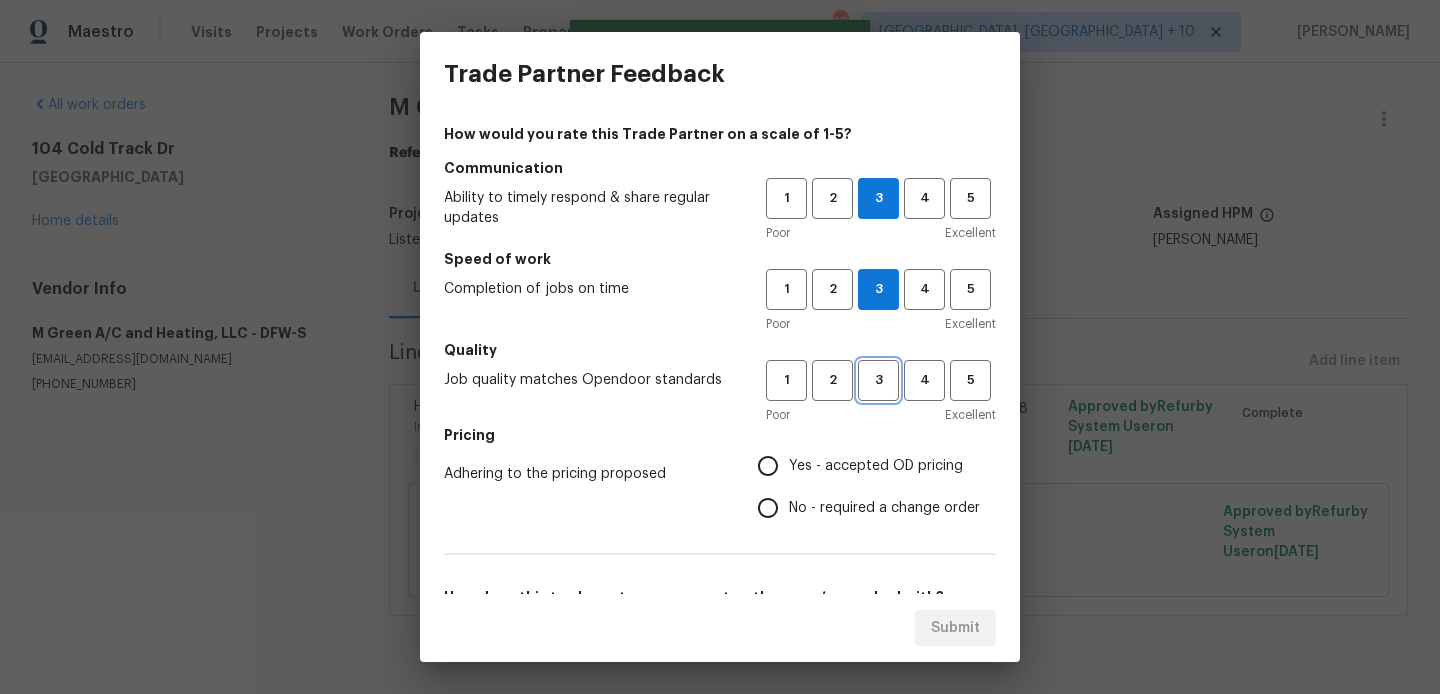 click on "3" at bounding box center [878, 380] 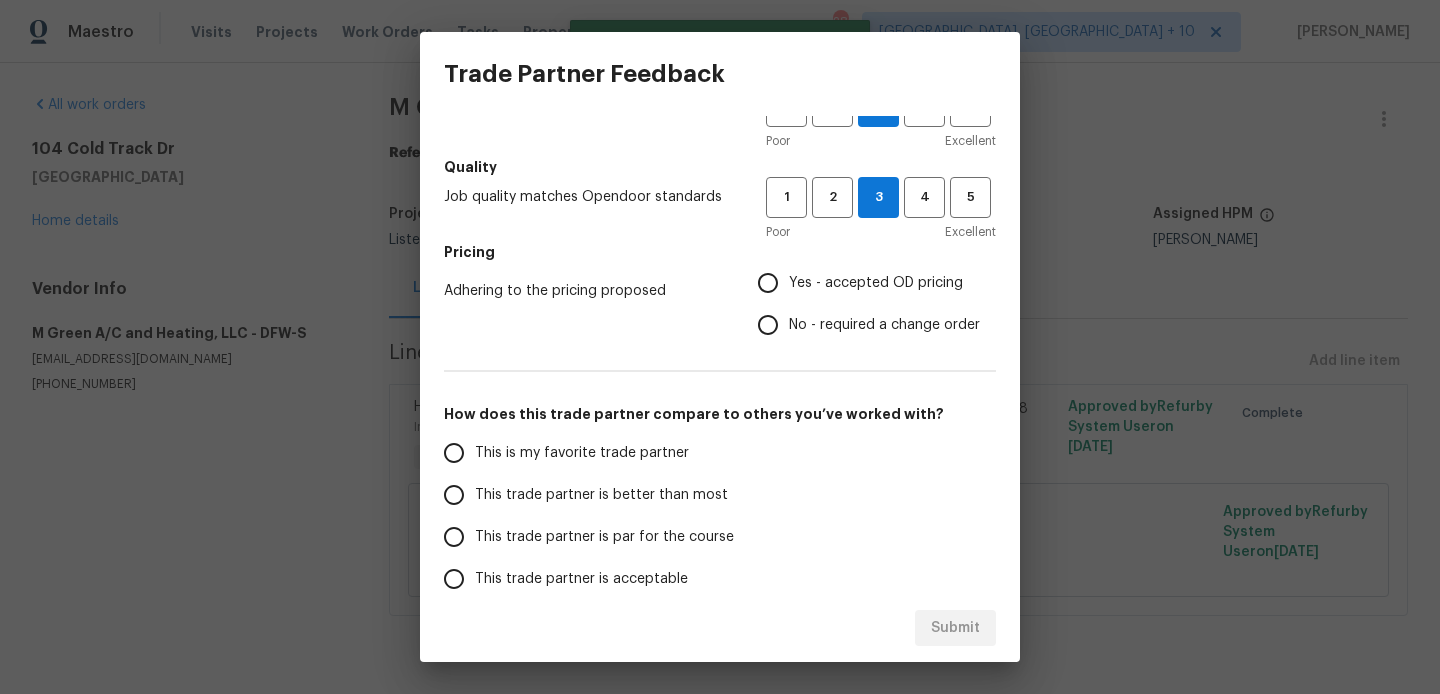 click on "No - required a change order" at bounding box center [884, 325] 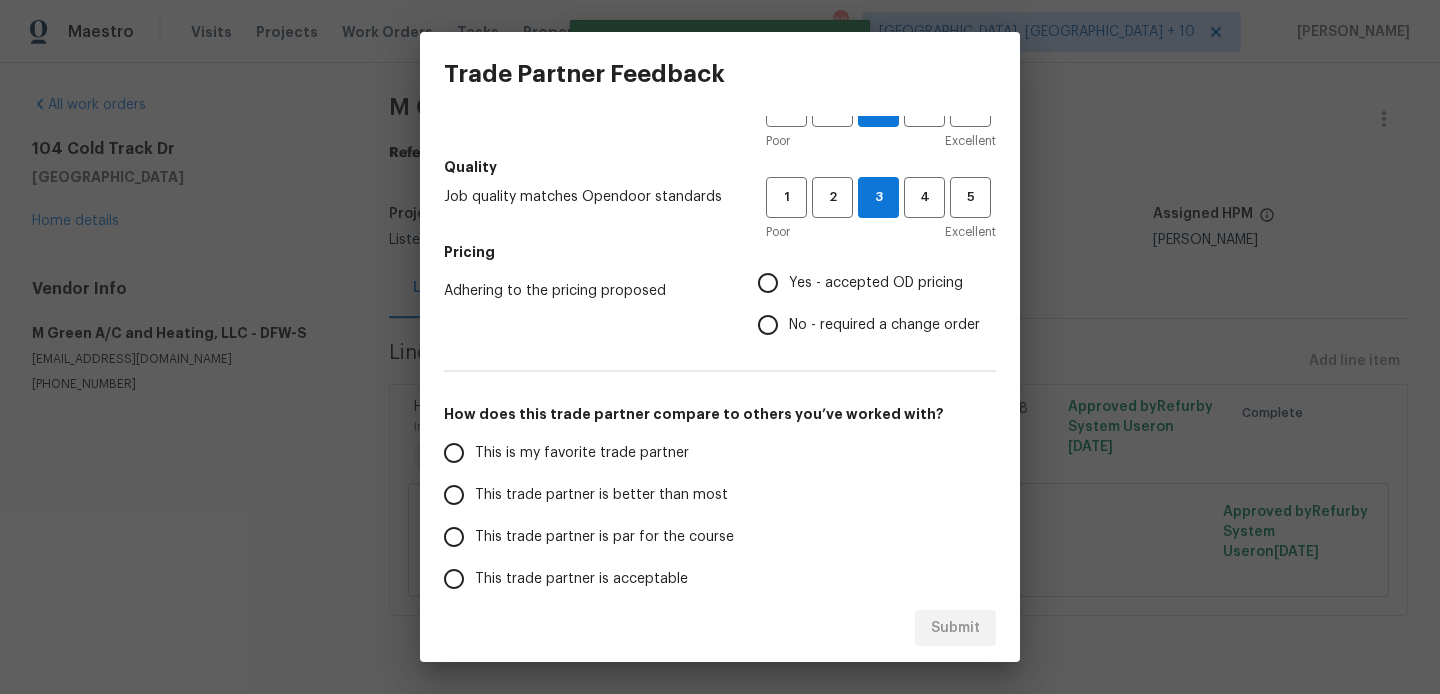 click on "No - required a change order" at bounding box center [768, 325] 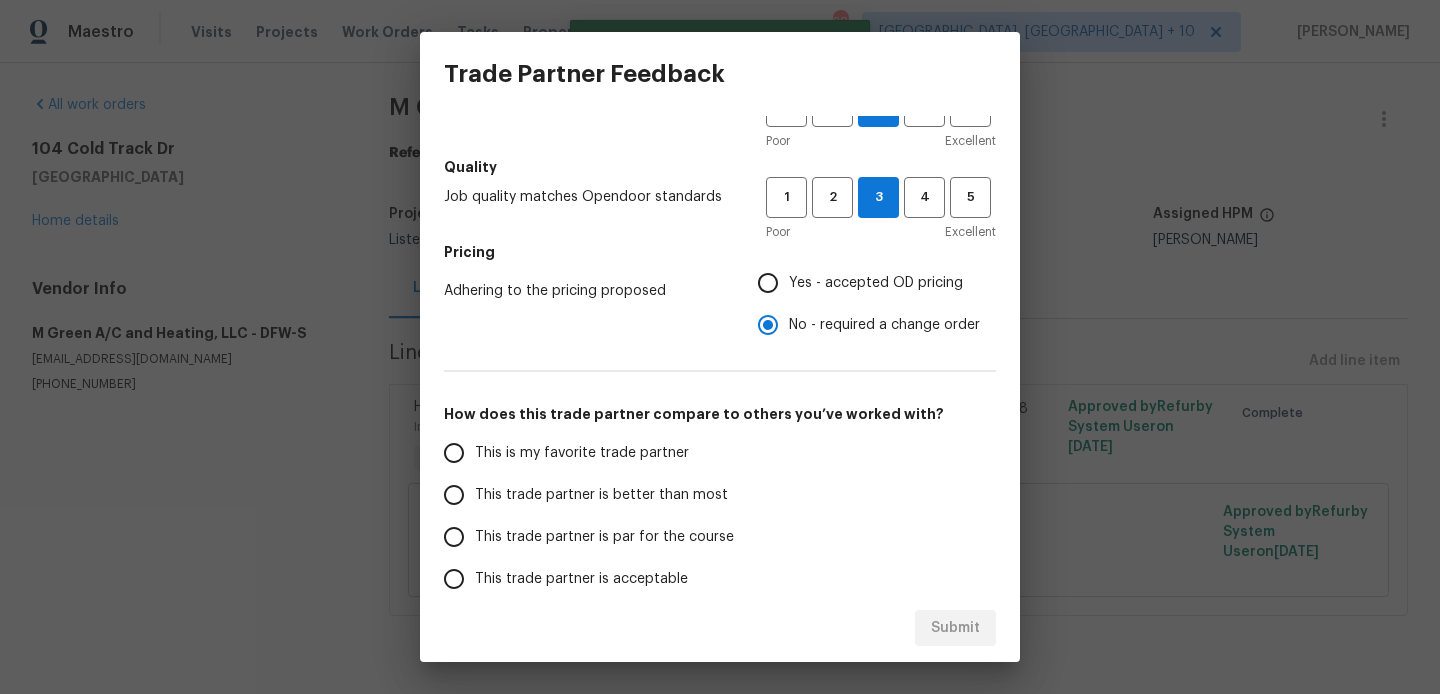 scroll, scrollTop: 321, scrollLeft: 0, axis: vertical 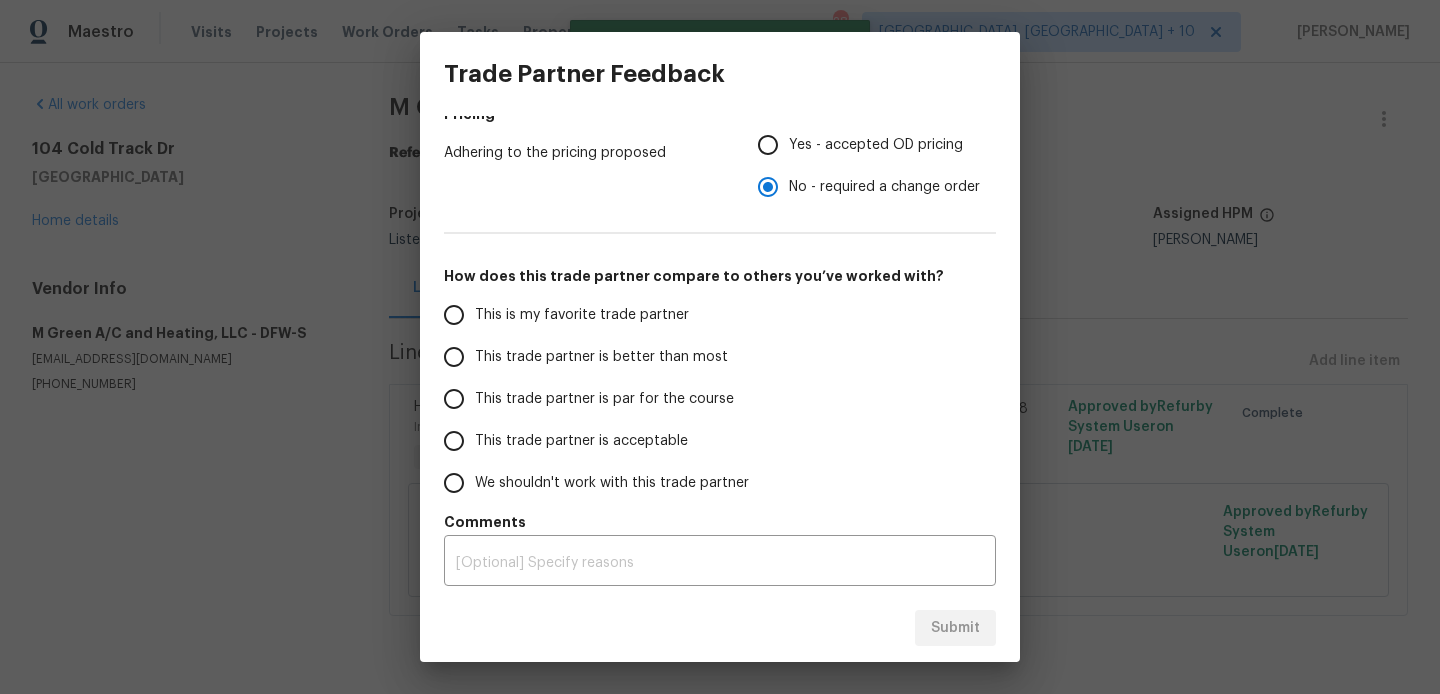click on "This trade partner is better than most" at bounding box center (591, 357) 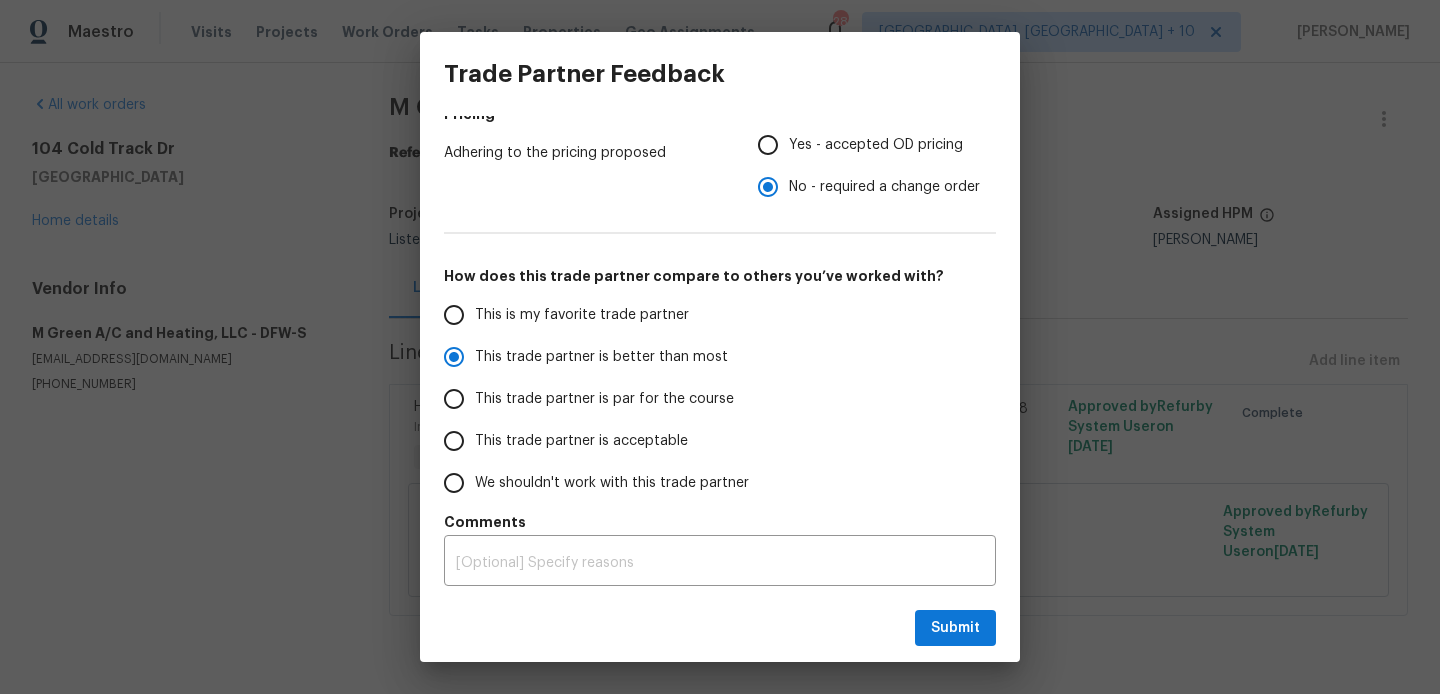 click on "Submit" at bounding box center (720, 628) 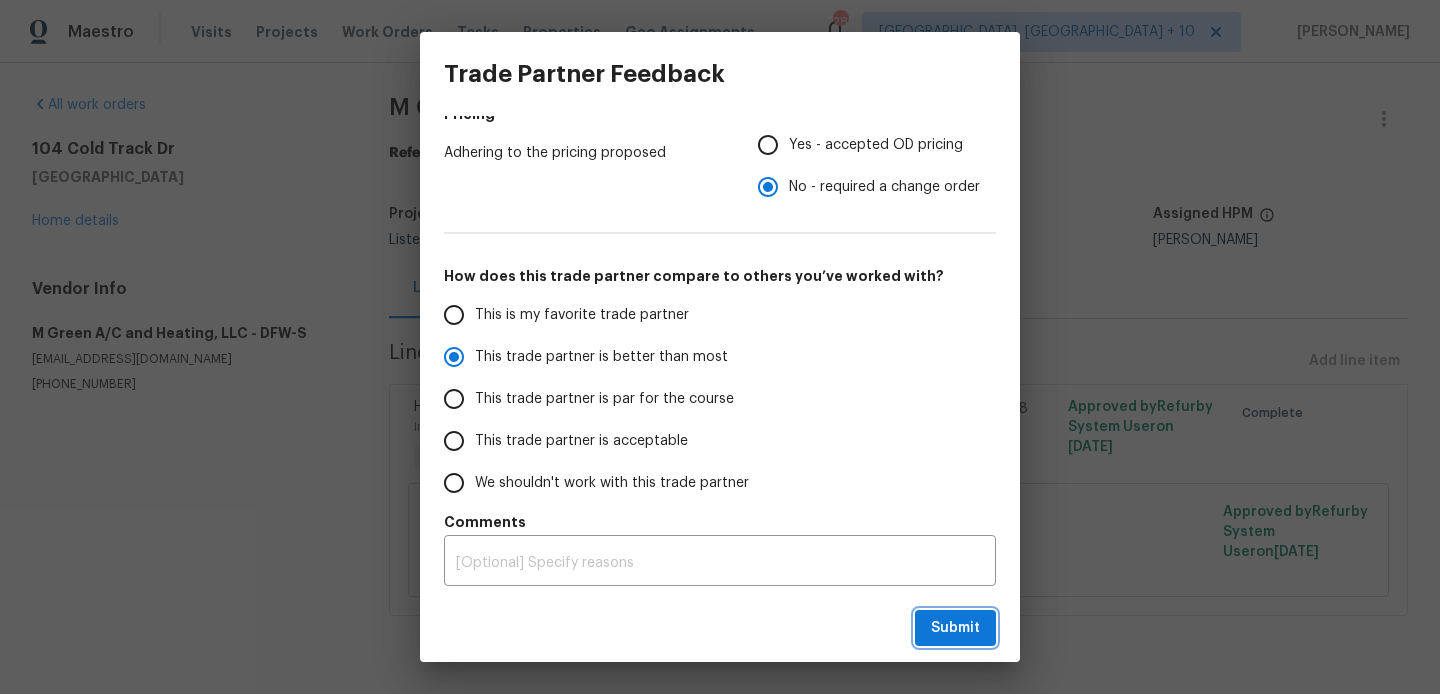 click on "Submit" at bounding box center (955, 628) 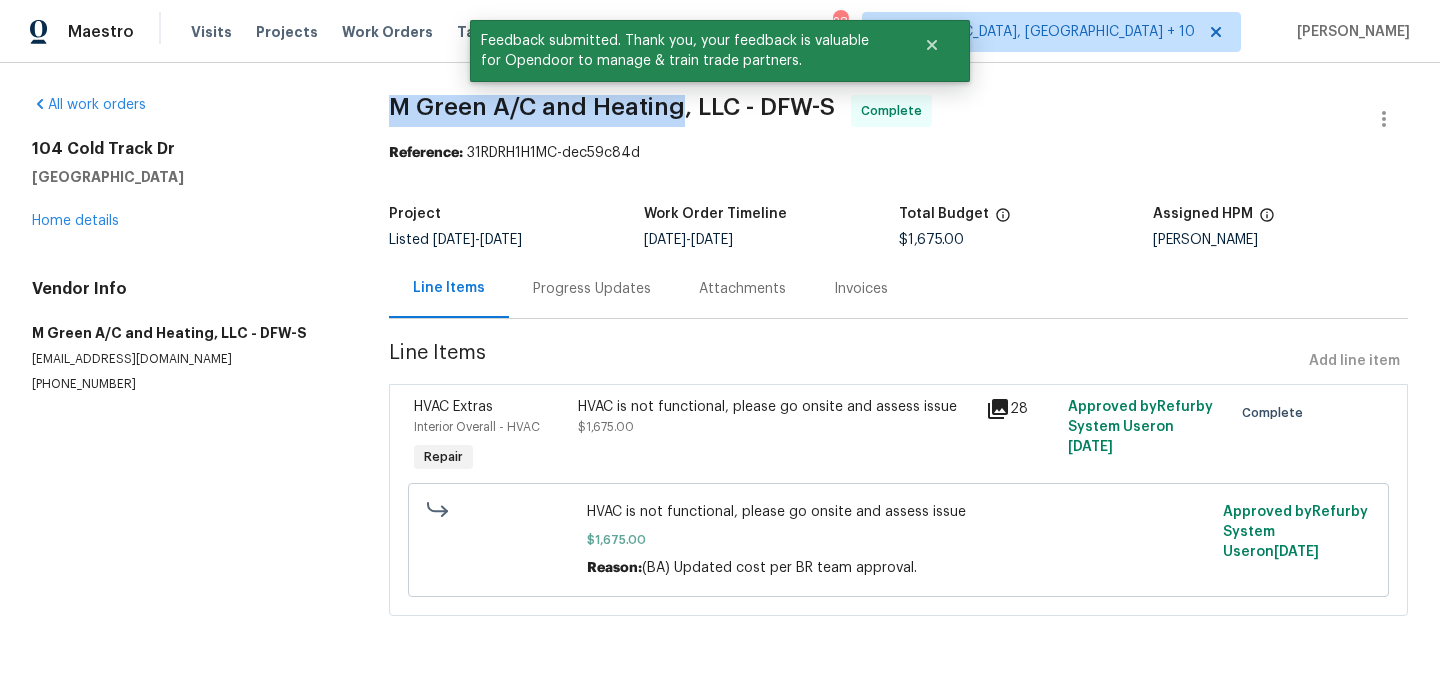 drag, startPoint x: 376, startPoint y: 110, endPoint x: 680, endPoint y: 106, distance: 304.0263 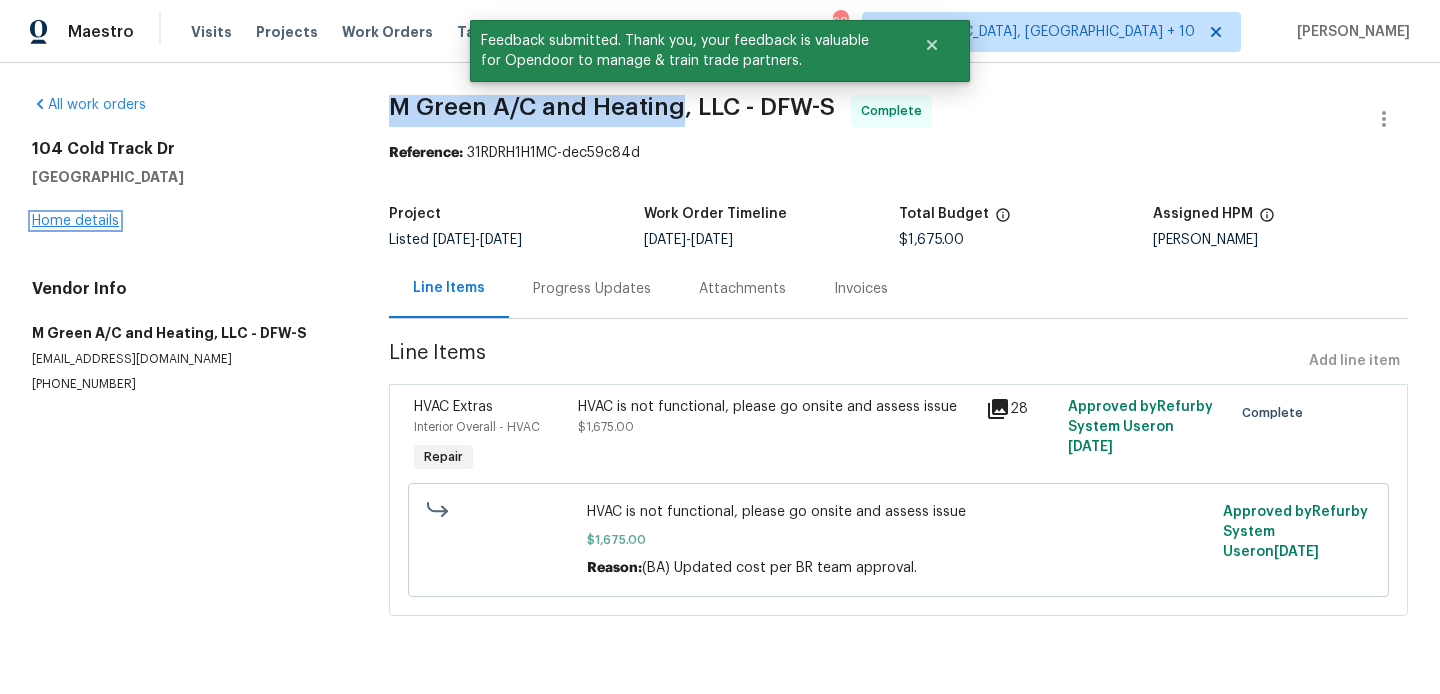 click on "Home details" at bounding box center [75, 221] 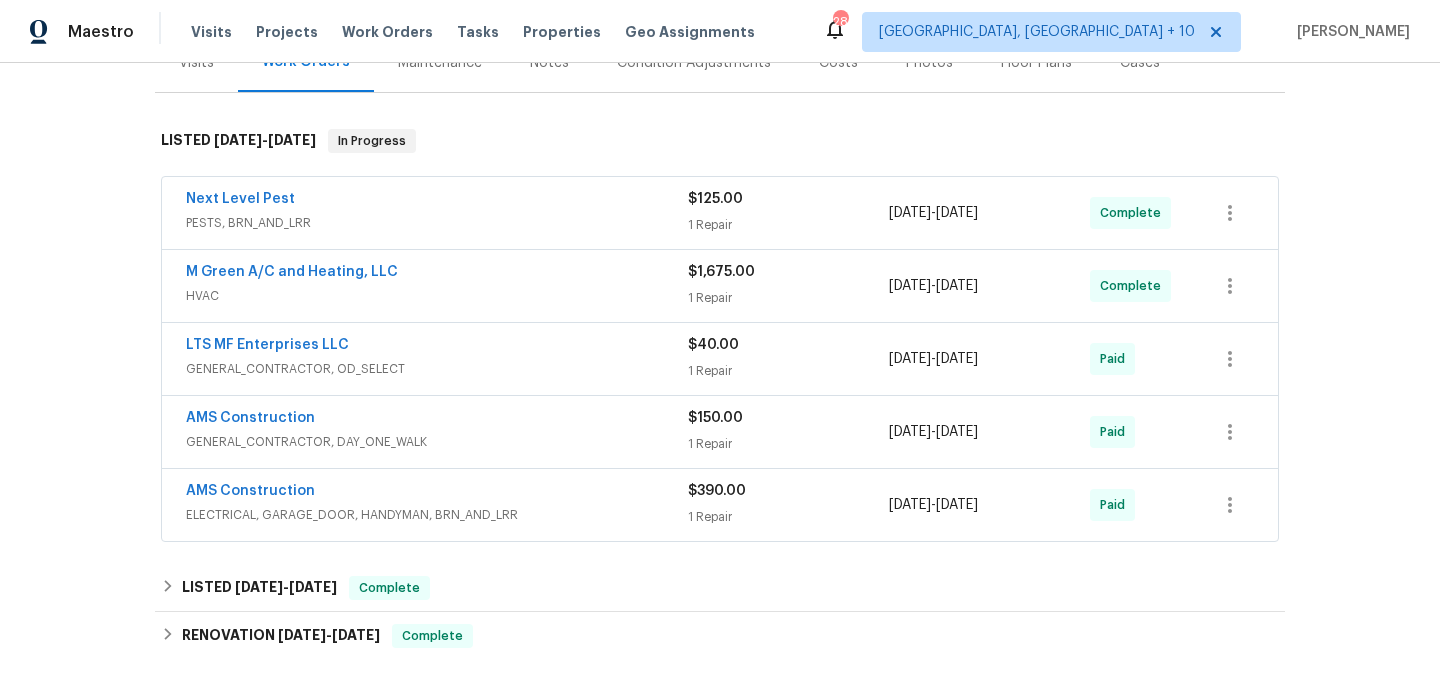 scroll, scrollTop: 0, scrollLeft: 0, axis: both 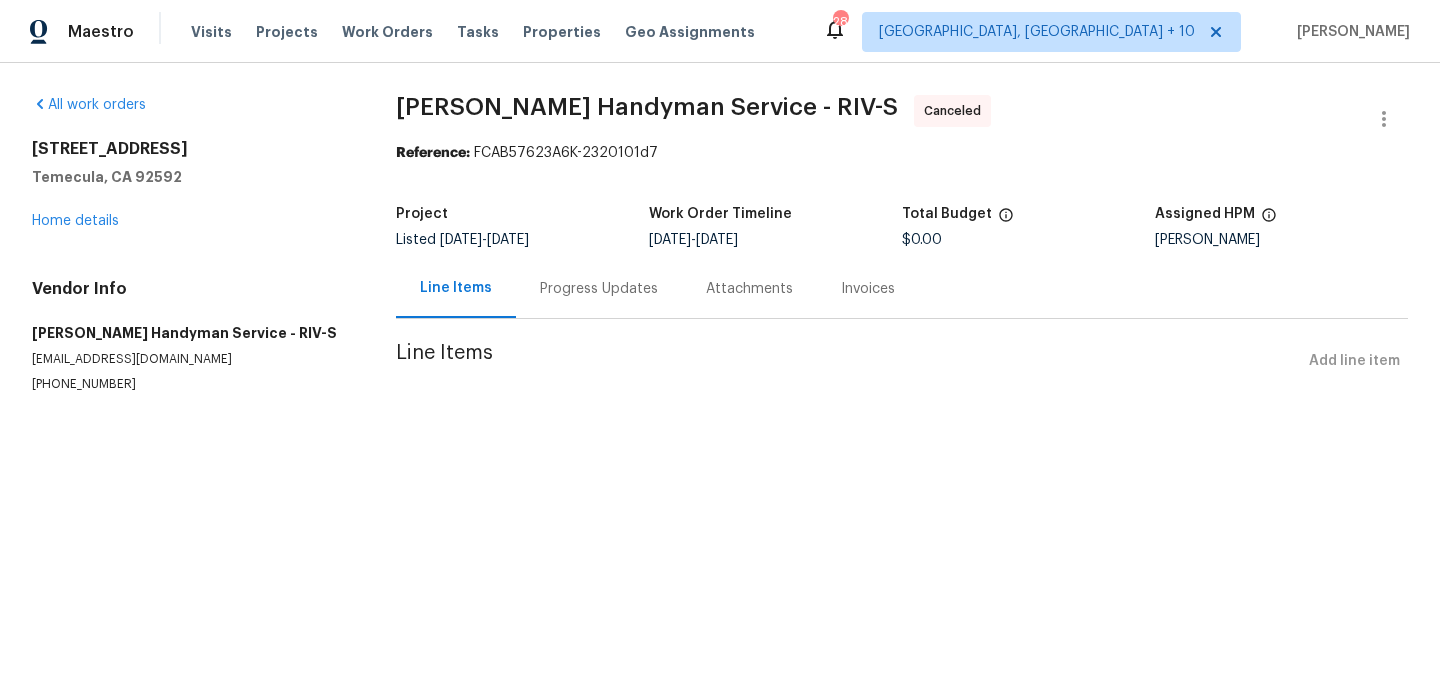 click on "[STREET_ADDRESS] Home details" at bounding box center [190, 185] 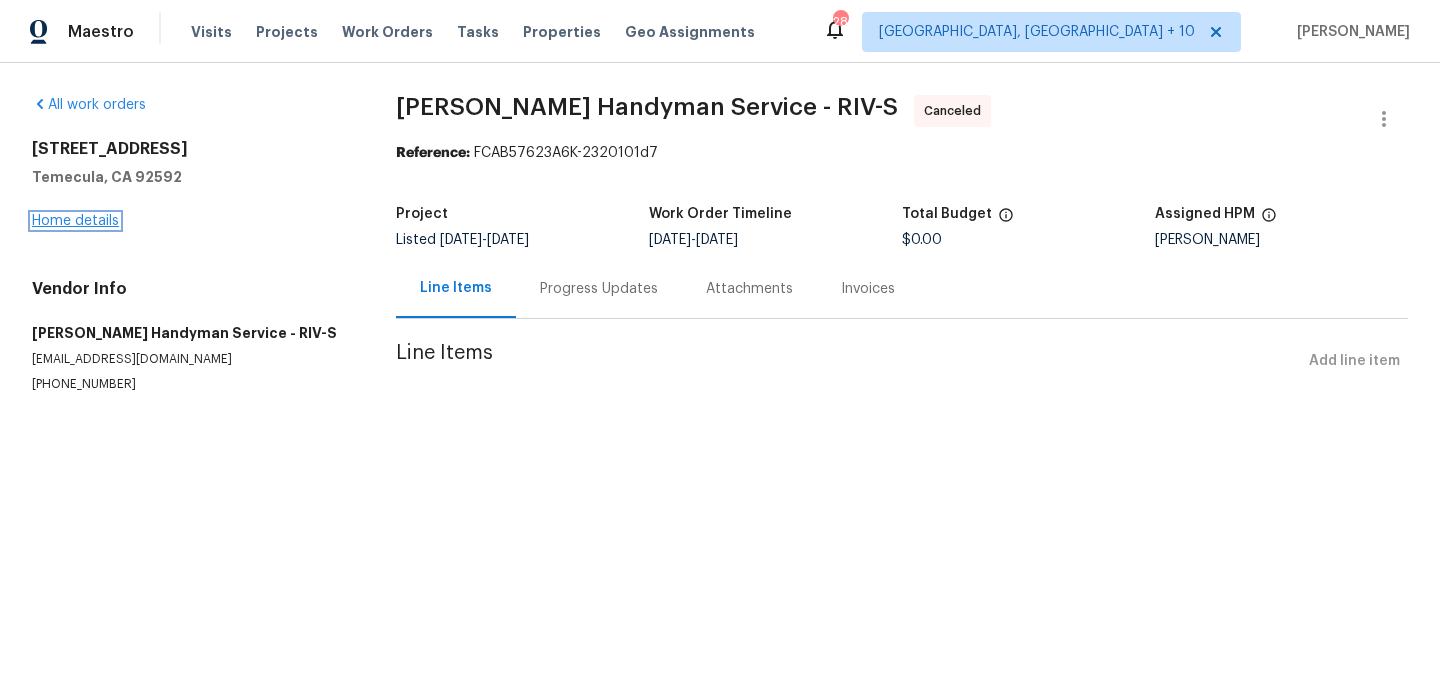 click on "Home details" at bounding box center [75, 221] 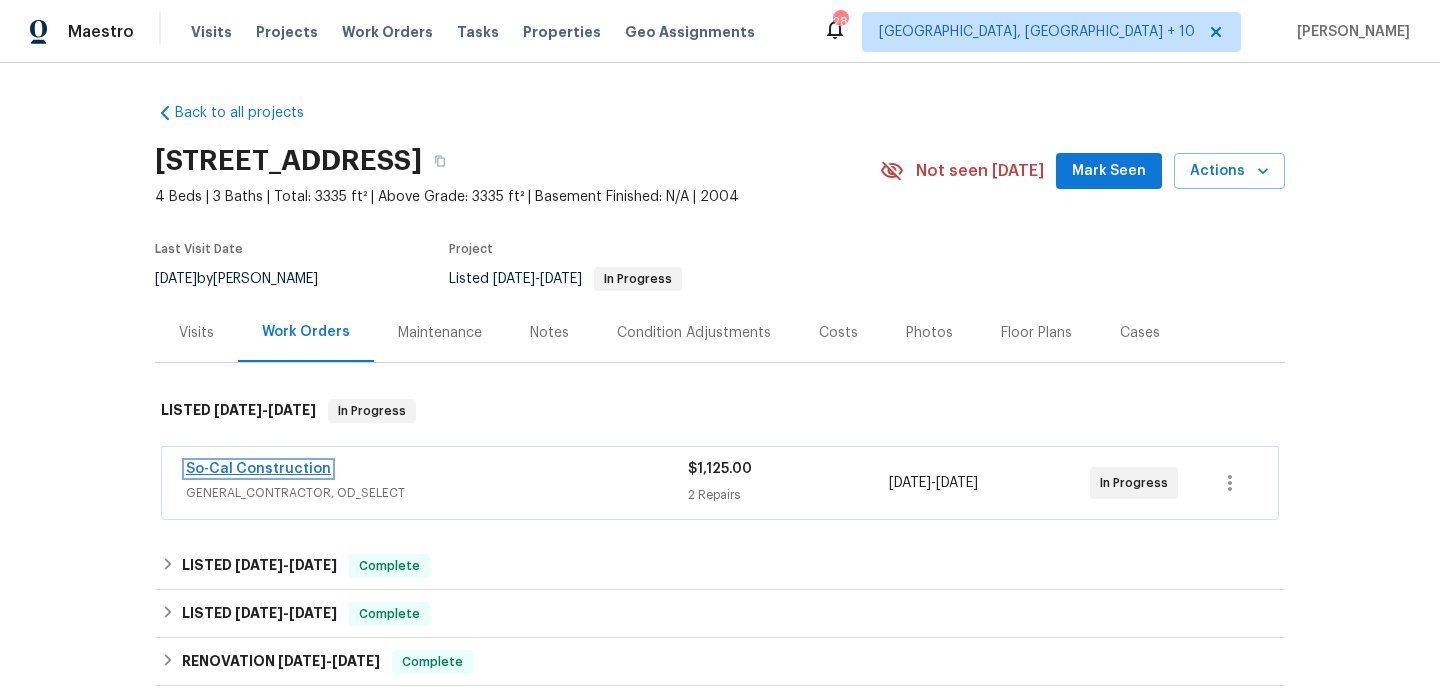 click on "So-Cal Construction" at bounding box center (258, 469) 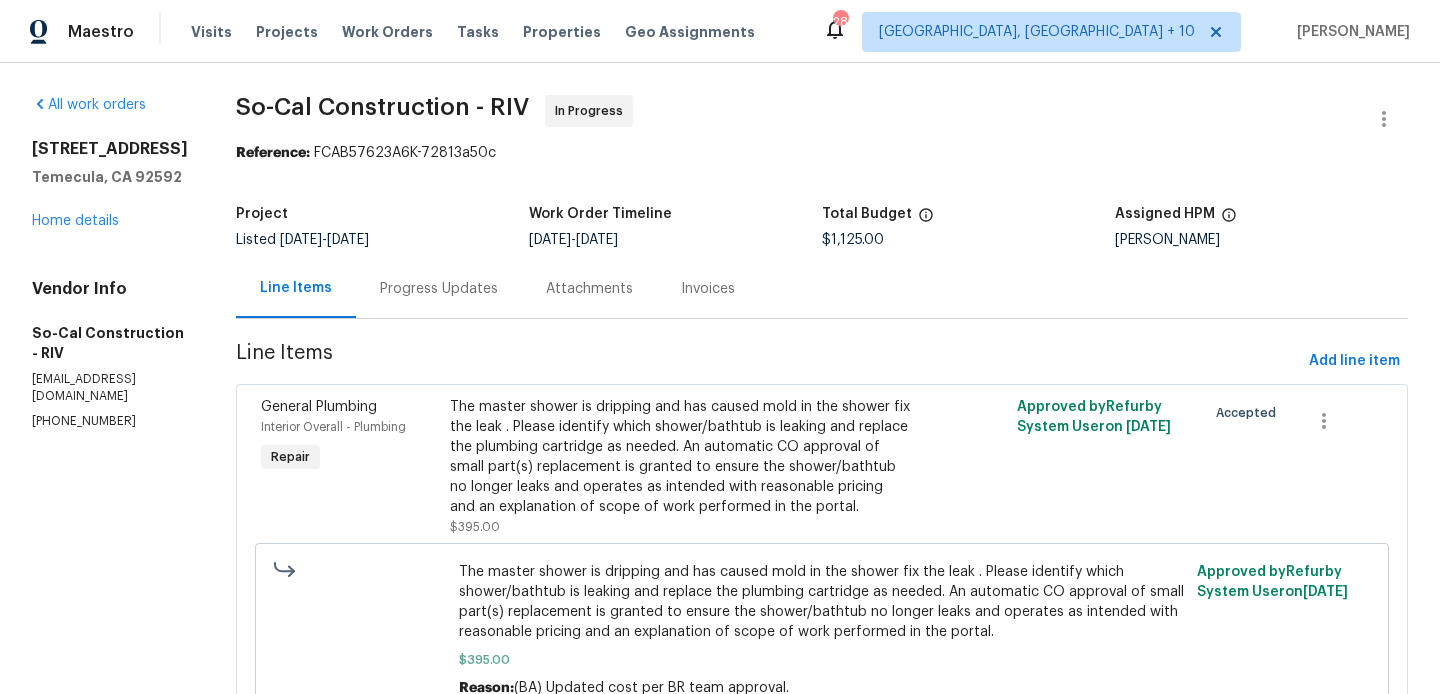 click on "[PHONE_NUMBER]" at bounding box center (110, 421) 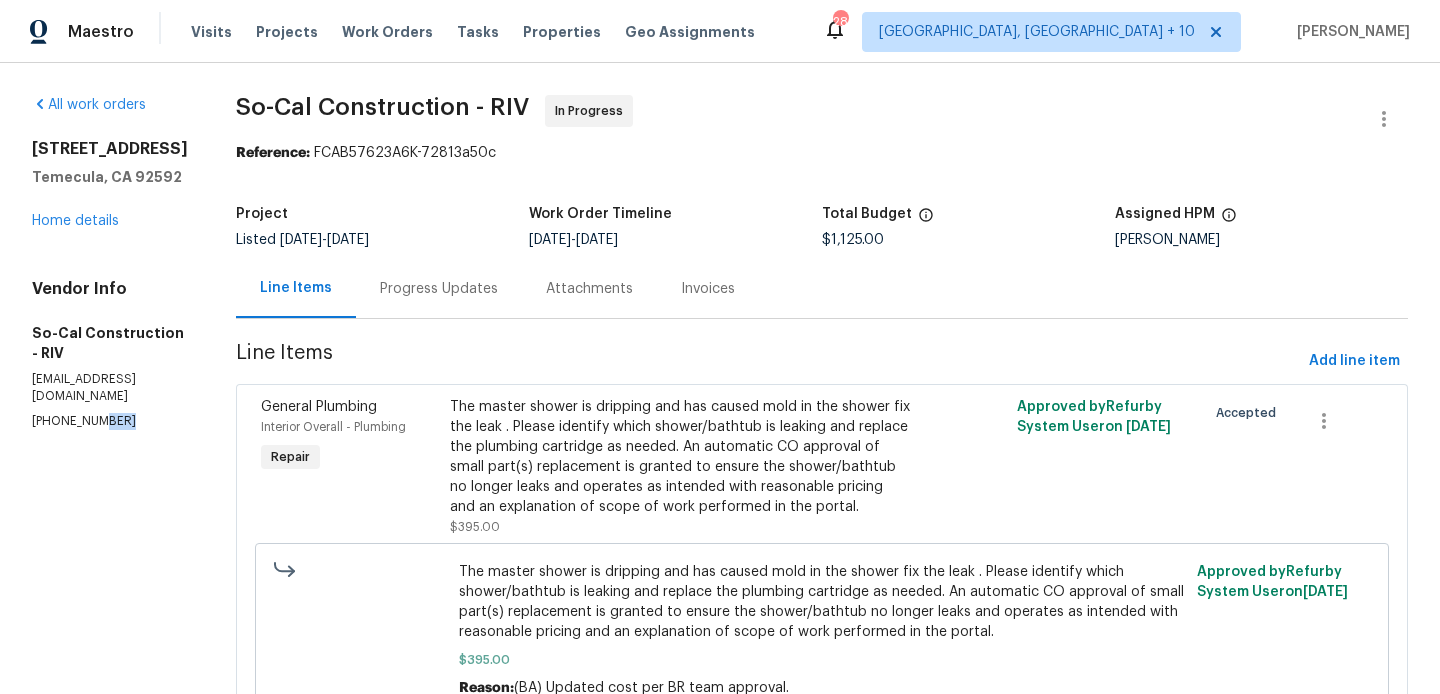 click on "(951) 557-2497" at bounding box center [110, 421] 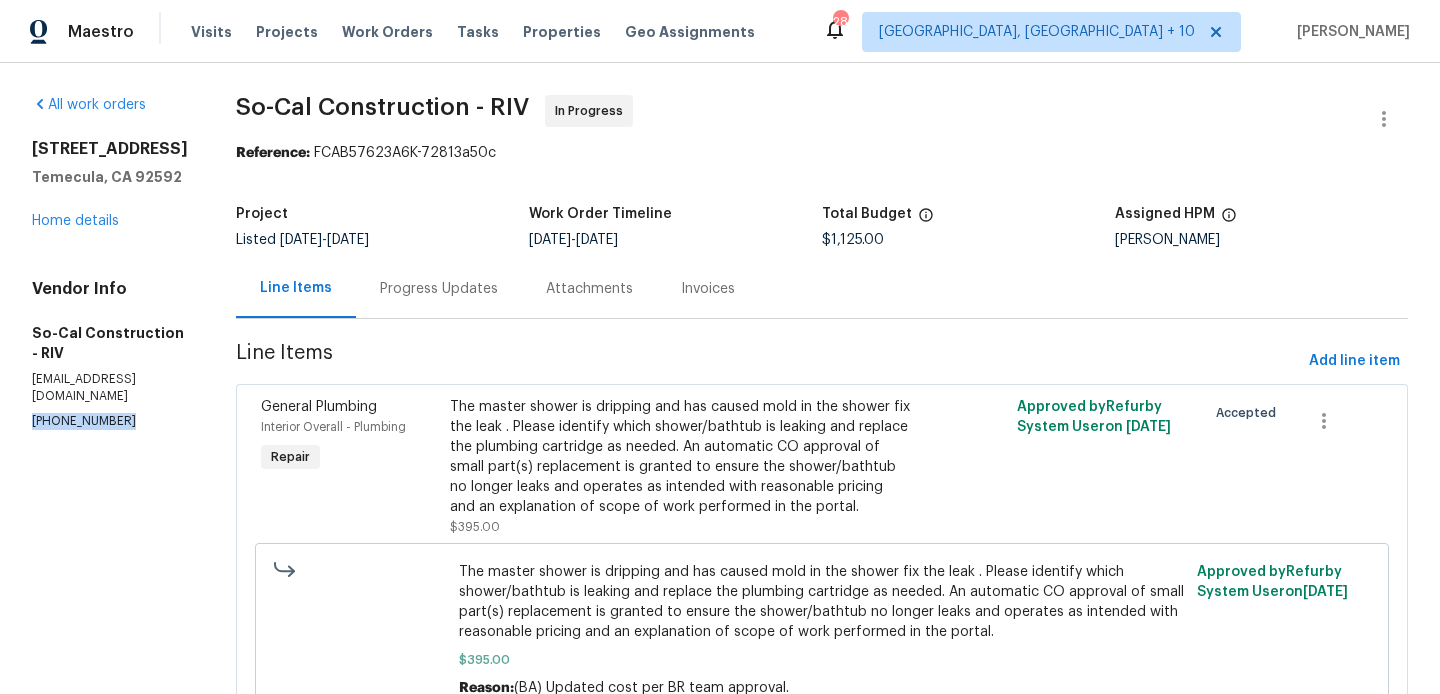 click on "(951) 557-2497" at bounding box center [110, 421] 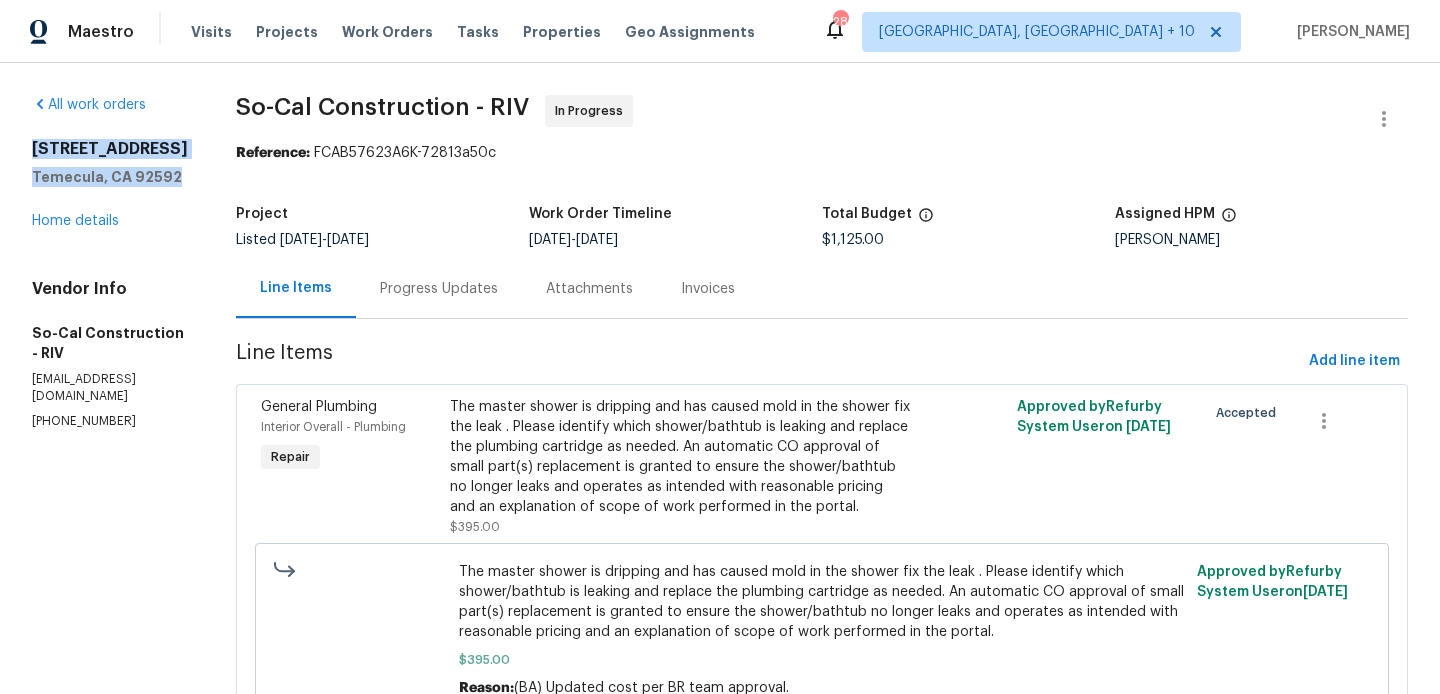 drag, startPoint x: 185, startPoint y: 176, endPoint x: 32, endPoint y: 120, distance: 162.92636 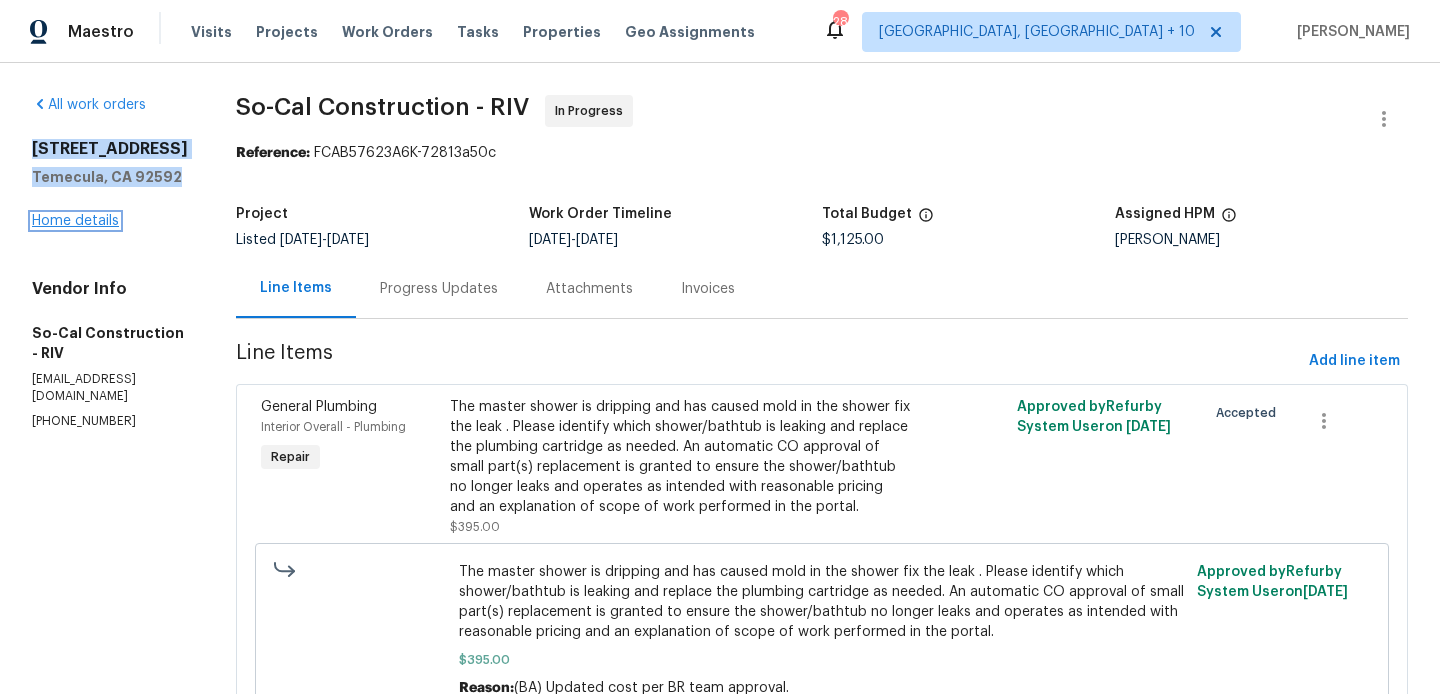 click on "Home details" at bounding box center [75, 221] 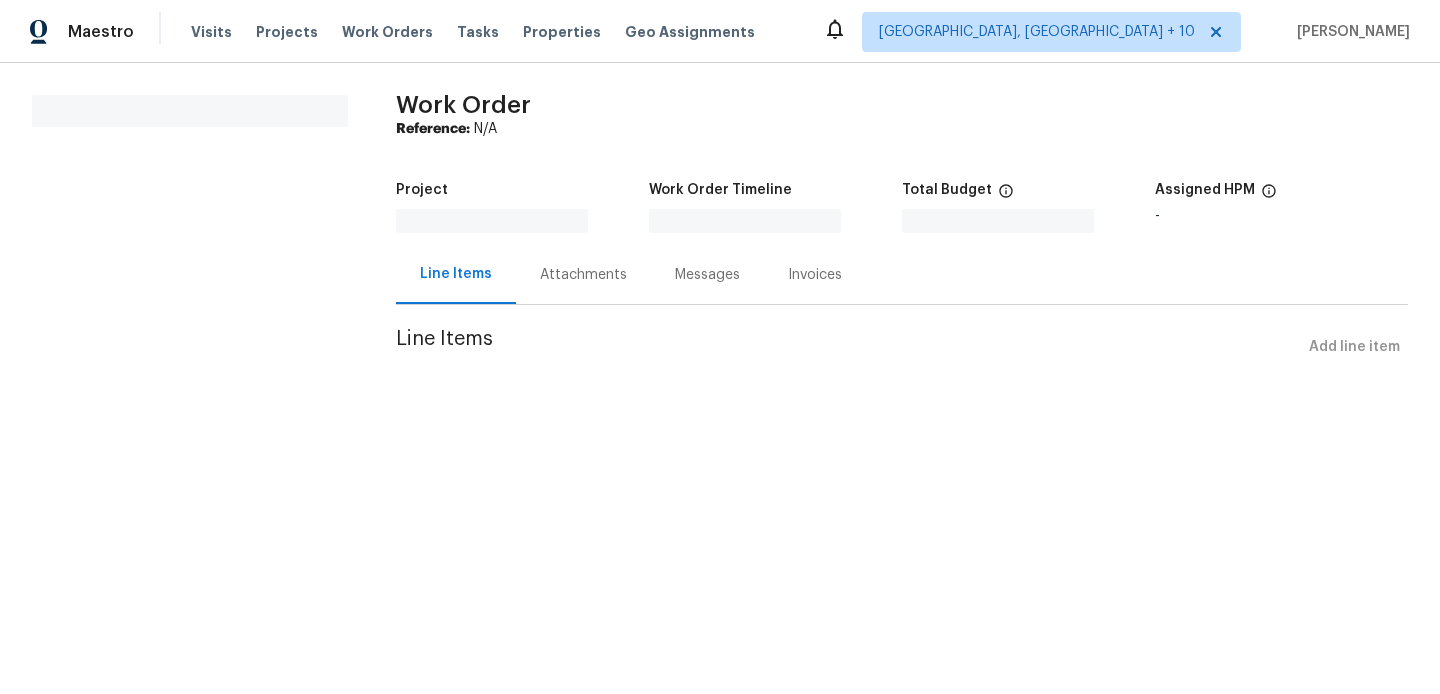 scroll, scrollTop: 0, scrollLeft: 0, axis: both 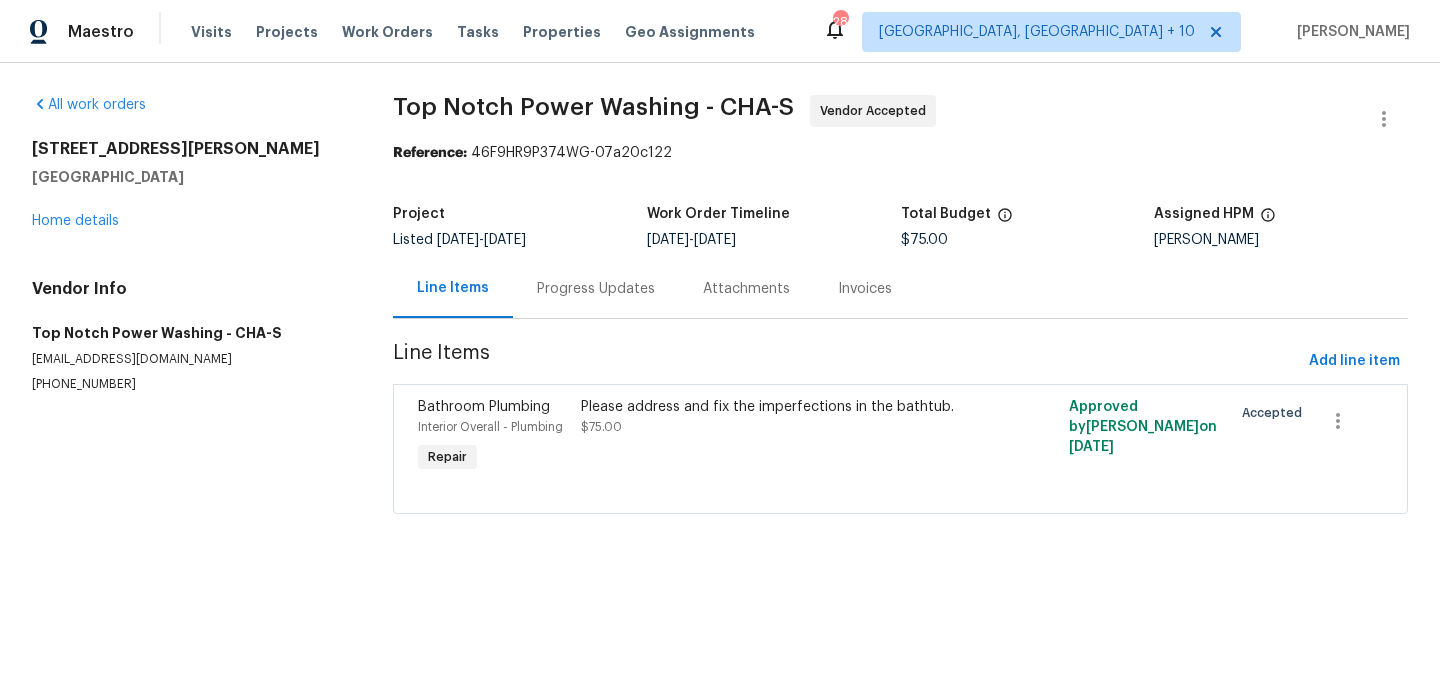 click on "Progress Updates" at bounding box center [596, 288] 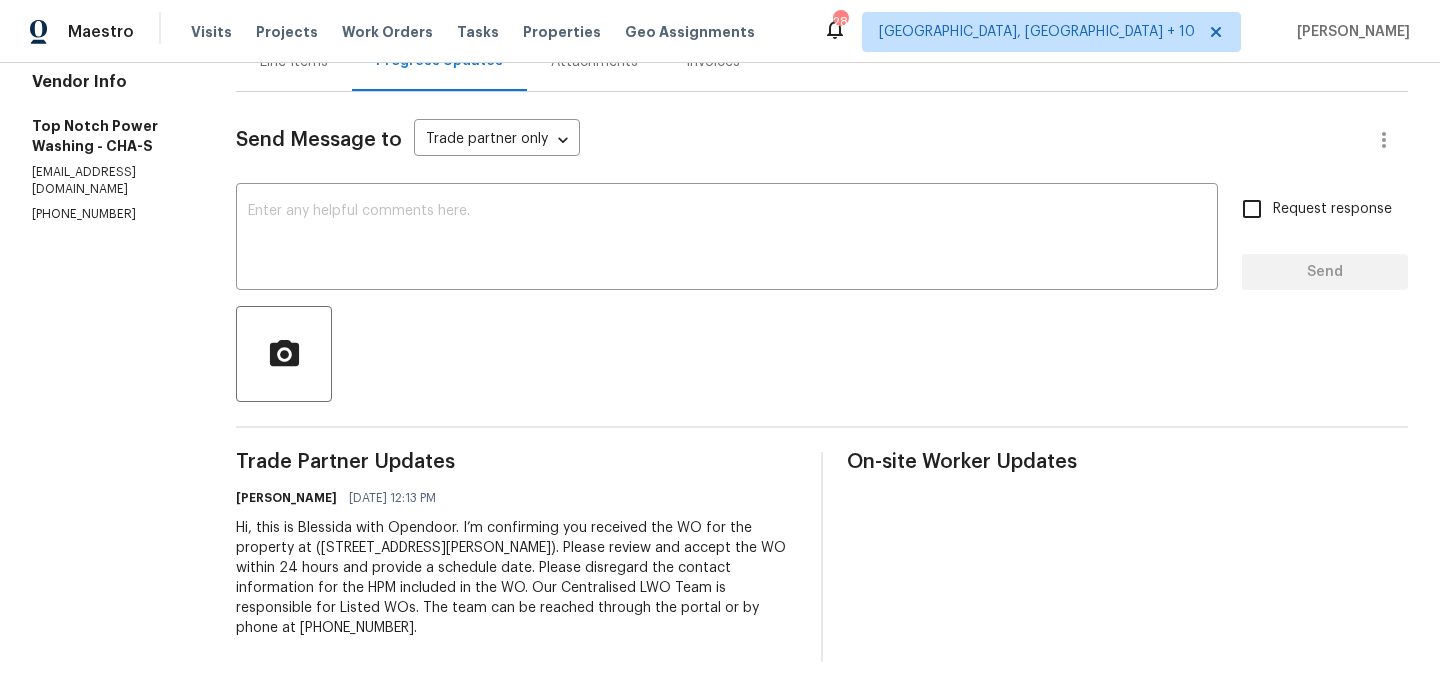 scroll, scrollTop: 0, scrollLeft: 0, axis: both 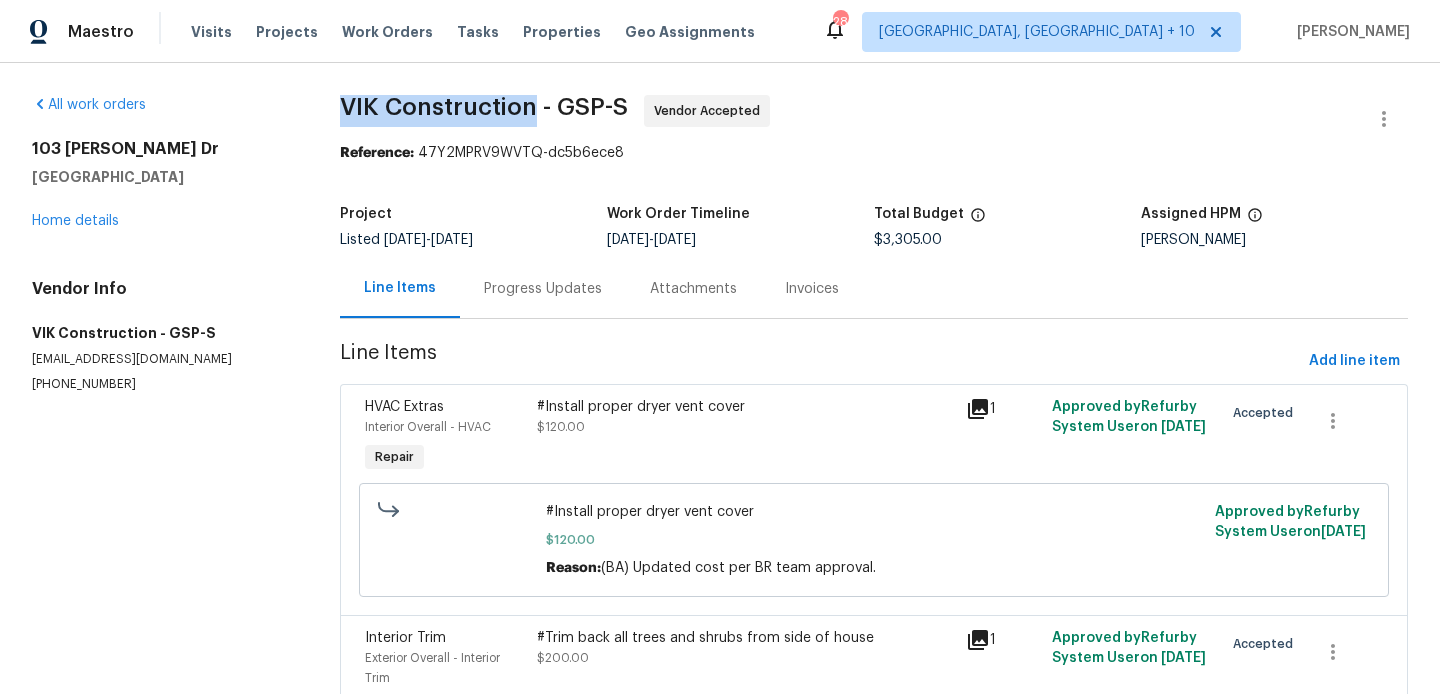 drag, startPoint x: 333, startPoint y: 107, endPoint x: 536, endPoint y: 107, distance: 203 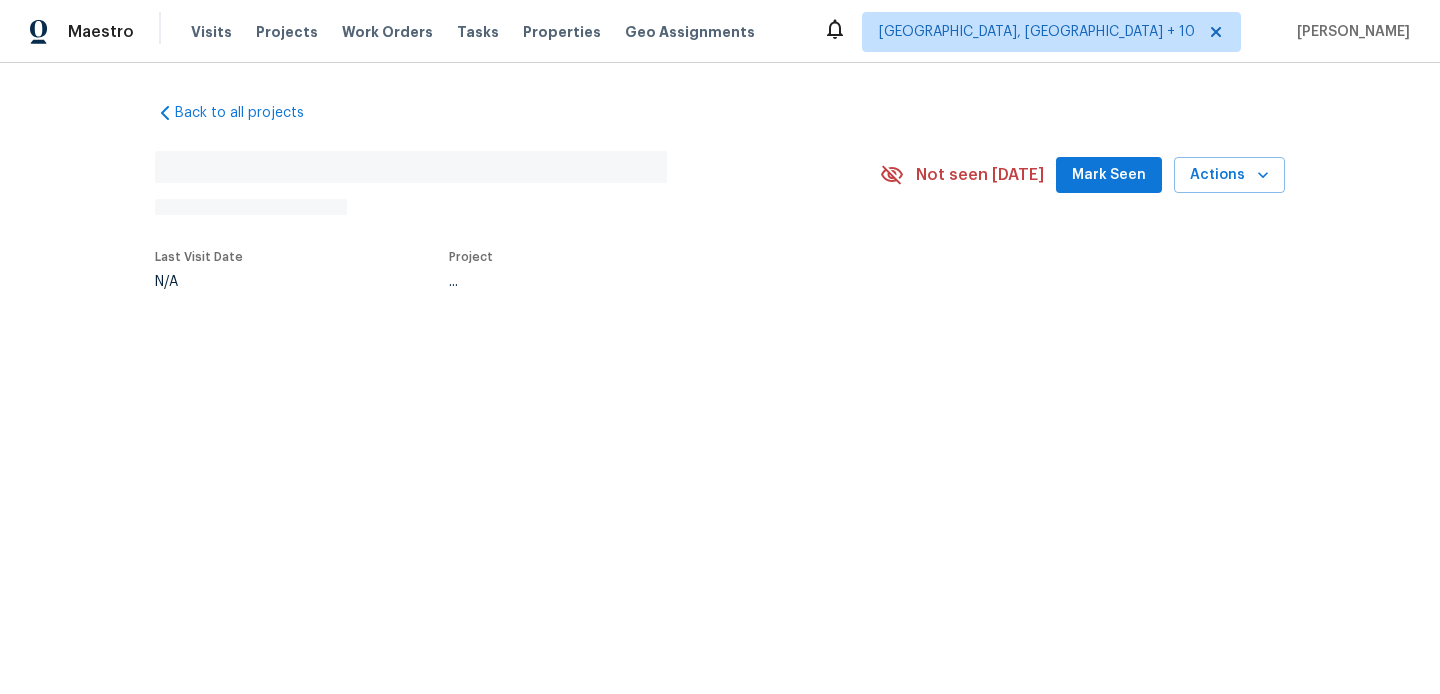 scroll, scrollTop: 0, scrollLeft: 0, axis: both 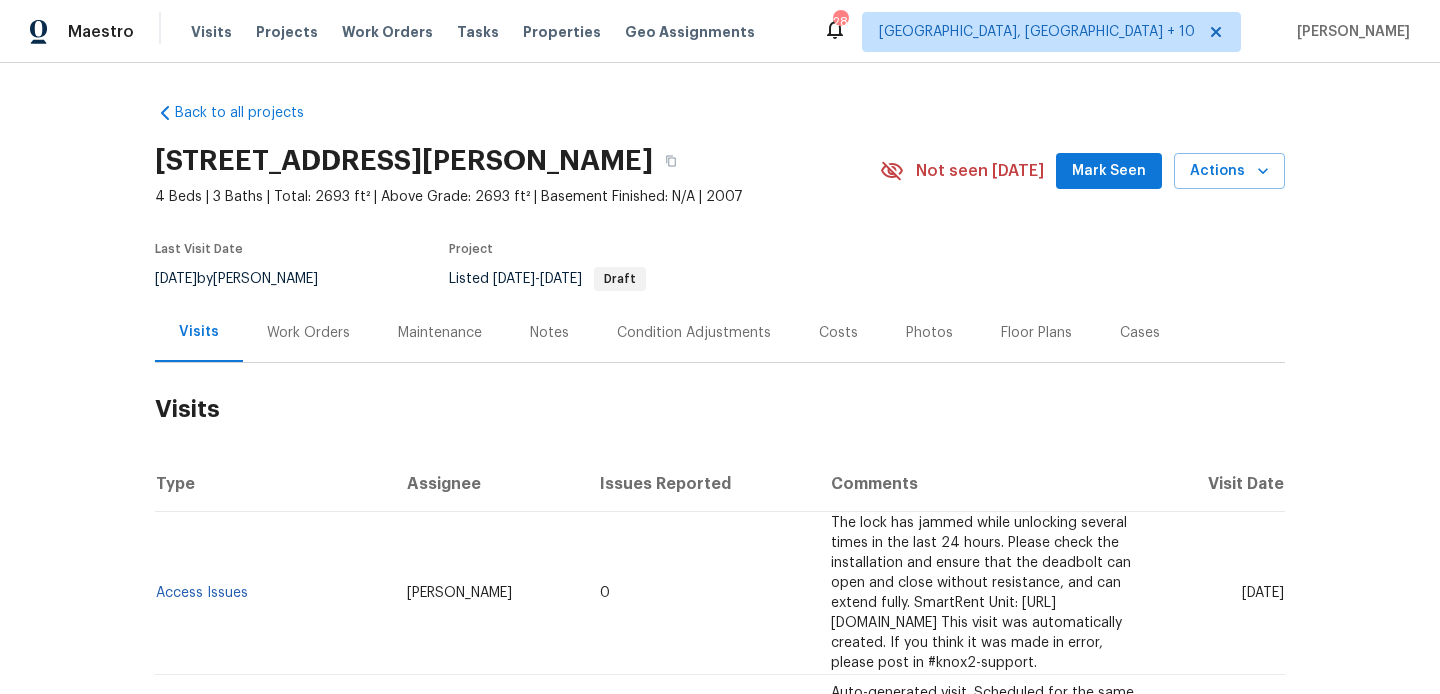 click on "Work Orders" at bounding box center (308, 332) 